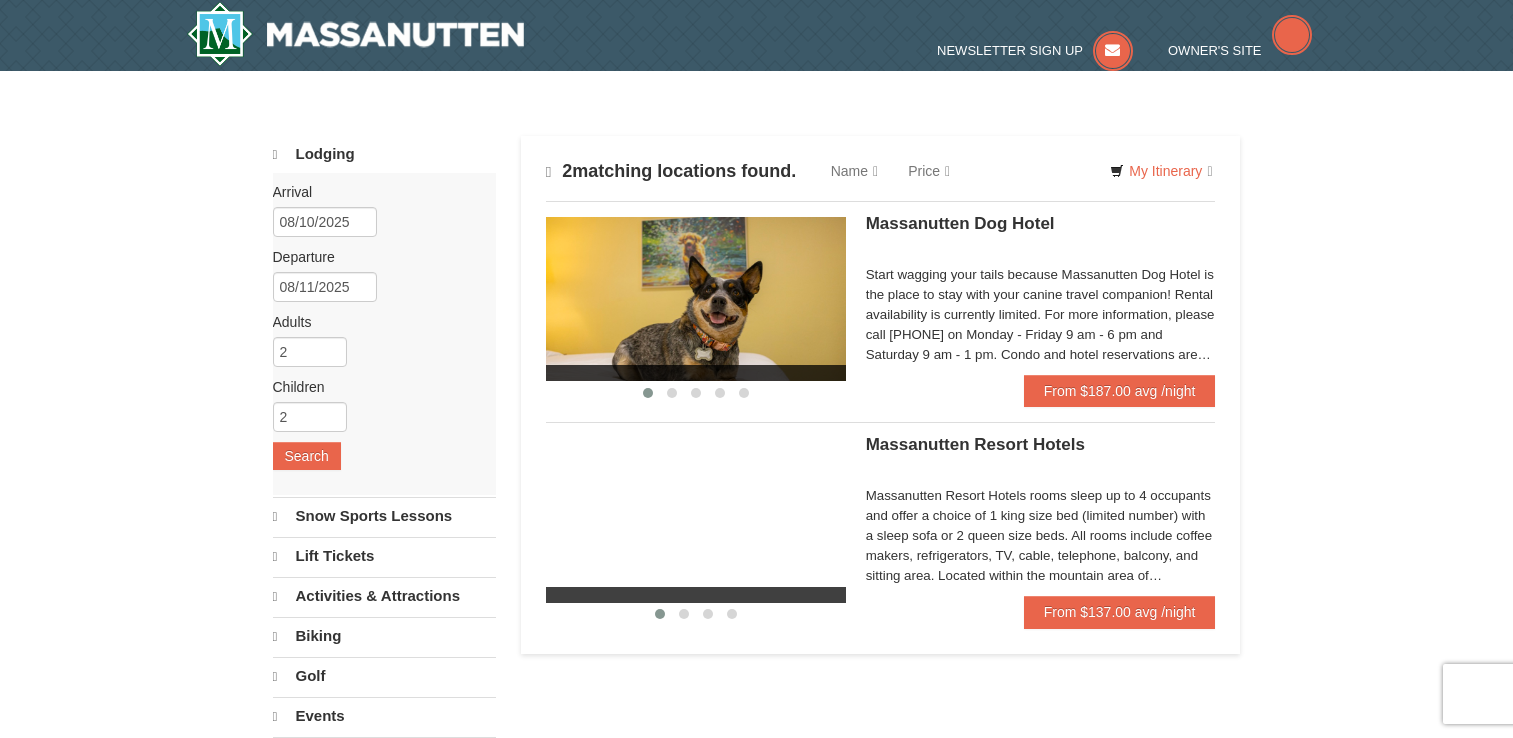 scroll, scrollTop: 0, scrollLeft: 0, axis: both 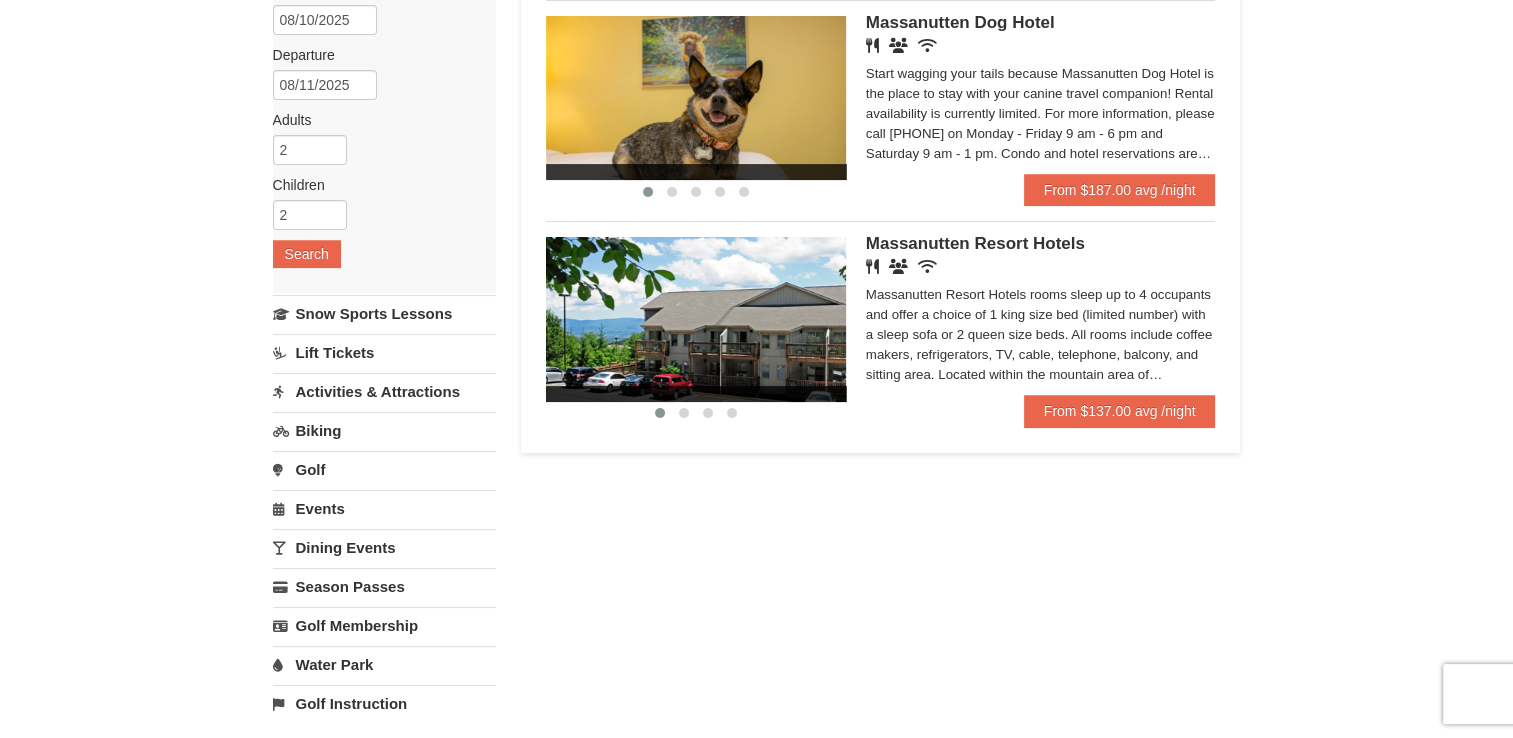 click at bounding box center (696, 319) 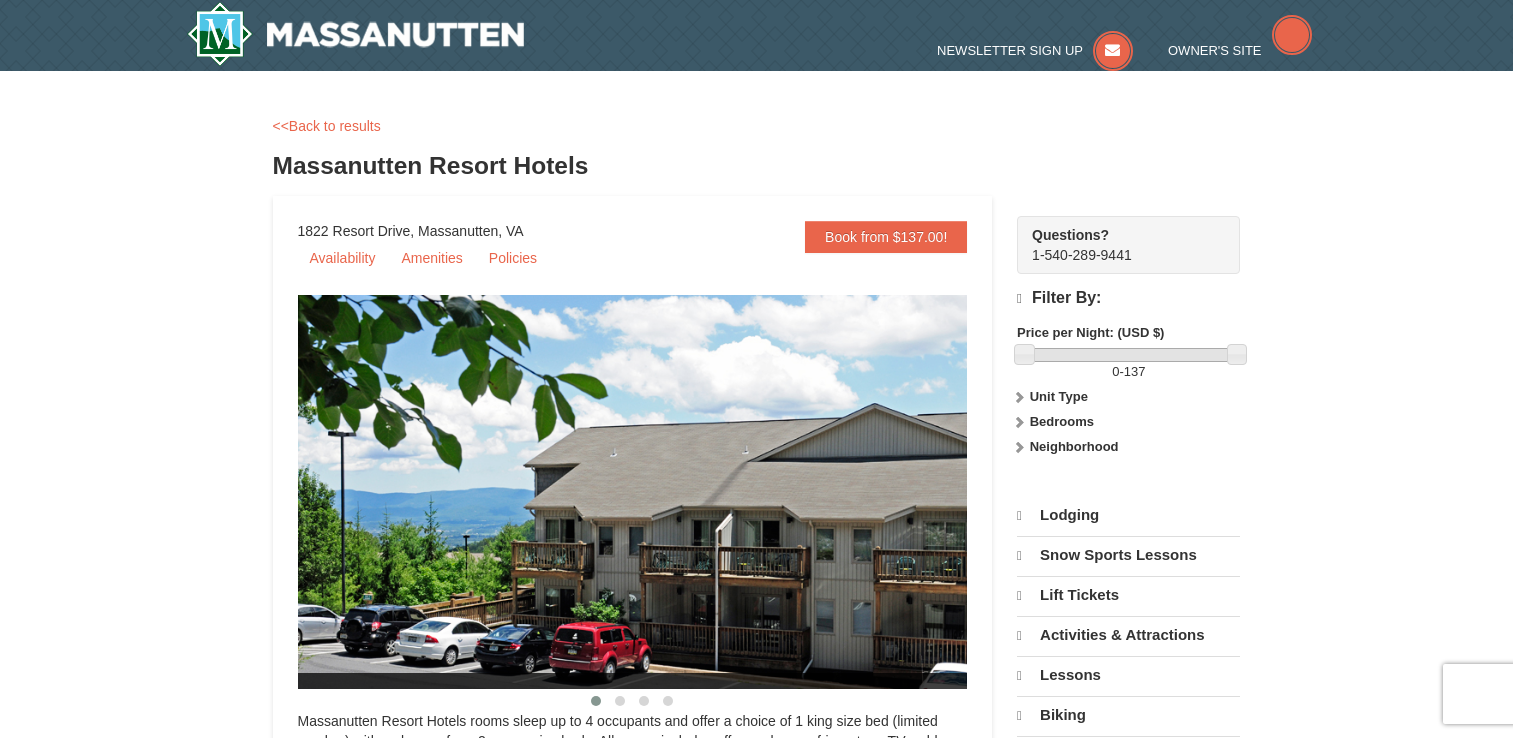 scroll, scrollTop: 0, scrollLeft: 0, axis: both 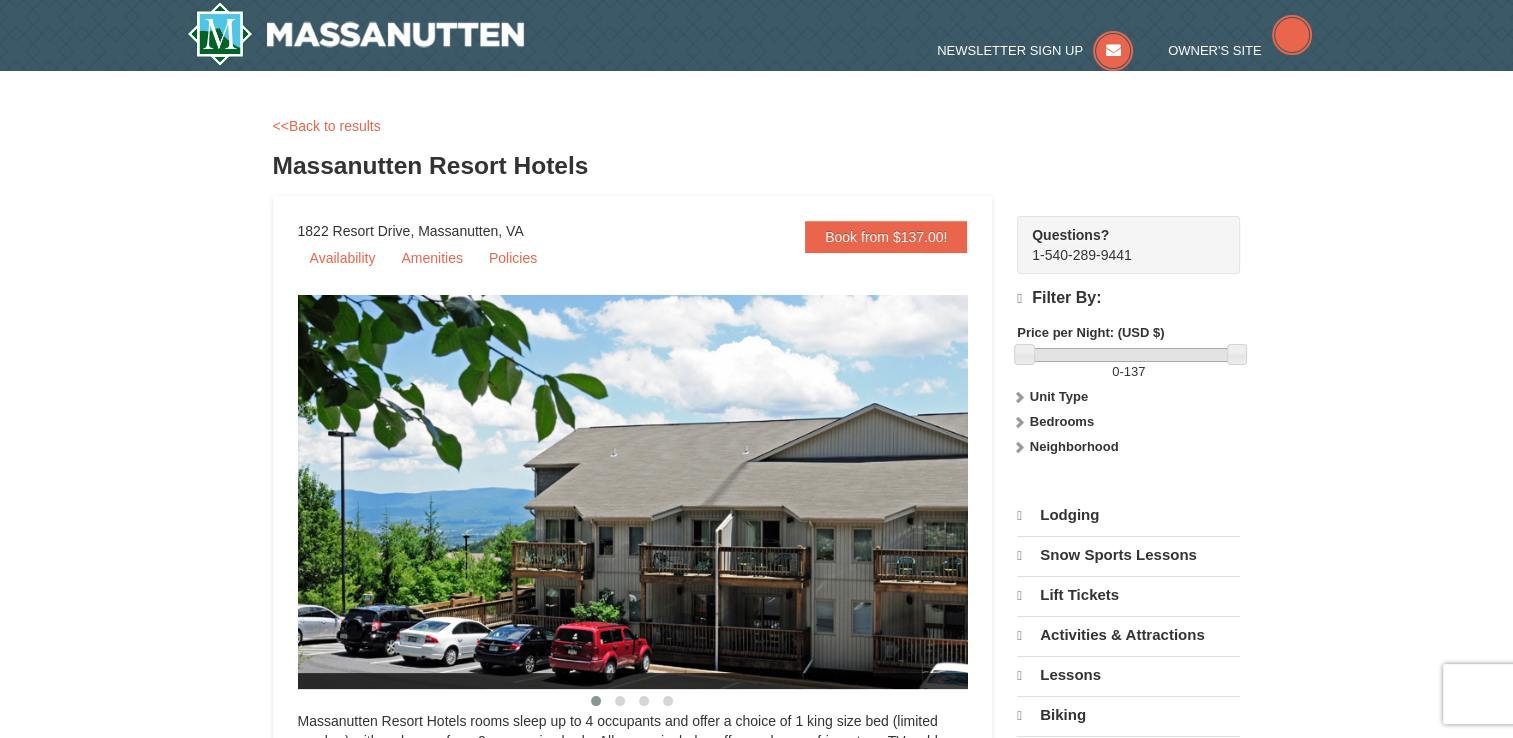 select on "8" 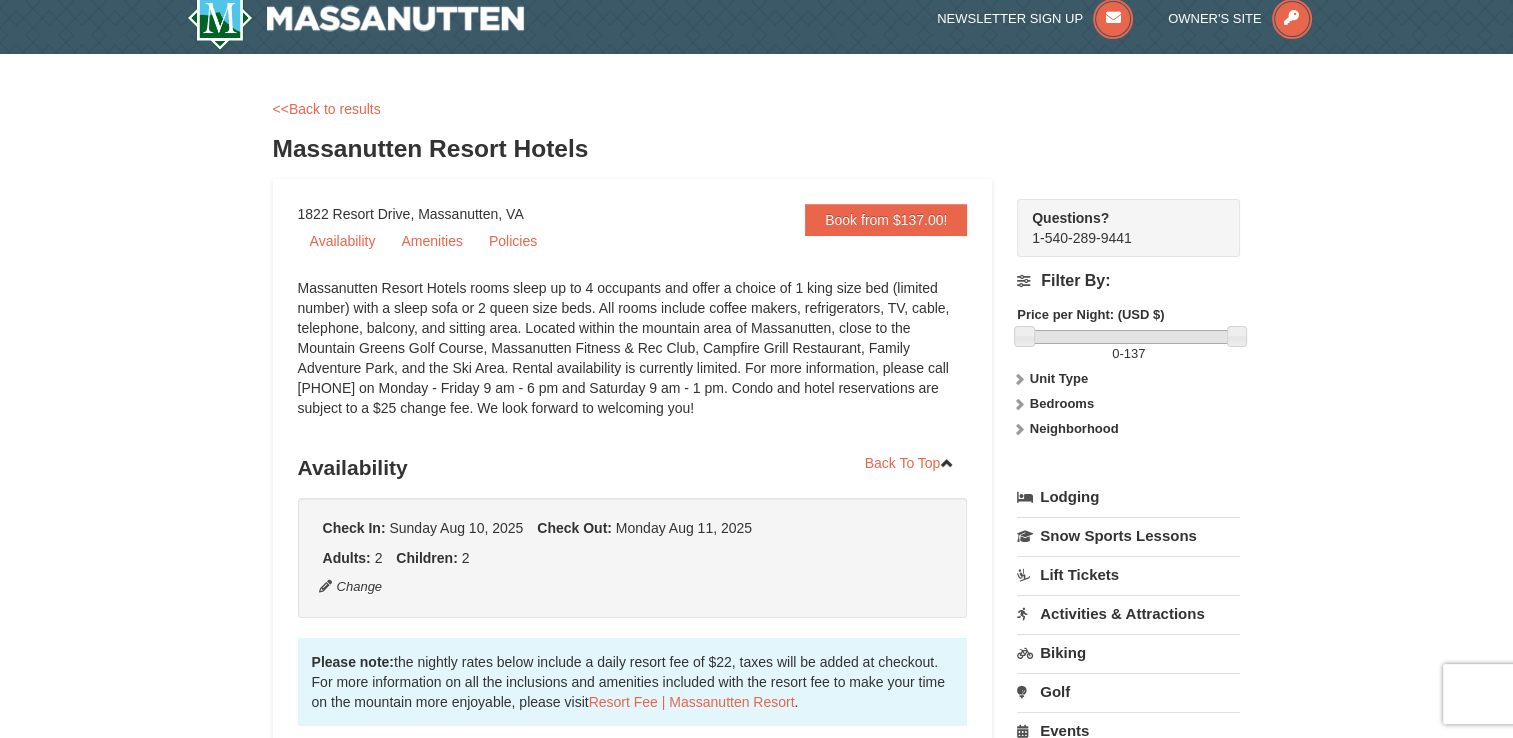 scroll, scrollTop: 0, scrollLeft: 0, axis: both 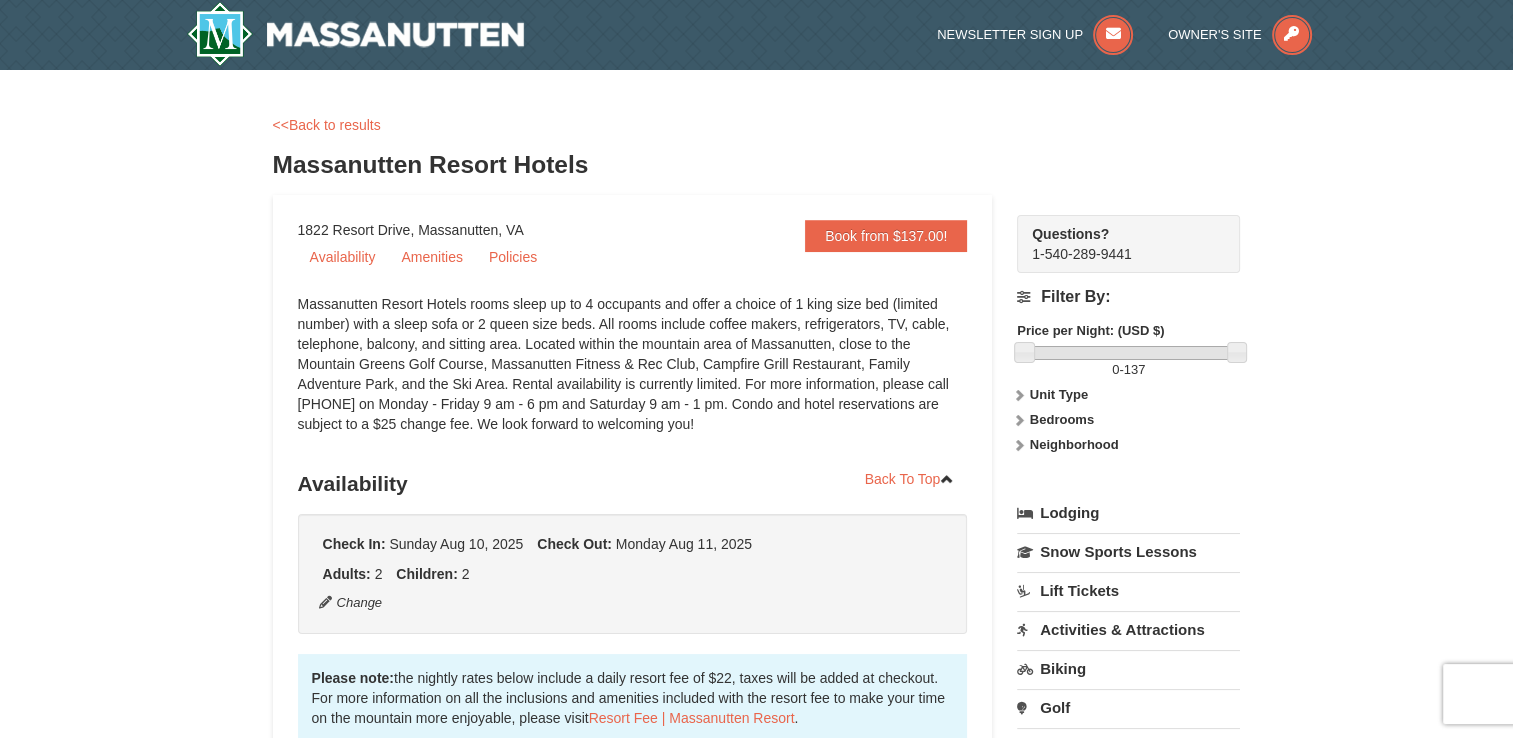 click on "×
<<Back to results
Massanutten Resort Hotels
Book from $137.00!
1822 Resort Drive,
Massanutten,
VA
Availability
Amenities
Policies
‹ ›" at bounding box center (757, 949) 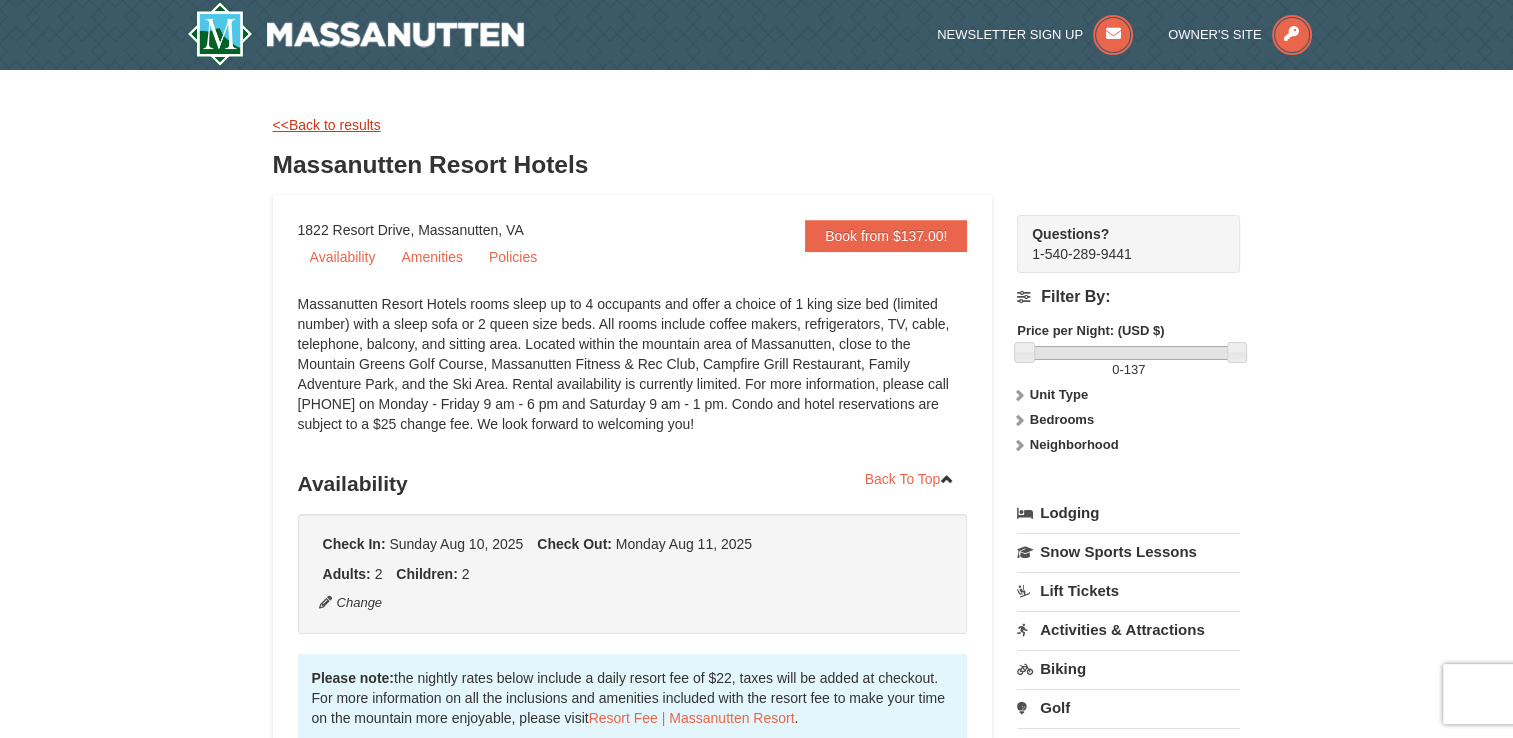 click on "<<Back to results" at bounding box center (327, 125) 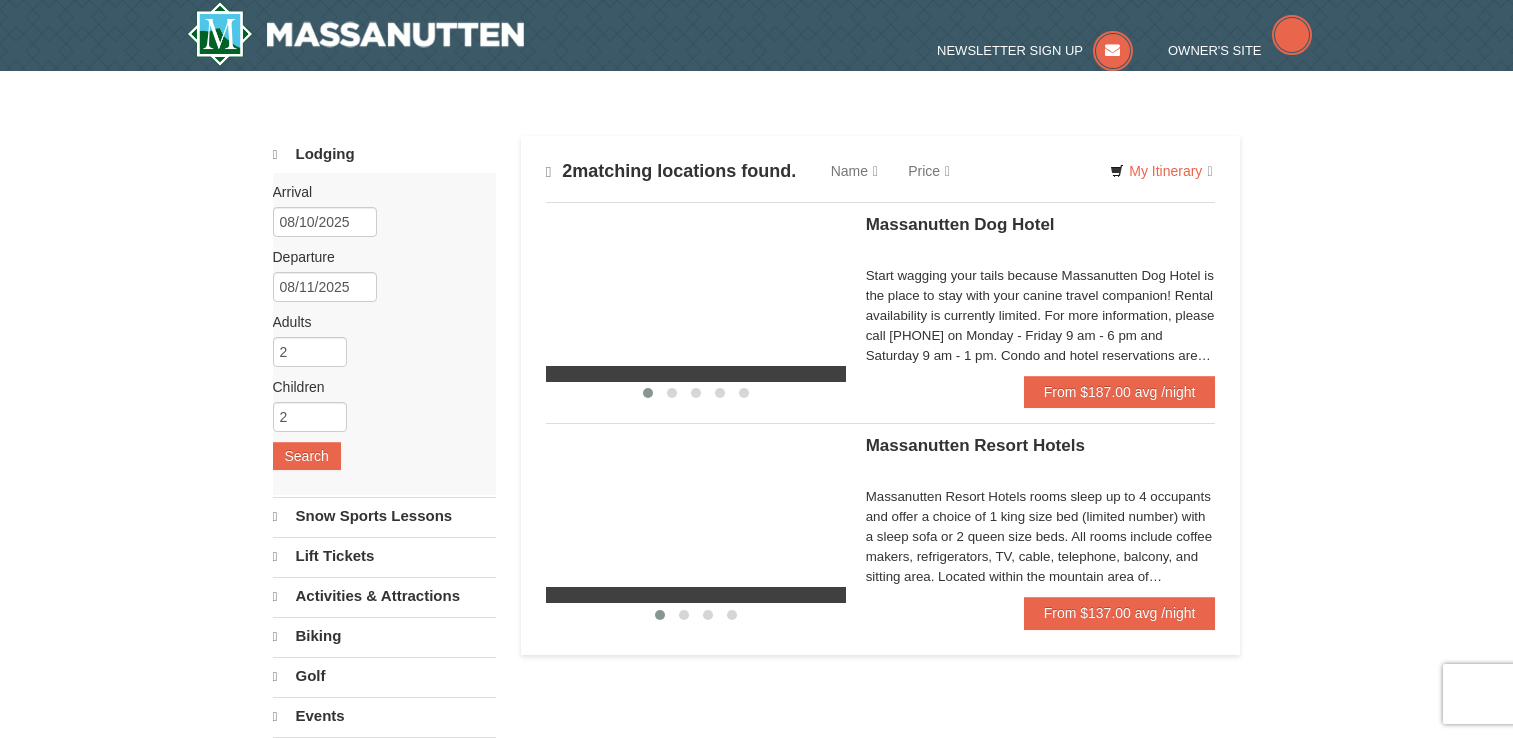 scroll, scrollTop: 198, scrollLeft: 0, axis: vertical 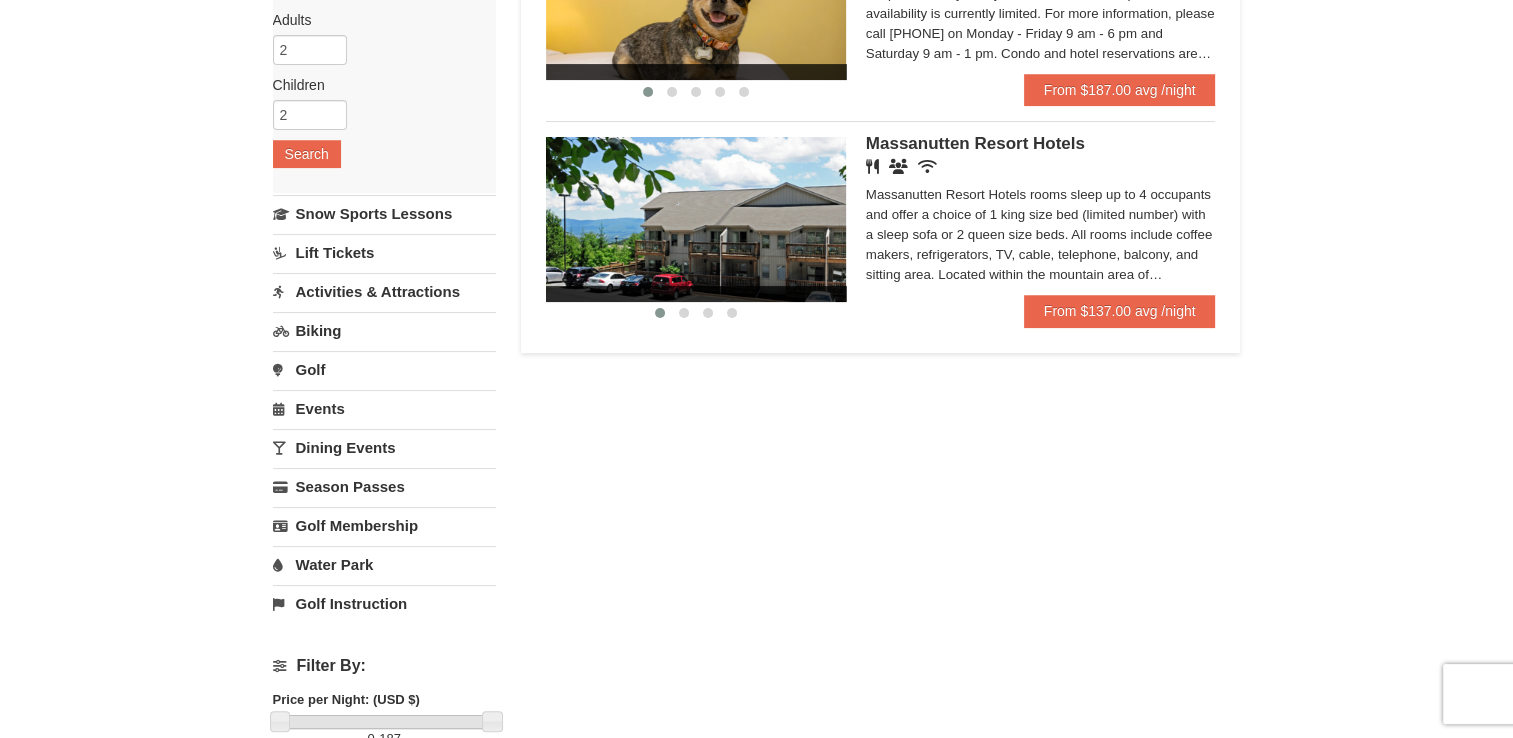 click on "Water Park" at bounding box center (384, 564) 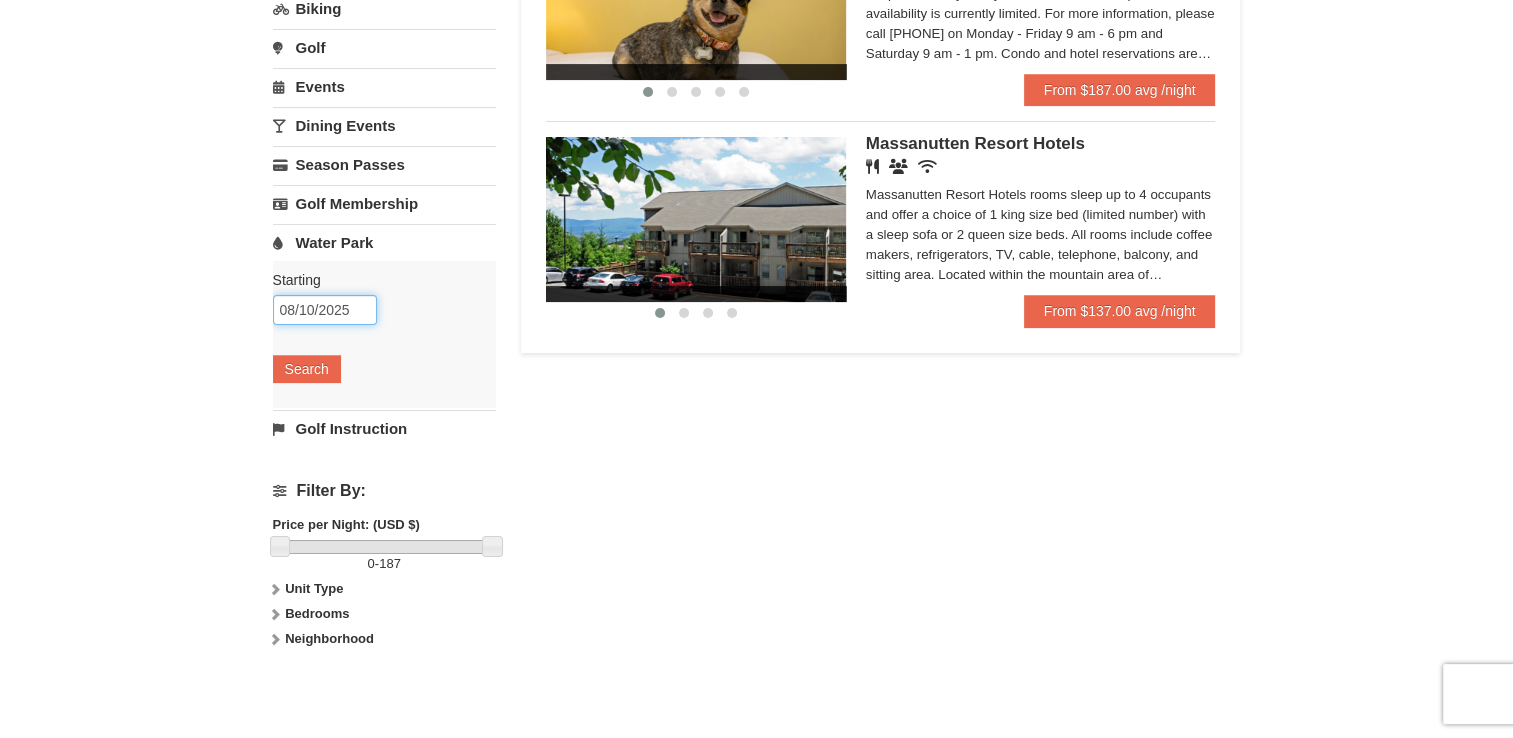 click on "08/10/2025" at bounding box center [325, 310] 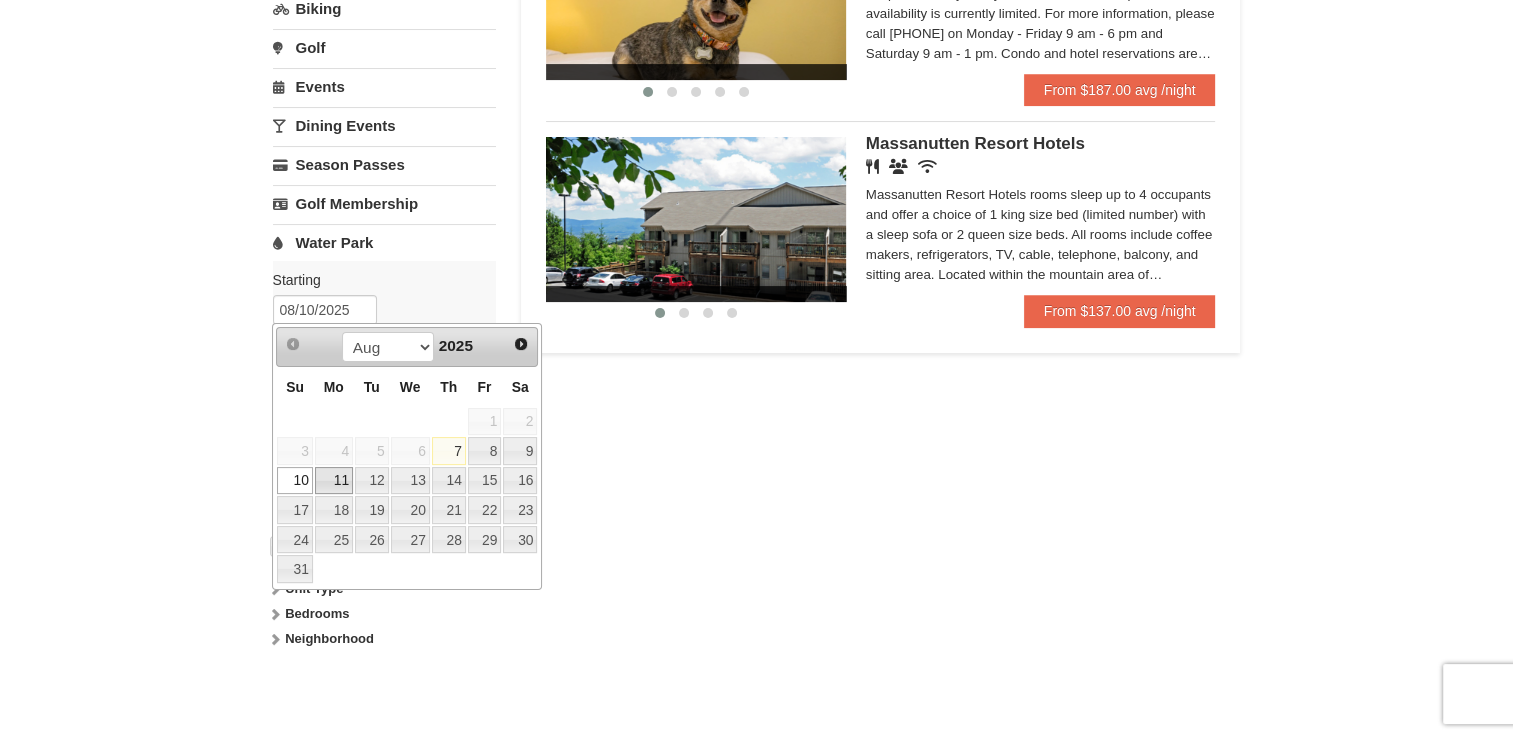 click on "11" at bounding box center (334, 481) 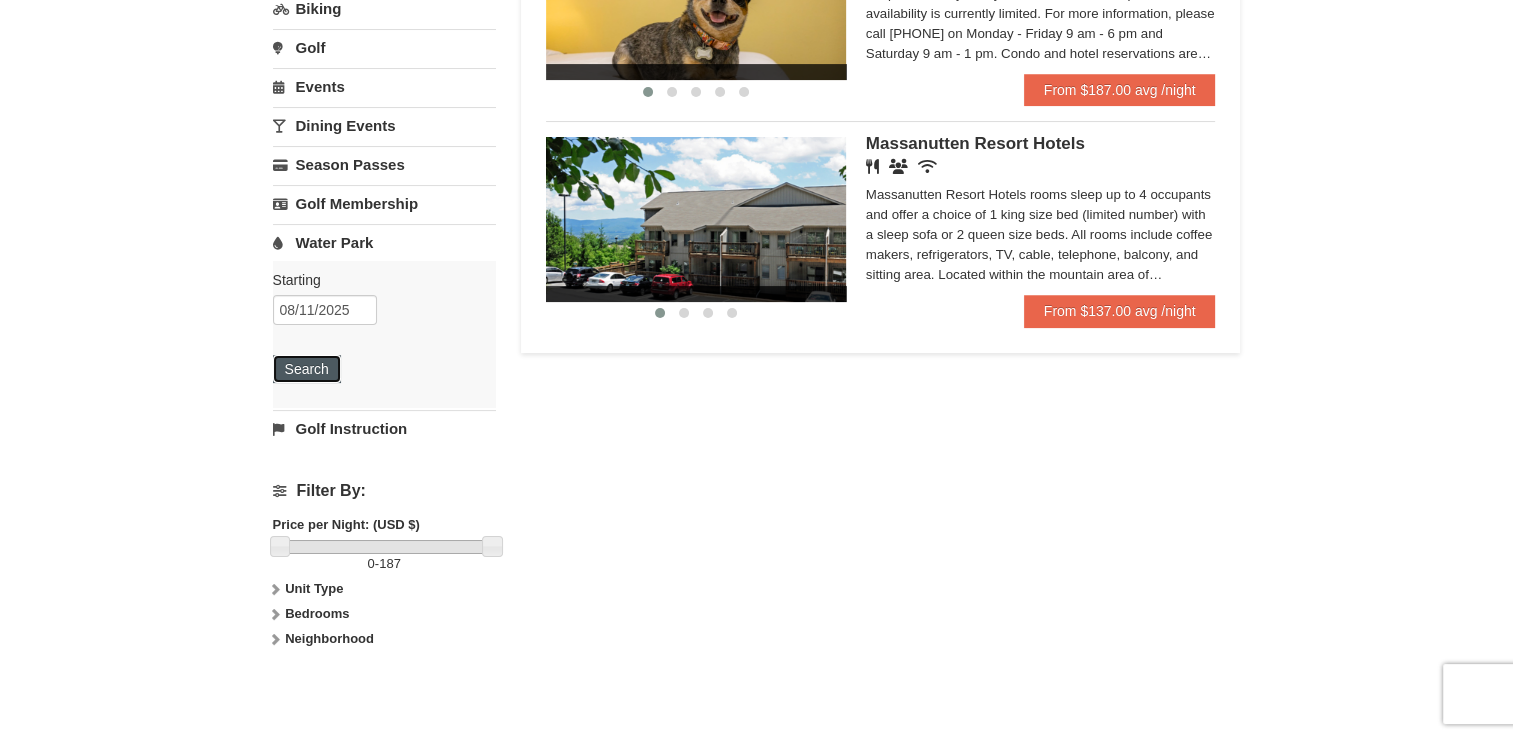 click on "Search" at bounding box center [307, 369] 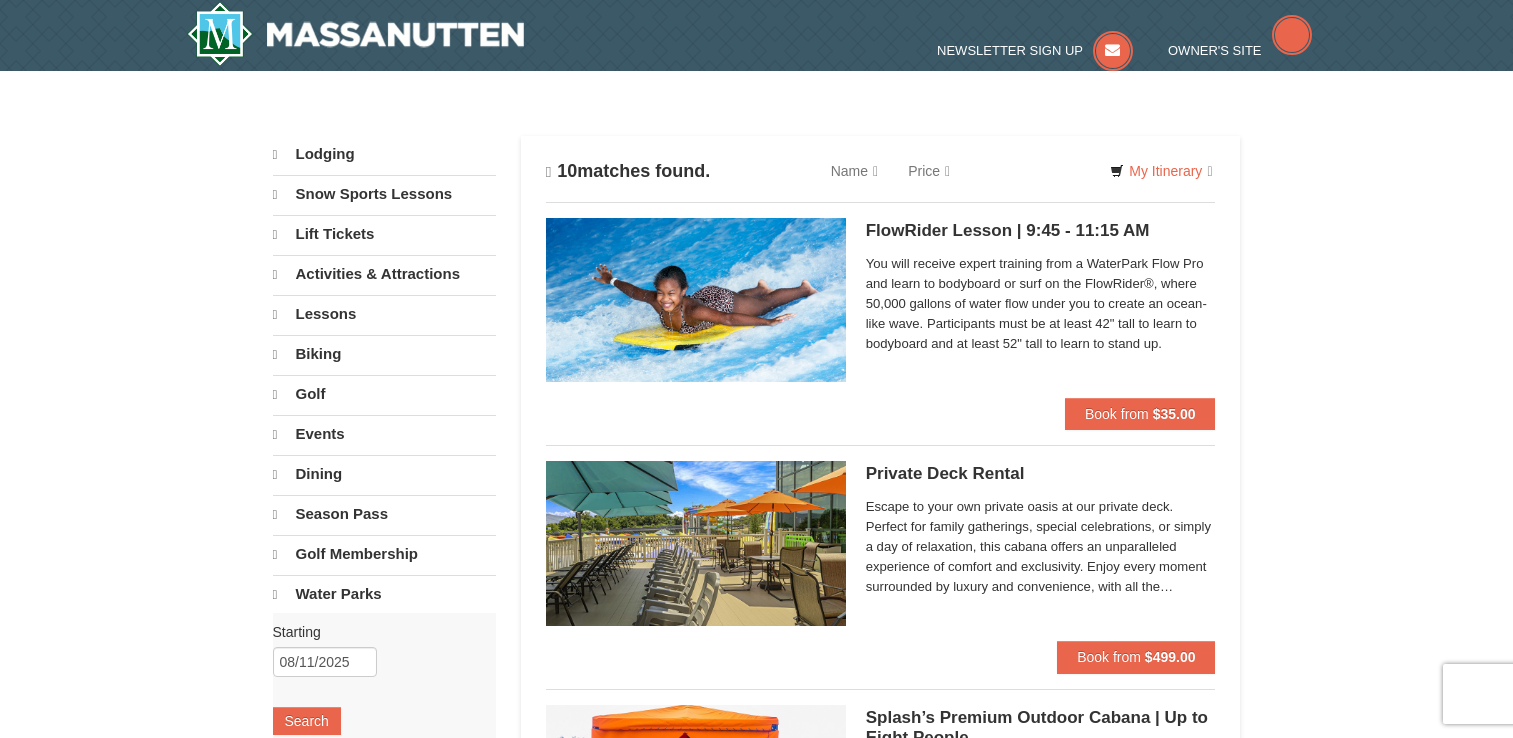scroll, scrollTop: 0, scrollLeft: 0, axis: both 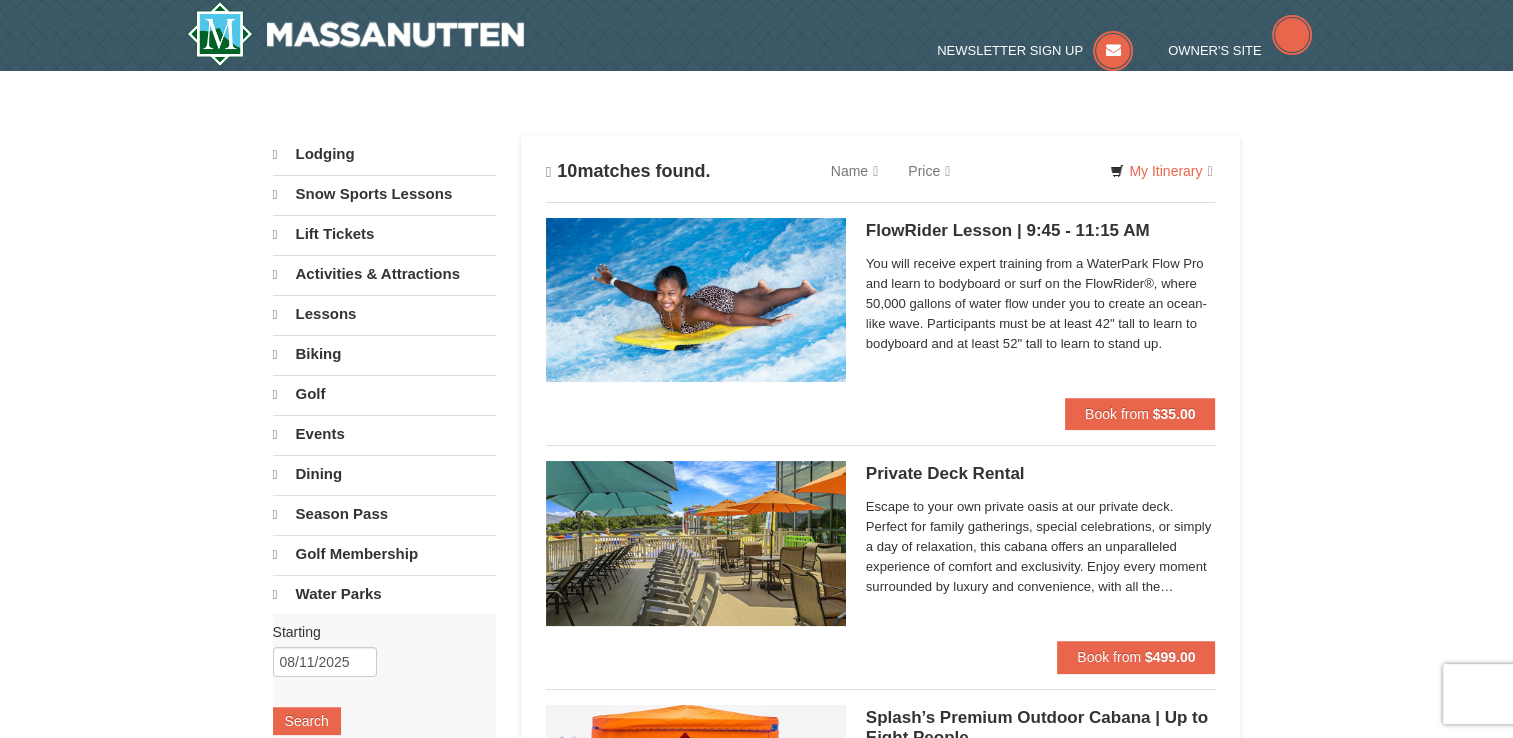 select on "8" 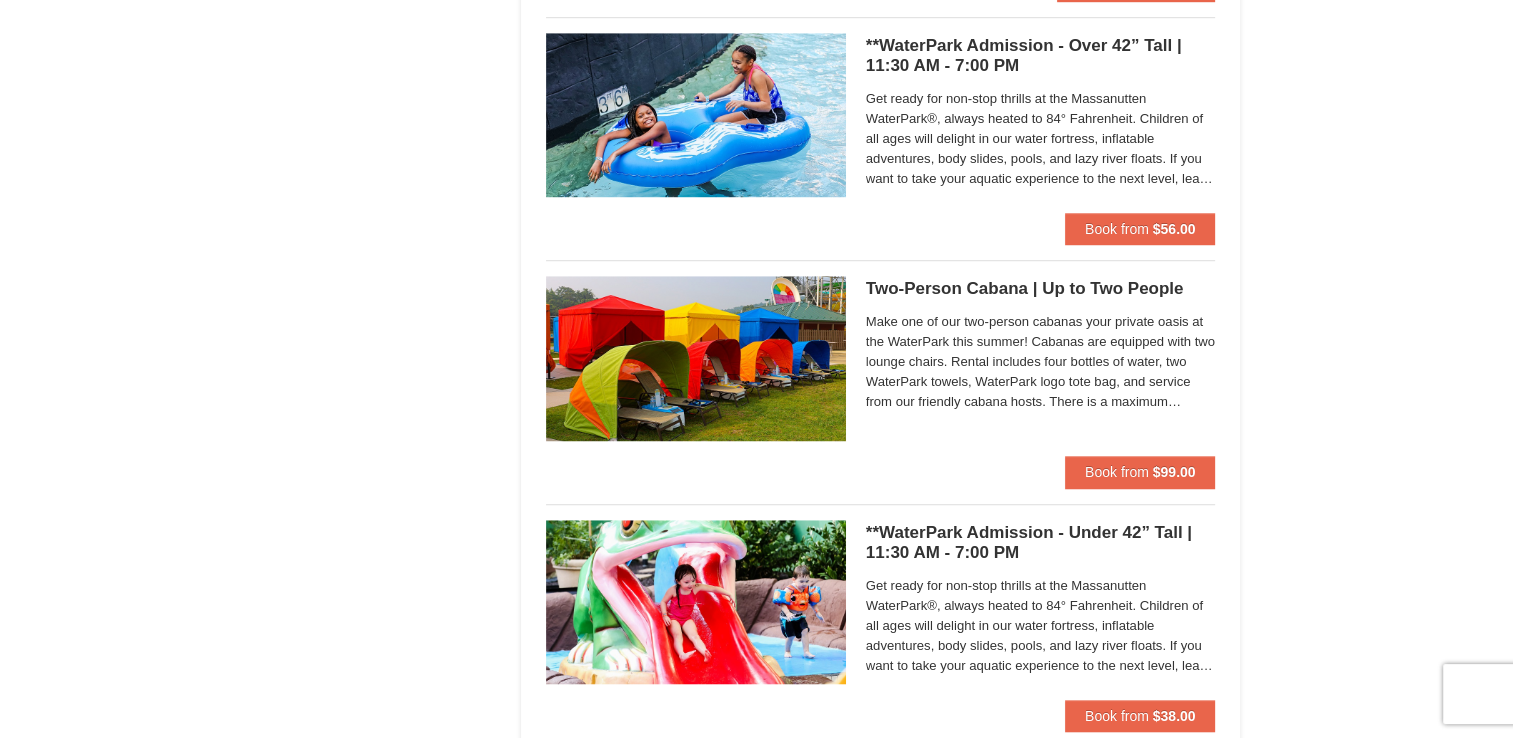 scroll, scrollTop: 1300, scrollLeft: 0, axis: vertical 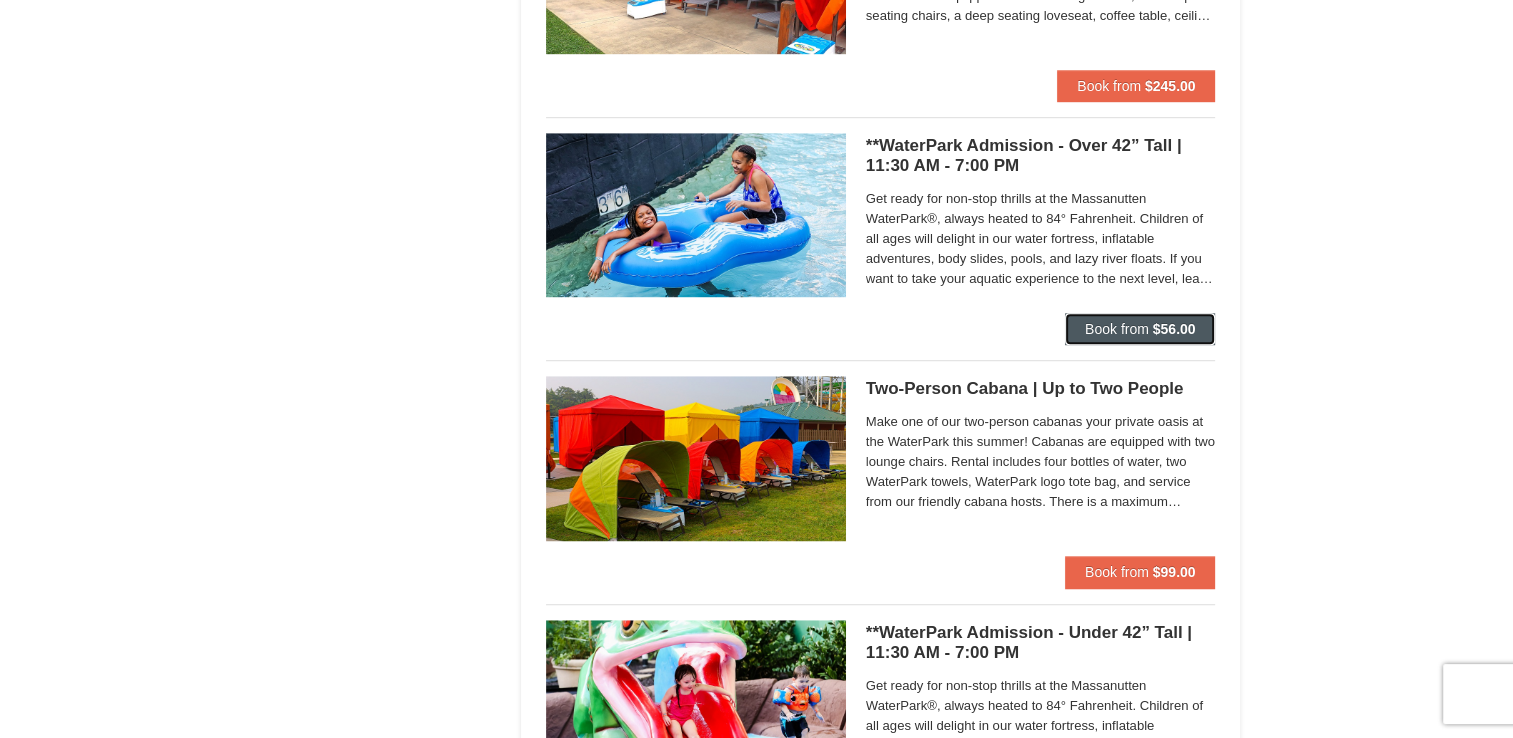 click on "Book from" at bounding box center (1117, 329) 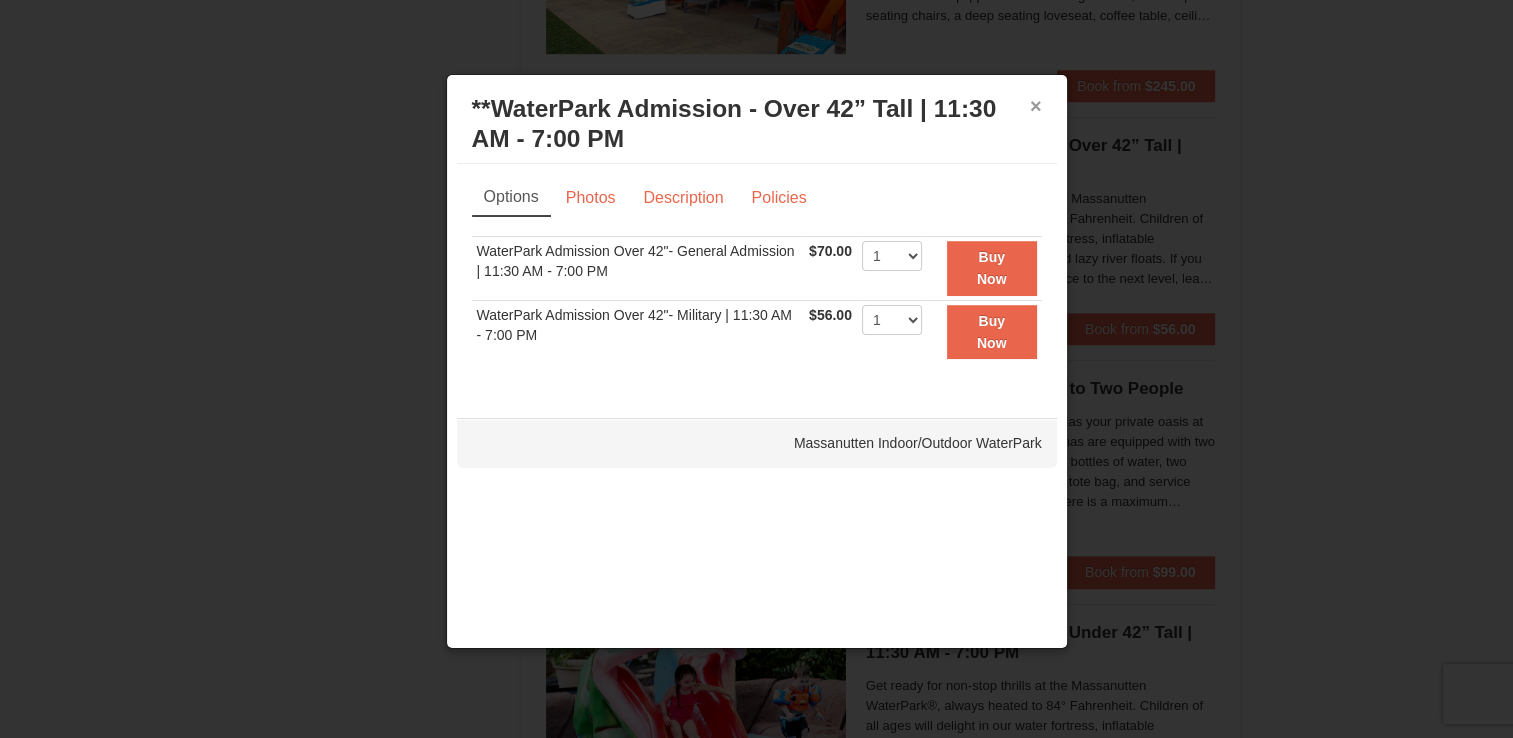 click on "×" at bounding box center [1036, 106] 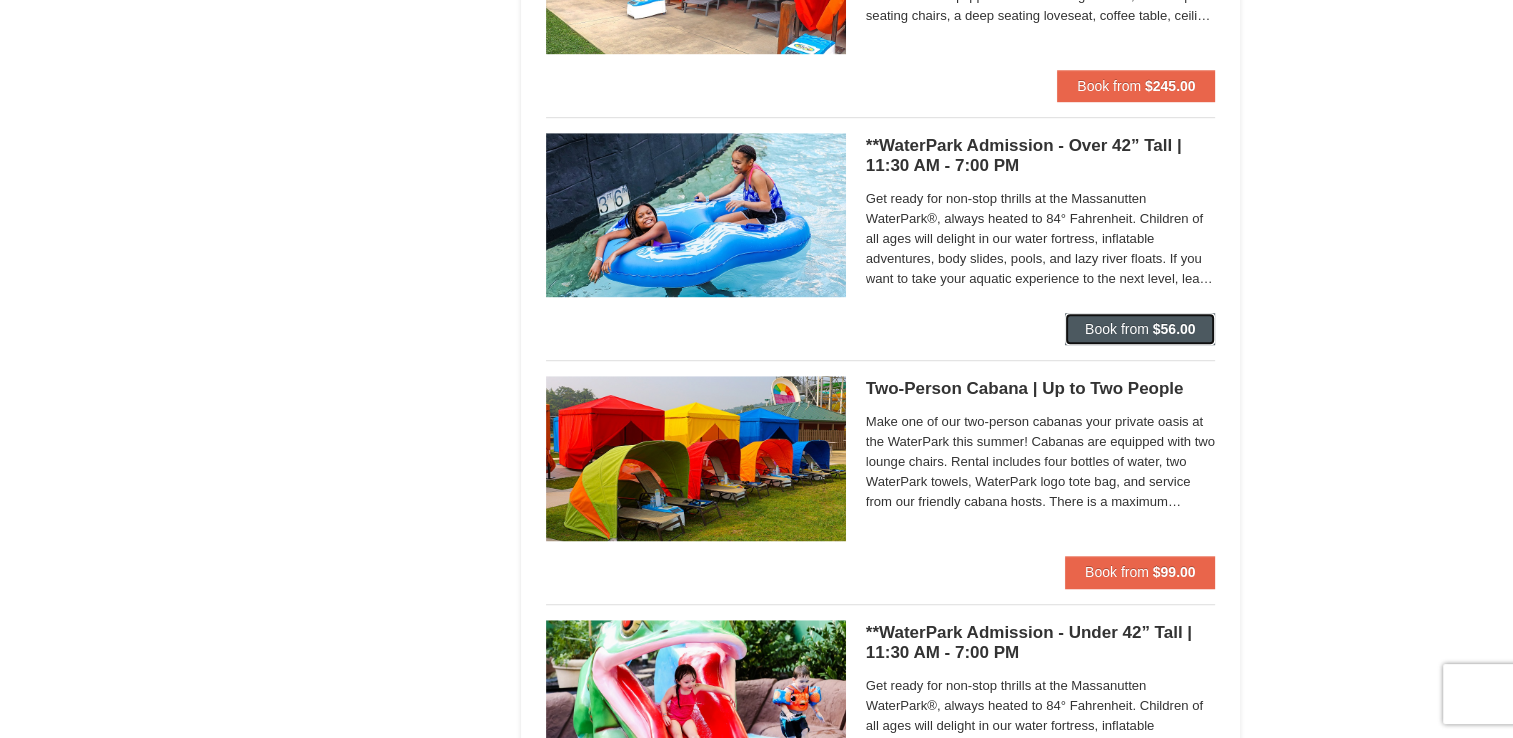 click on "Book from" at bounding box center (1117, 329) 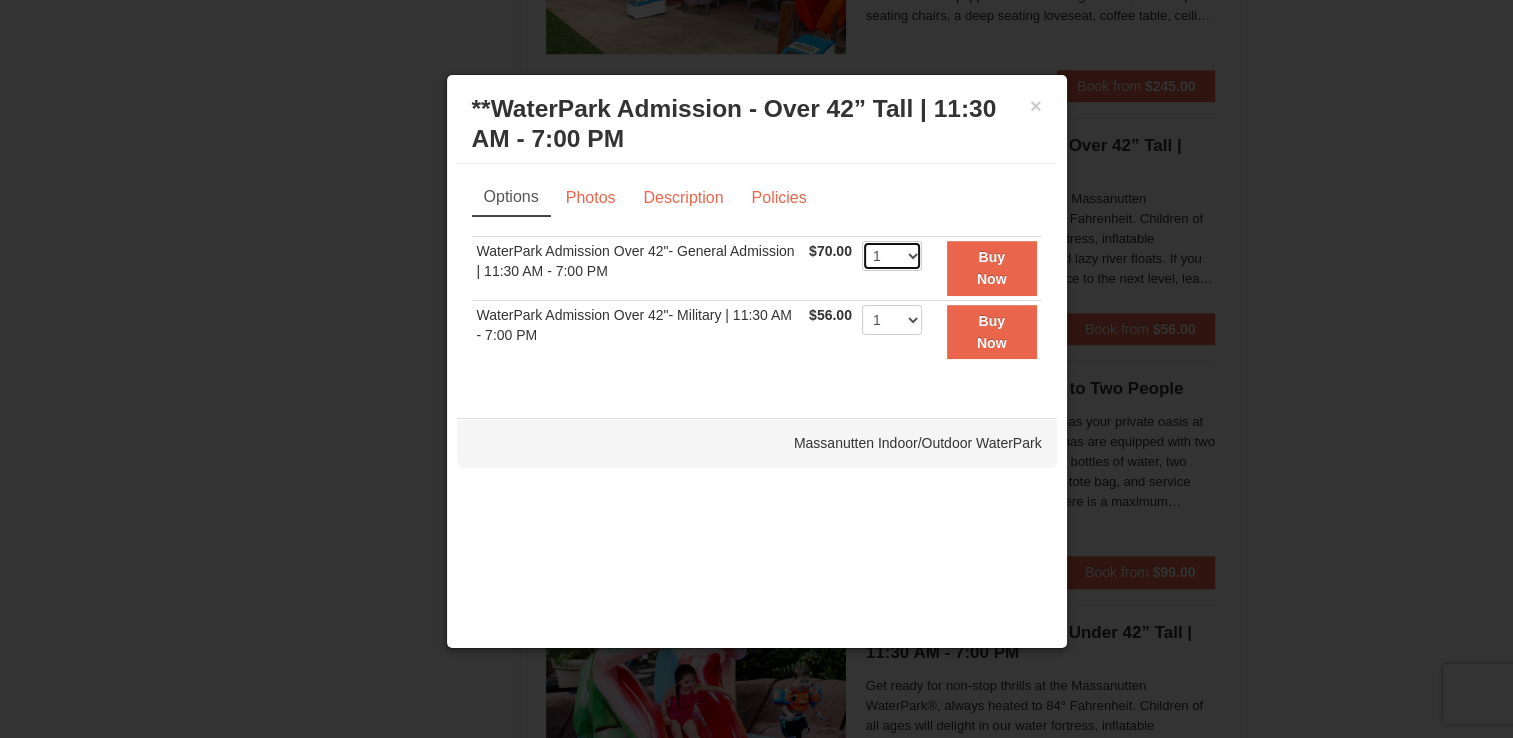 click on "1
2
3
4
5
6
7
8
9
10
11
12
13
14
15
16
17
18
19
20
21 22" at bounding box center (892, 256) 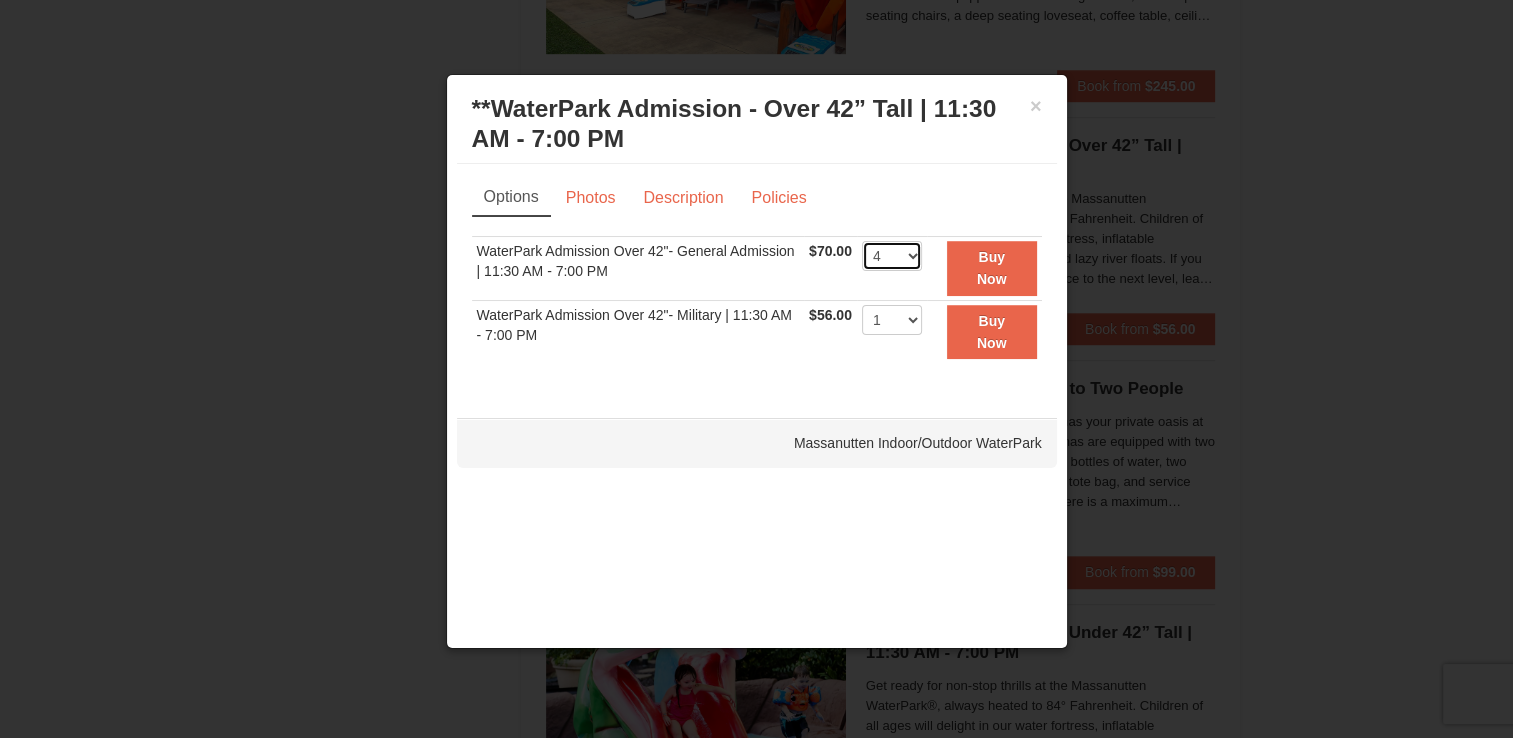 click on "1
2
3
4
5
6
7
8
9
10
11
12
13
14
15
16
17
18
19
20
21 22" at bounding box center [892, 256] 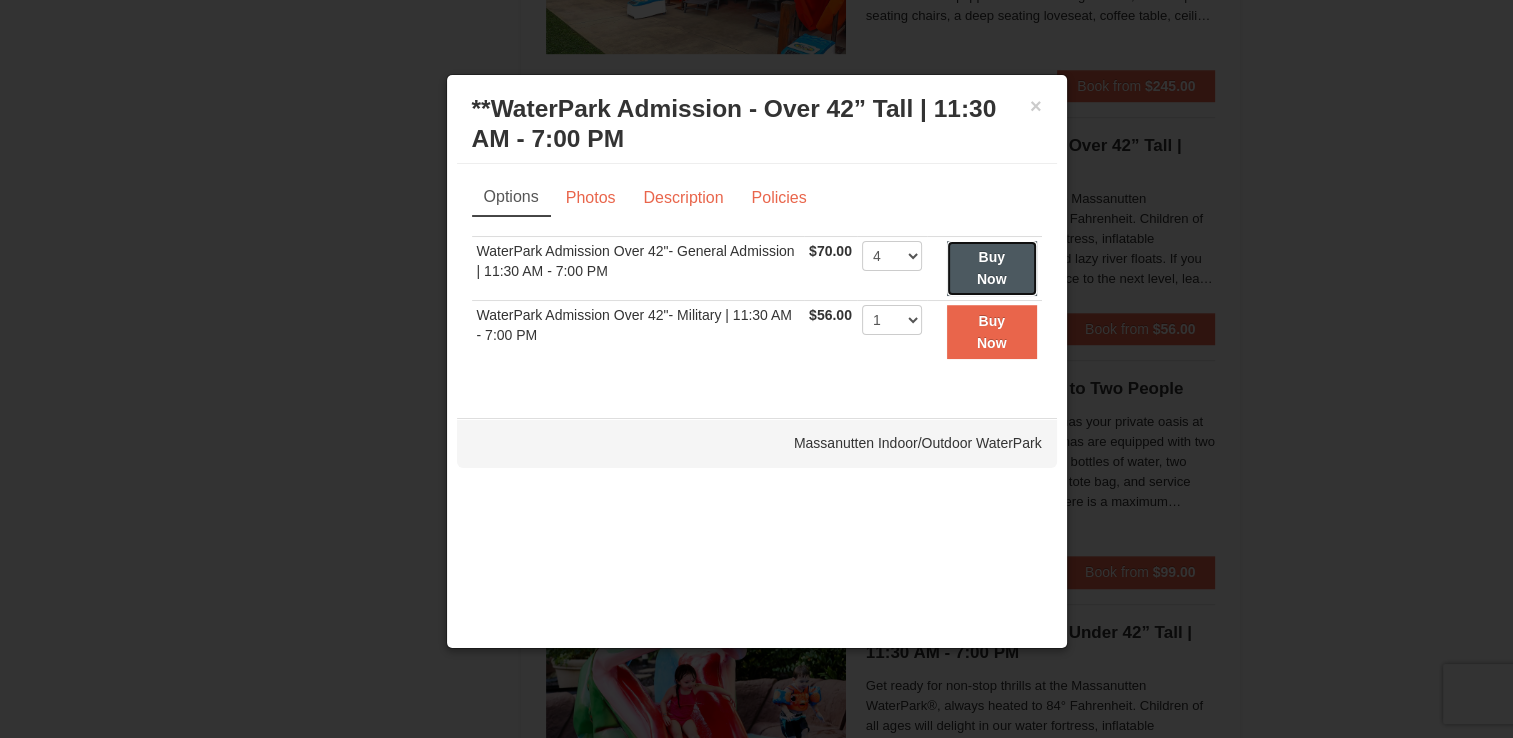 click on "Buy Now" at bounding box center (992, 268) 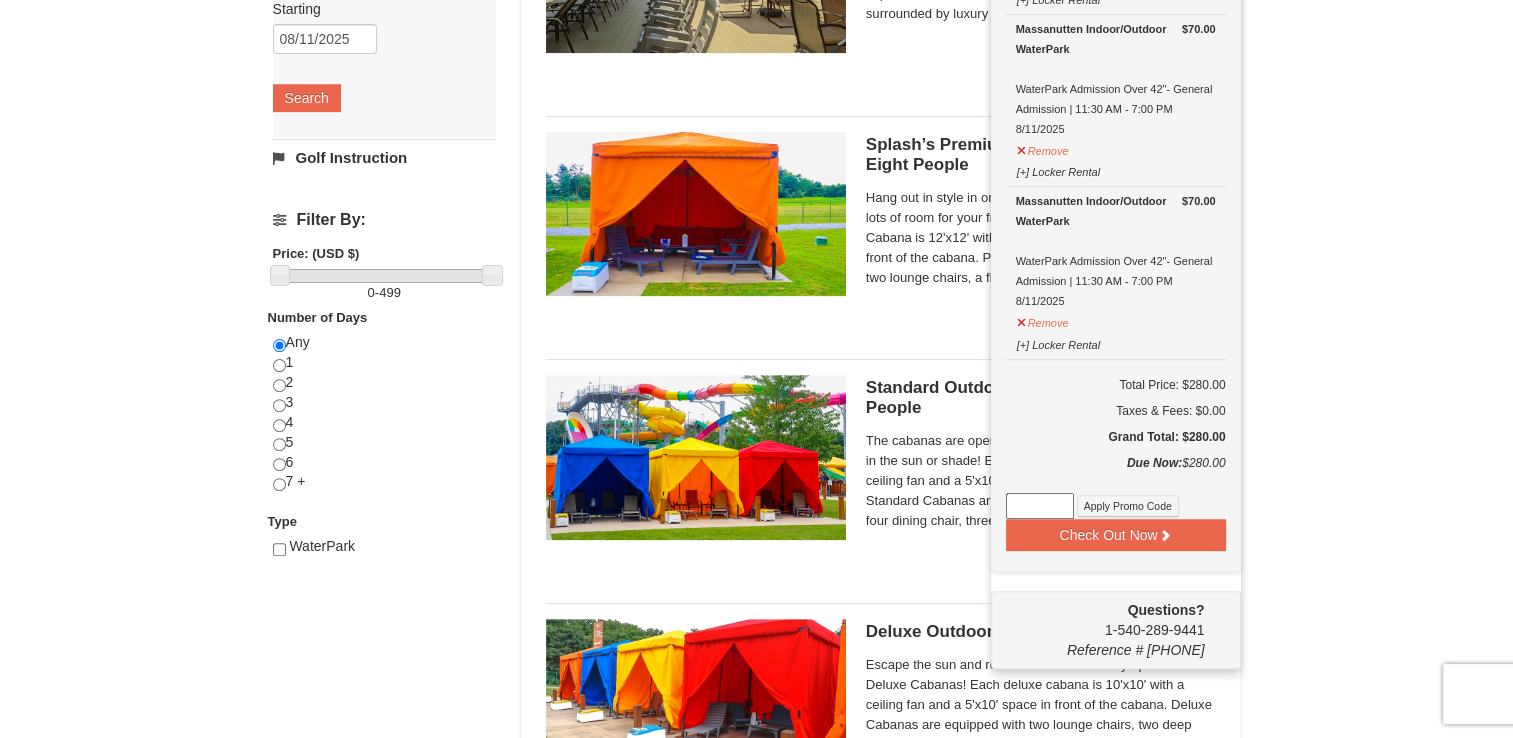 scroll, scrollTop: 606, scrollLeft: 0, axis: vertical 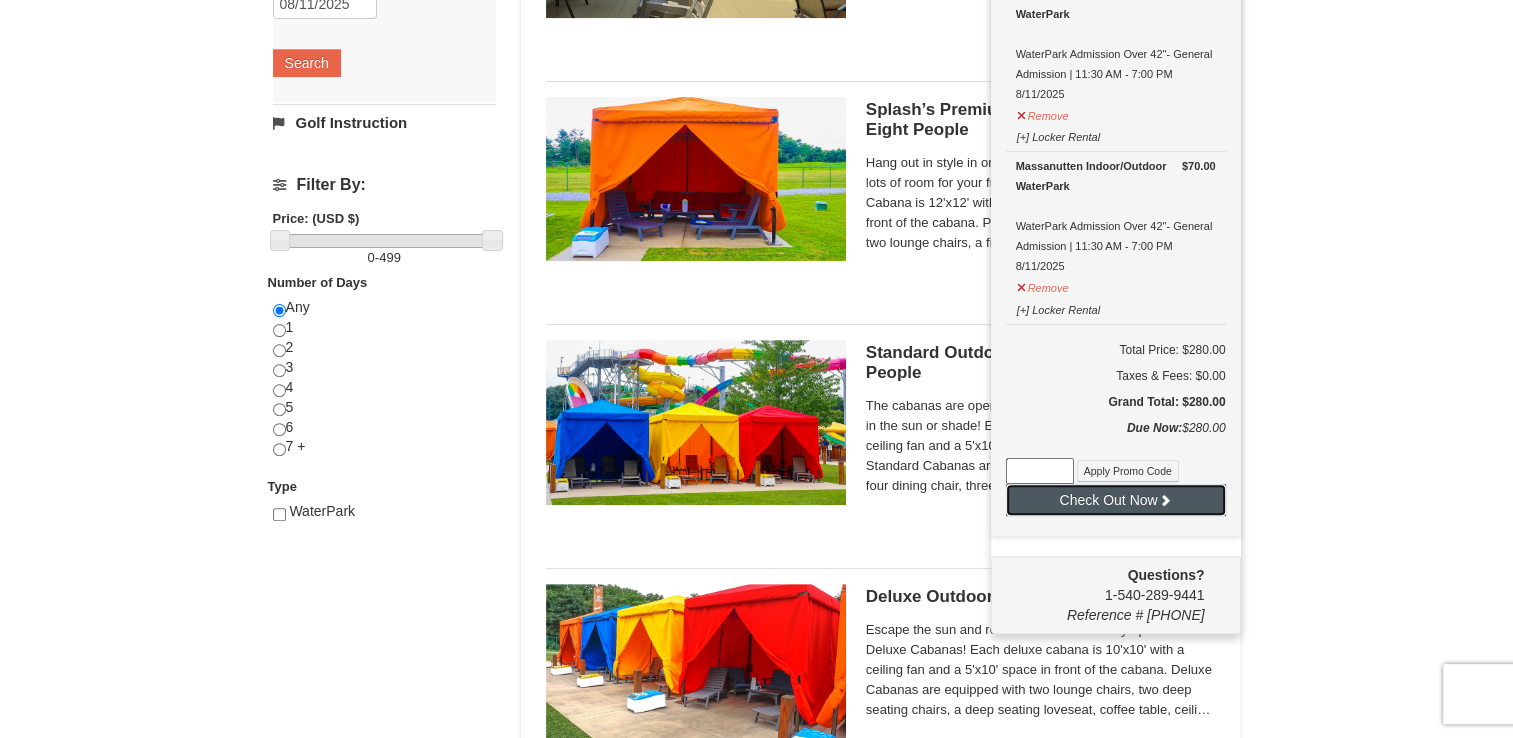 click on "Check Out Now" at bounding box center (1116, 500) 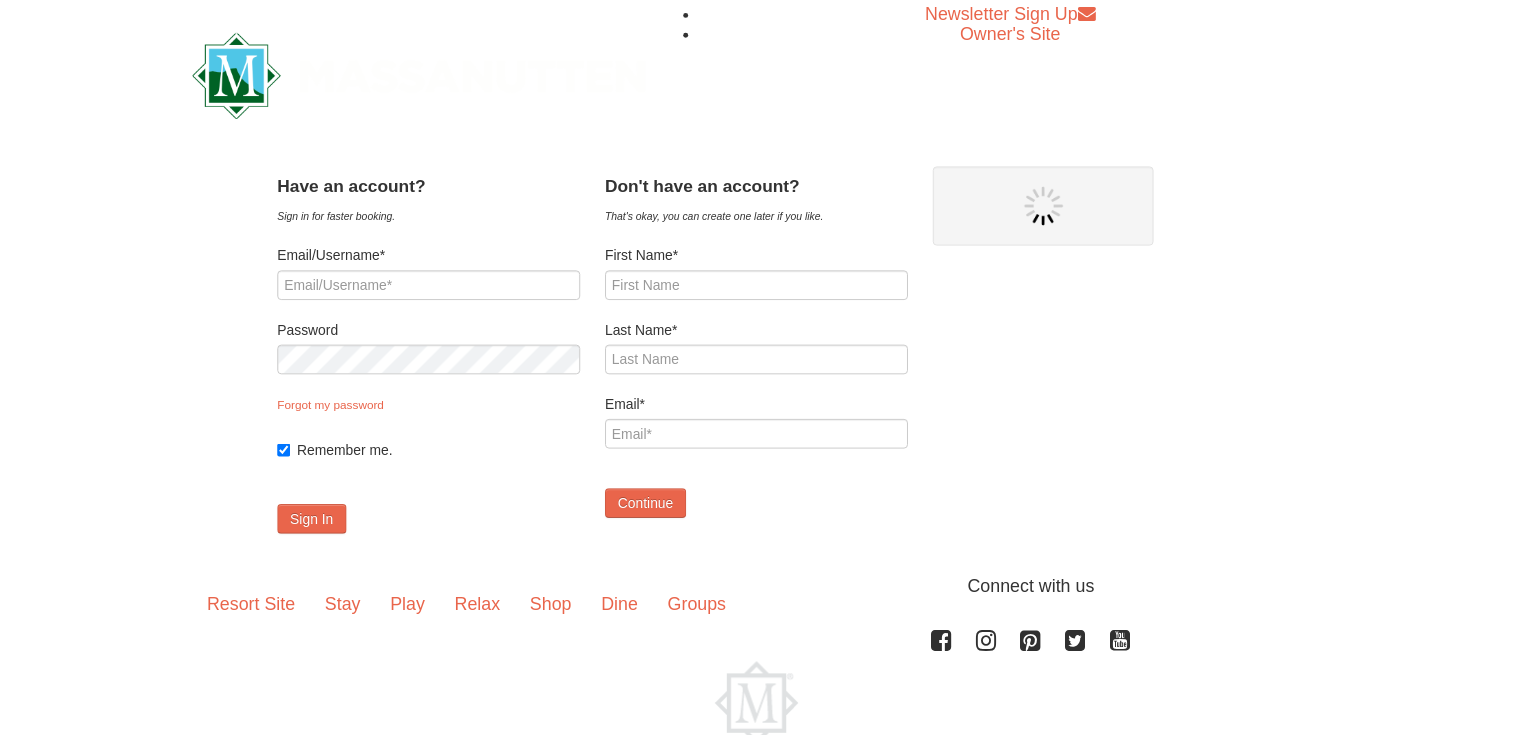 scroll, scrollTop: 0, scrollLeft: 0, axis: both 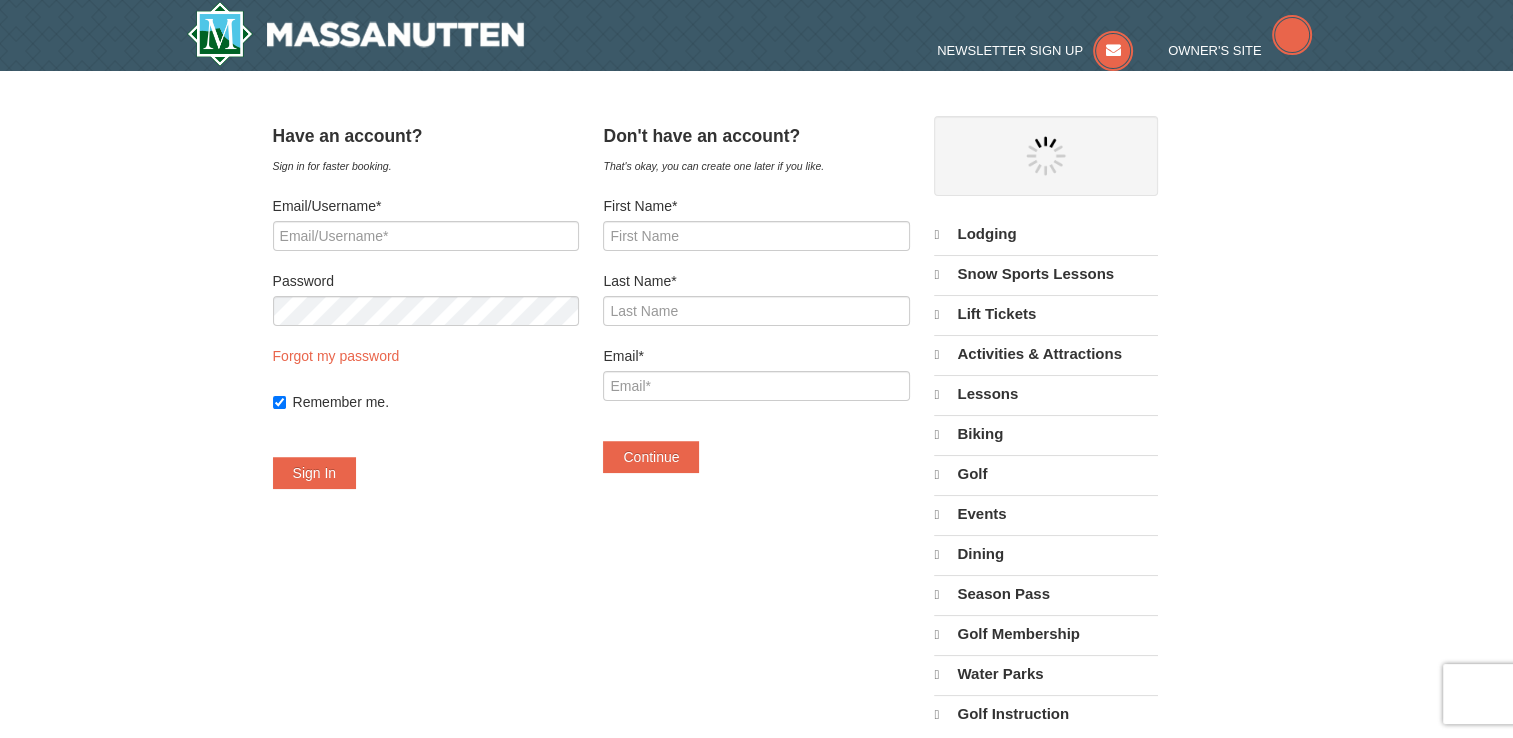 select on "8" 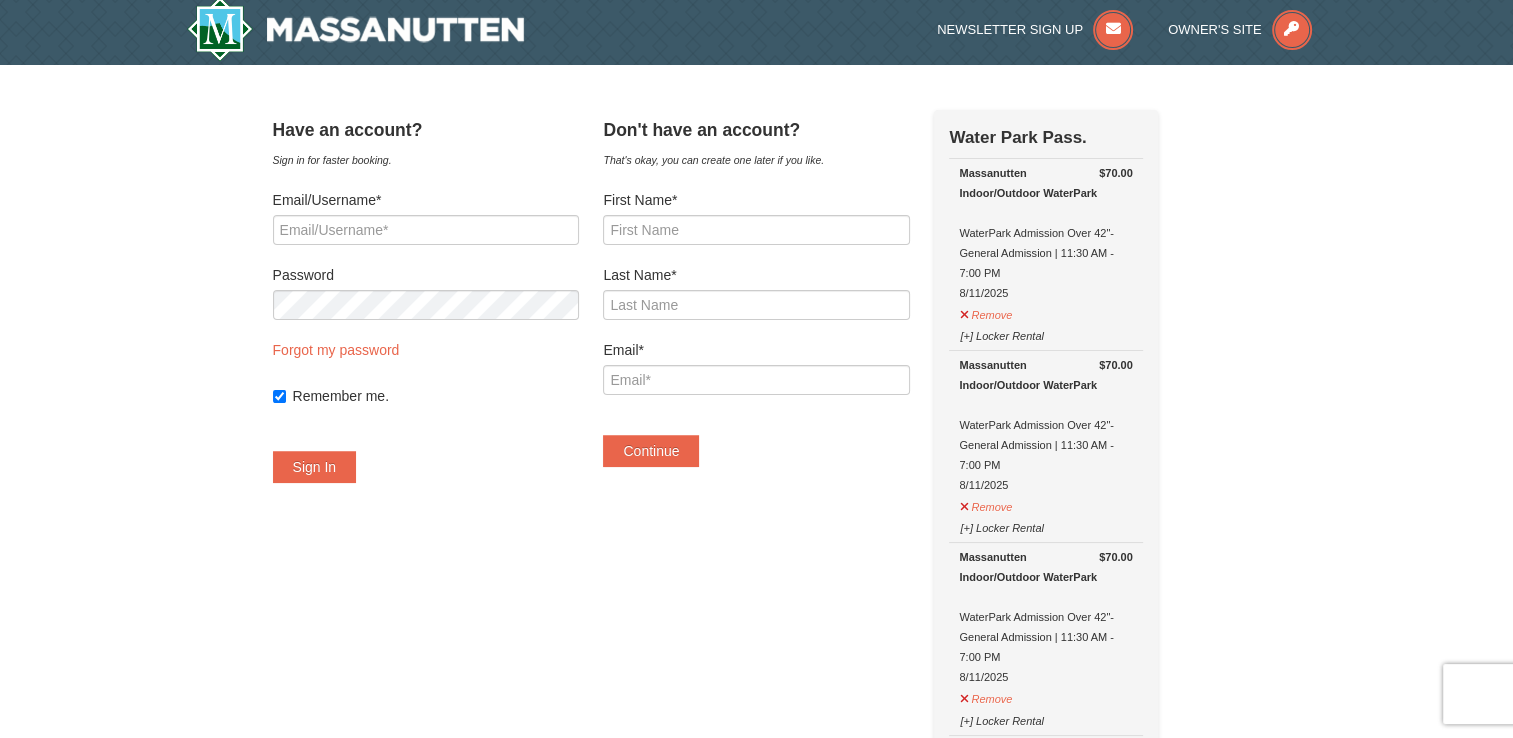 scroll, scrollTop: 0, scrollLeft: 0, axis: both 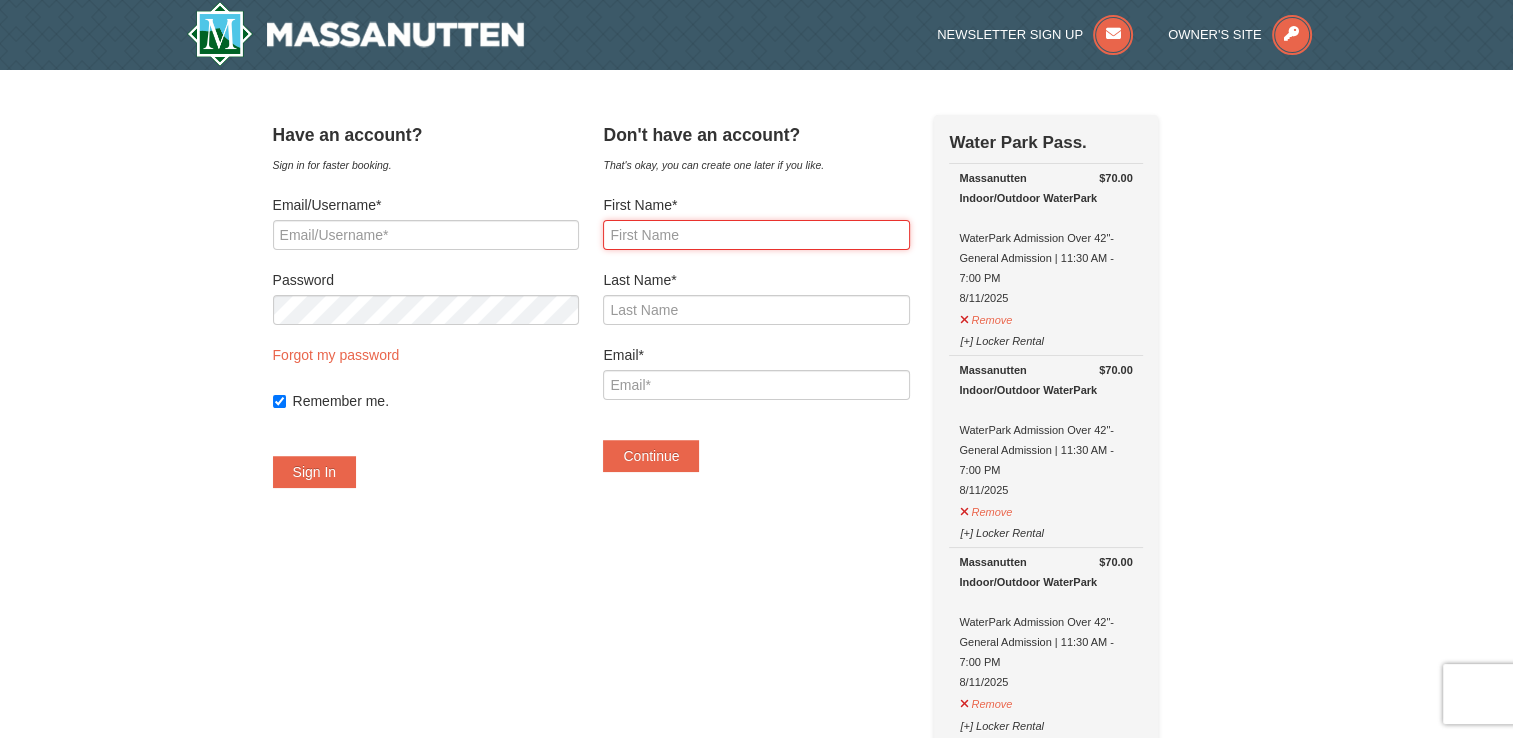 click on "First Name*" at bounding box center (756, 235) 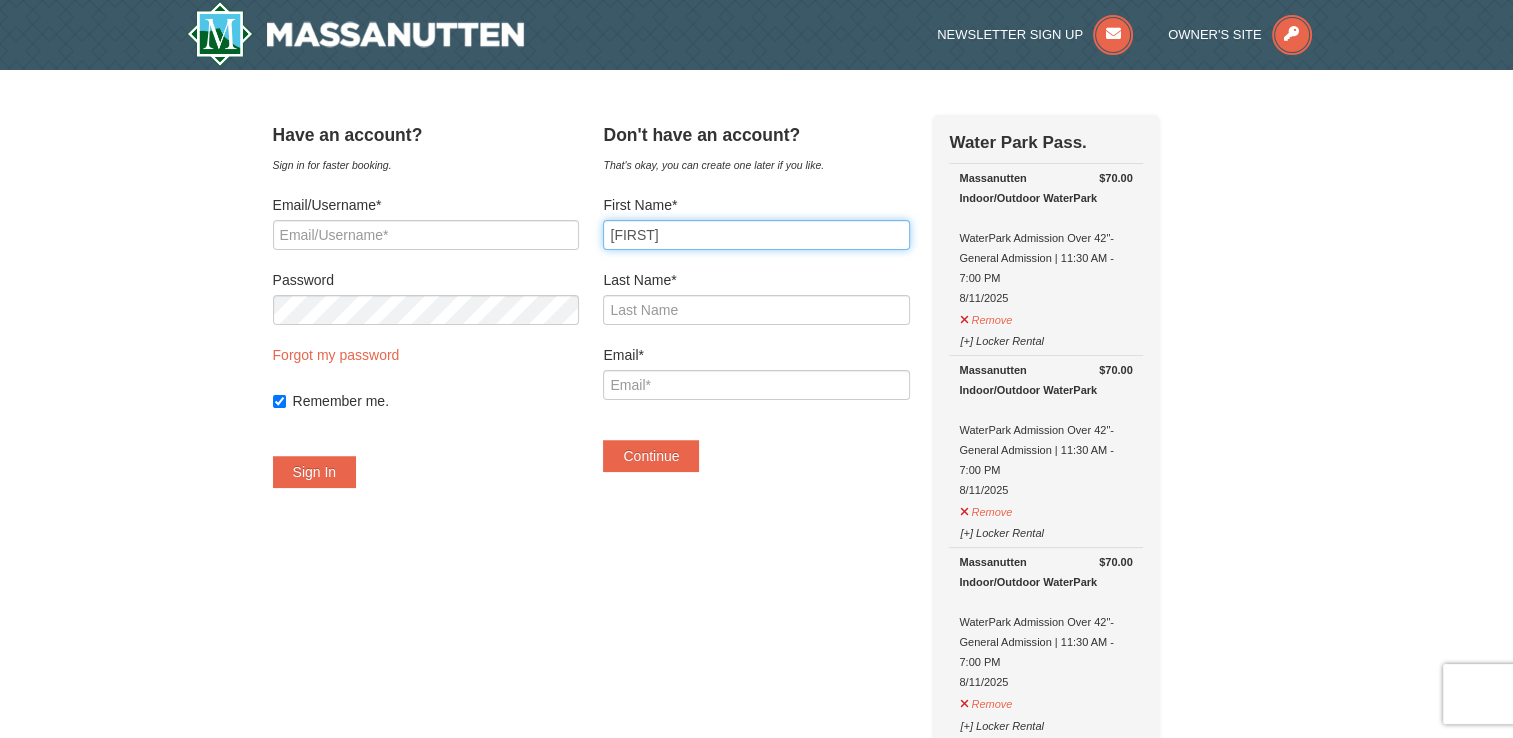 type on "Smith" 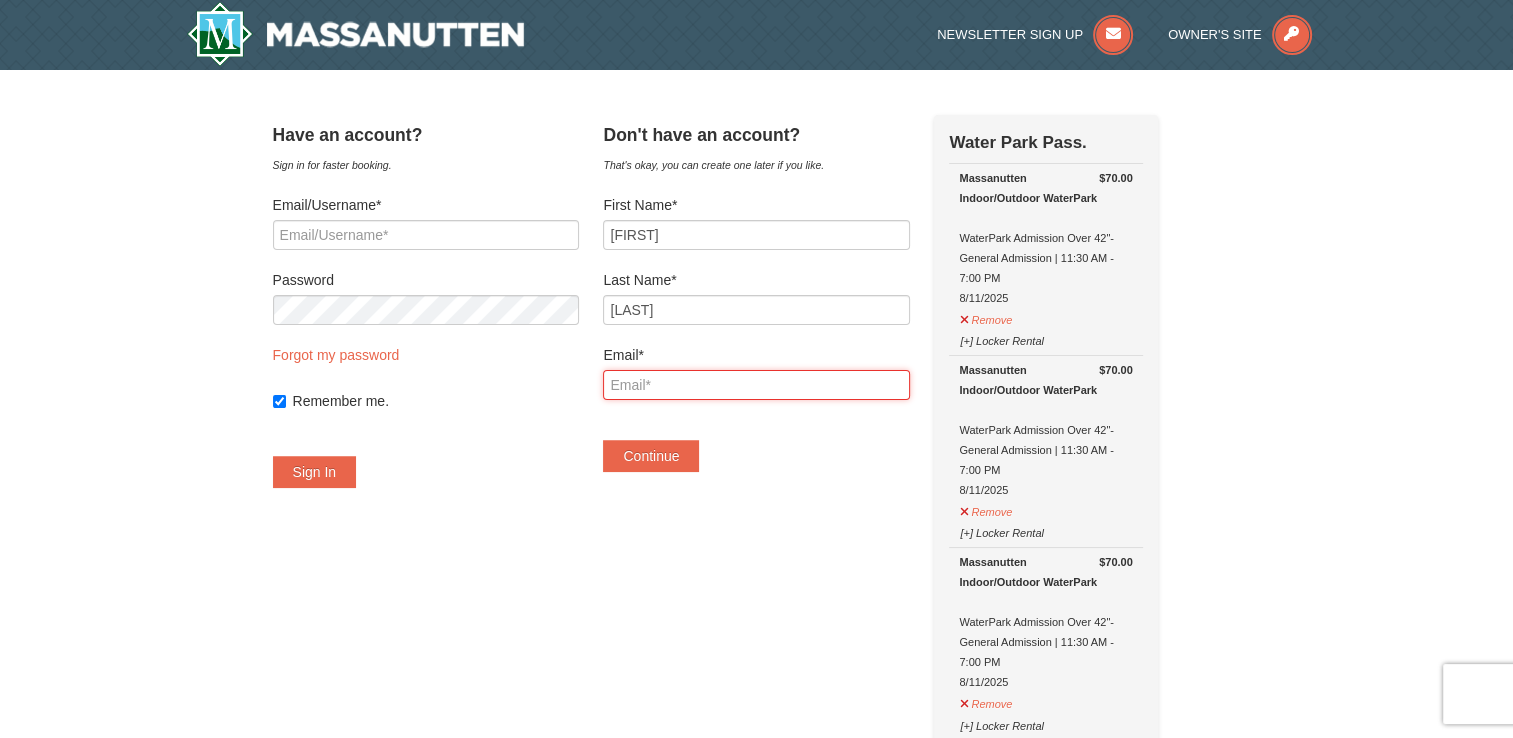 type on "nef0214@[EXAMPLE.COM]" 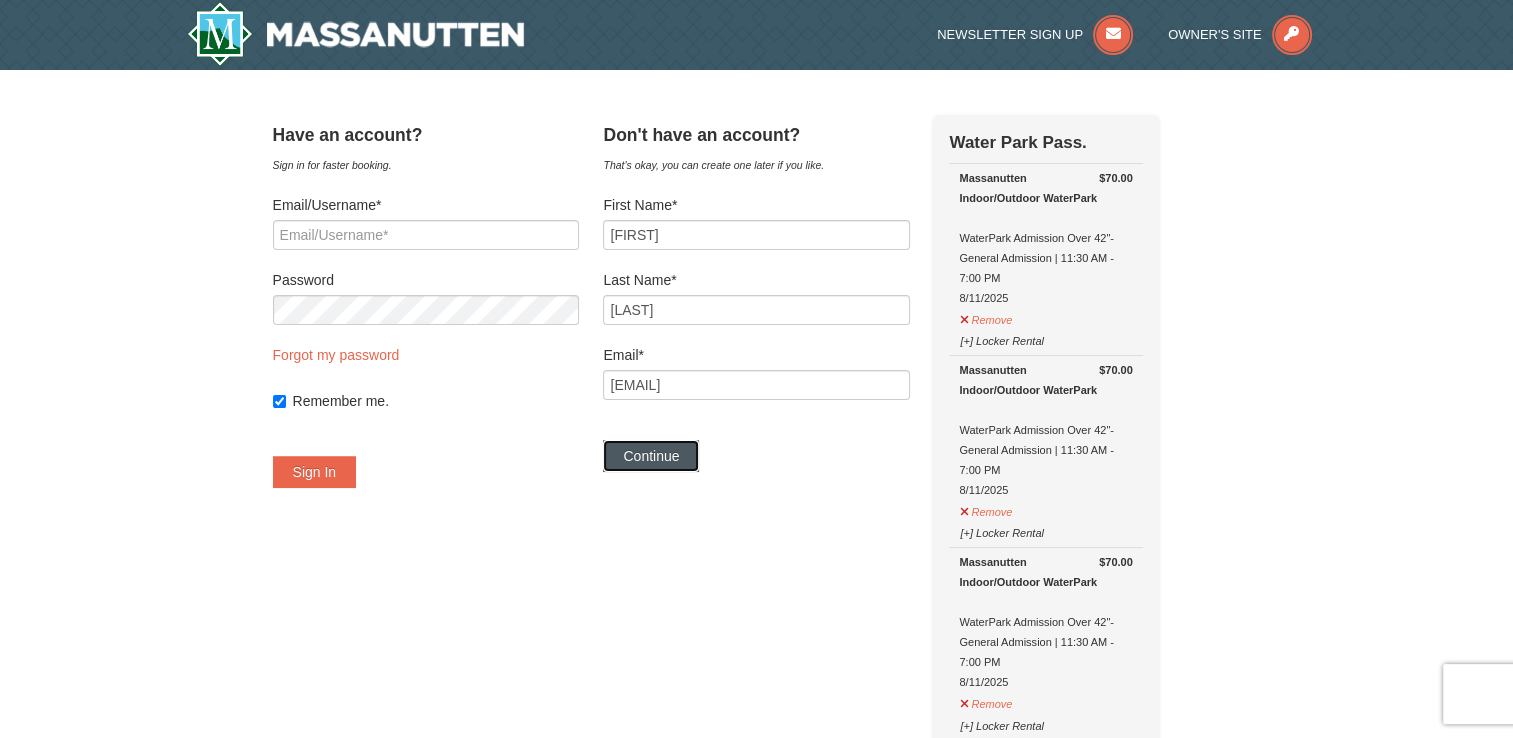 click on "Continue" at bounding box center (651, 456) 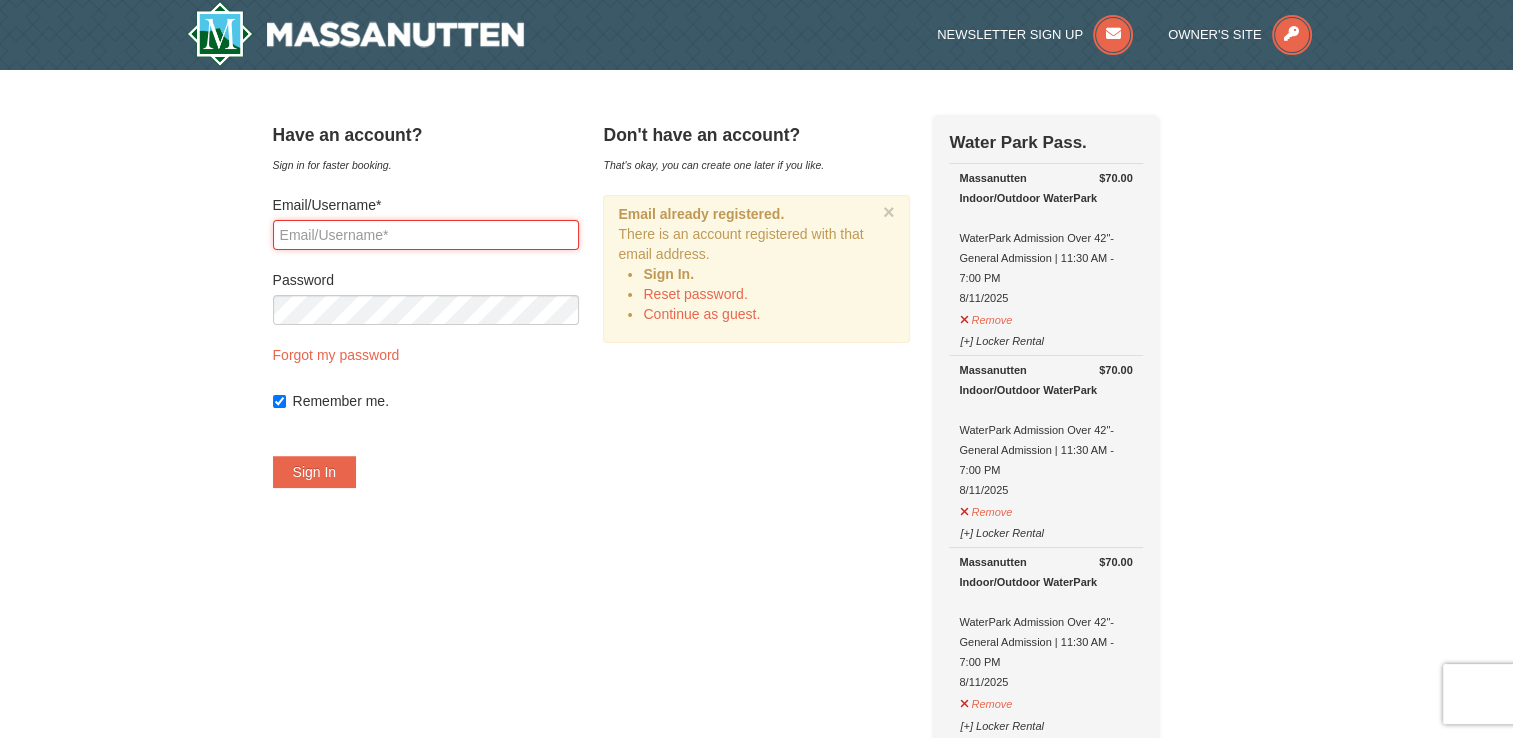 click on "Email/Username*" at bounding box center (426, 235) 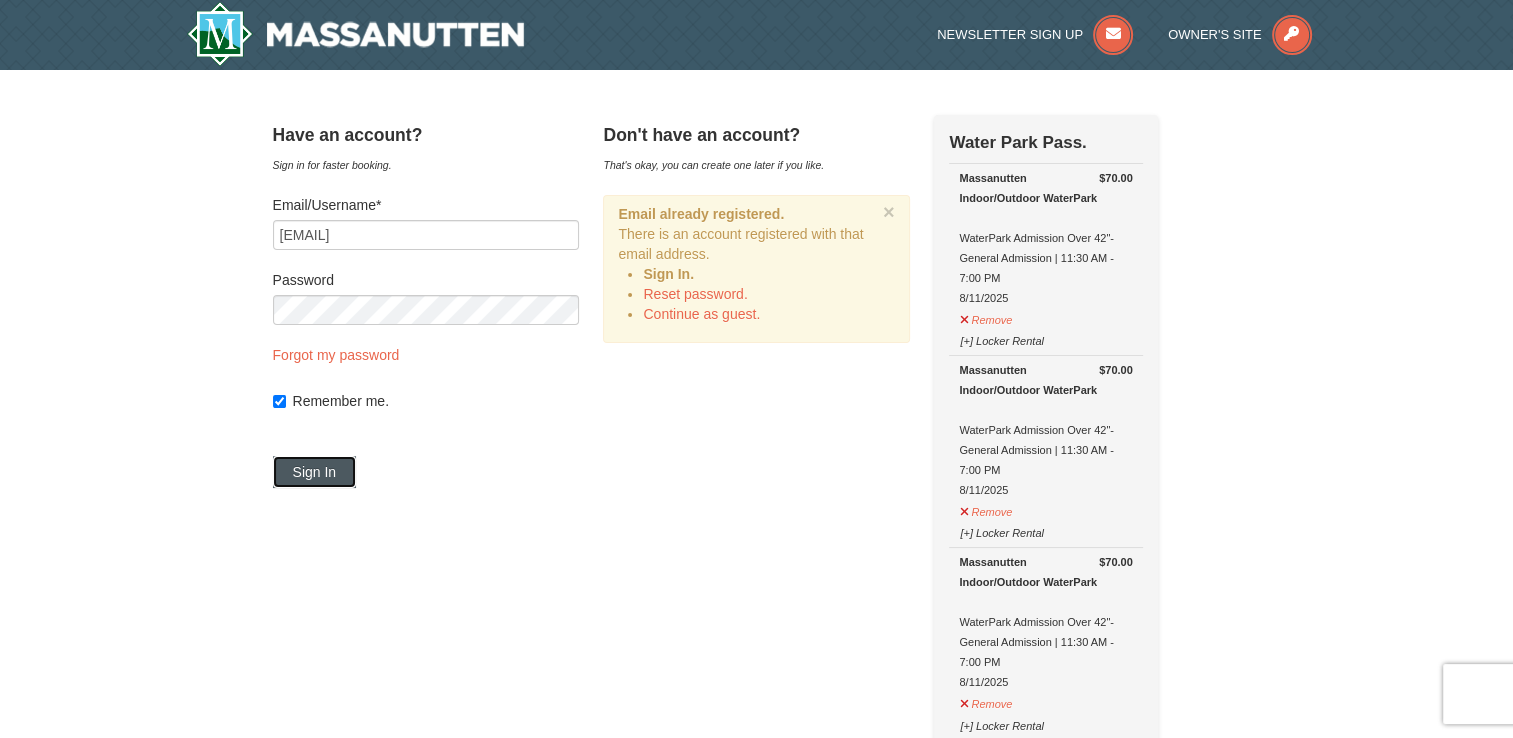 click on "Sign In" at bounding box center [315, 472] 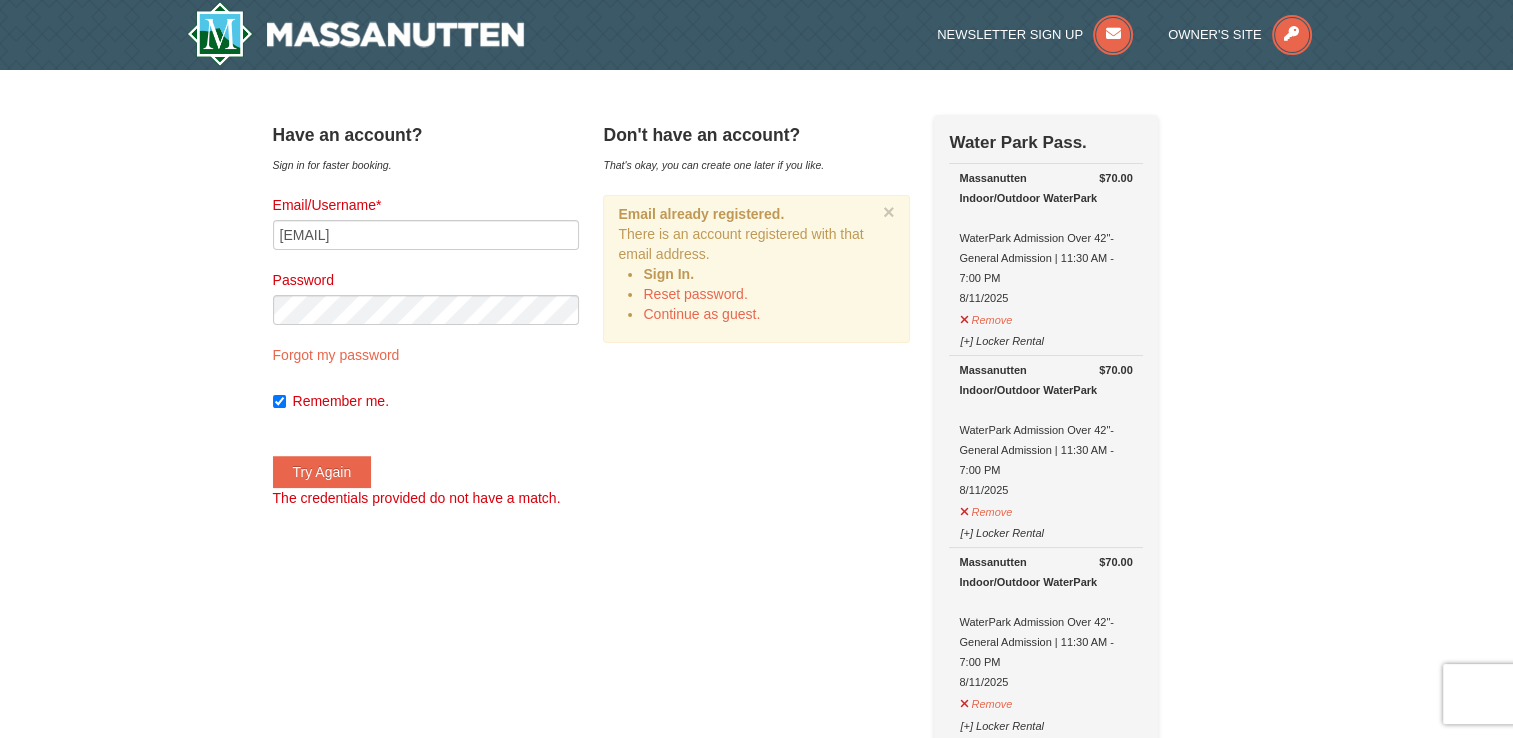 click on "The credentials provided do not have a match." at bounding box center [417, 498] 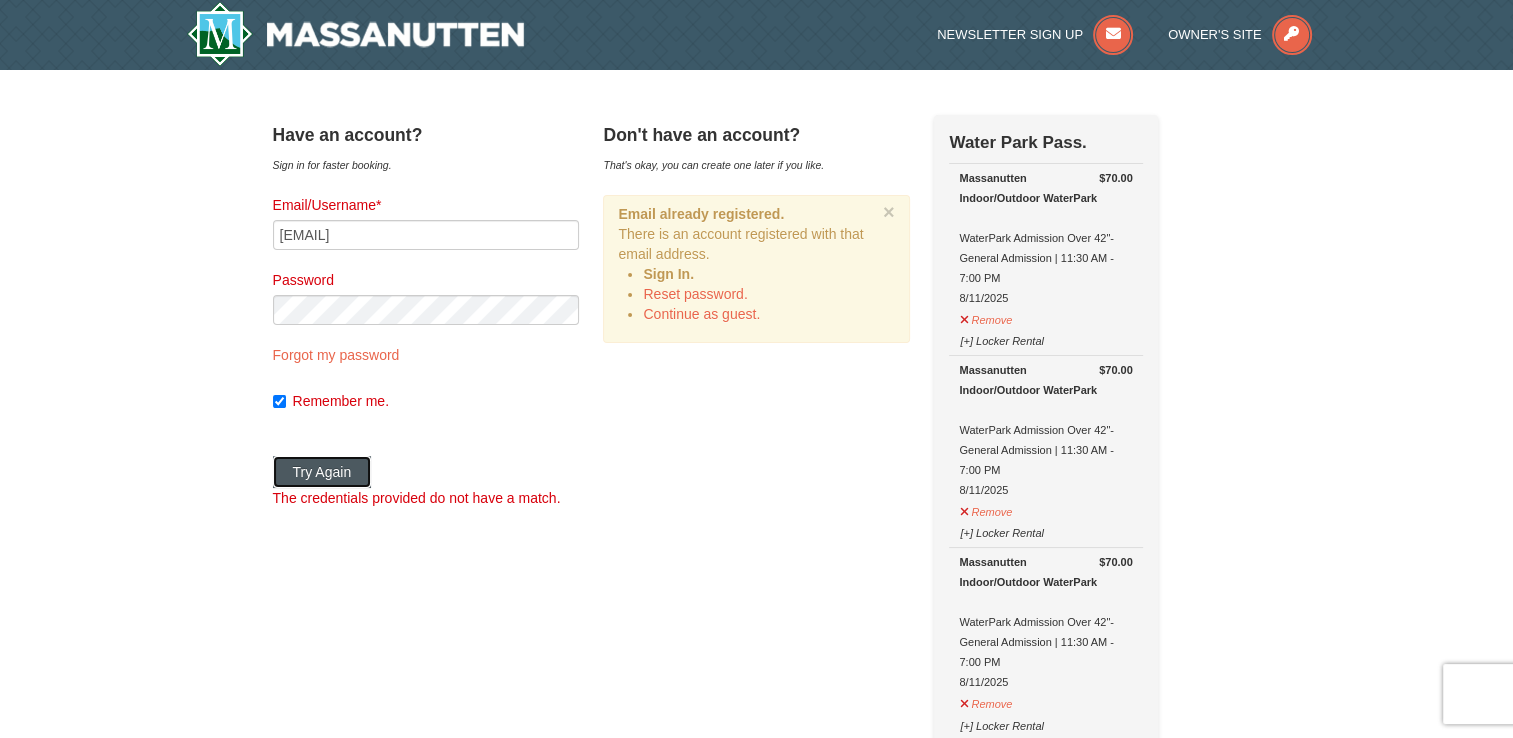 click on "Try Again" at bounding box center [322, 472] 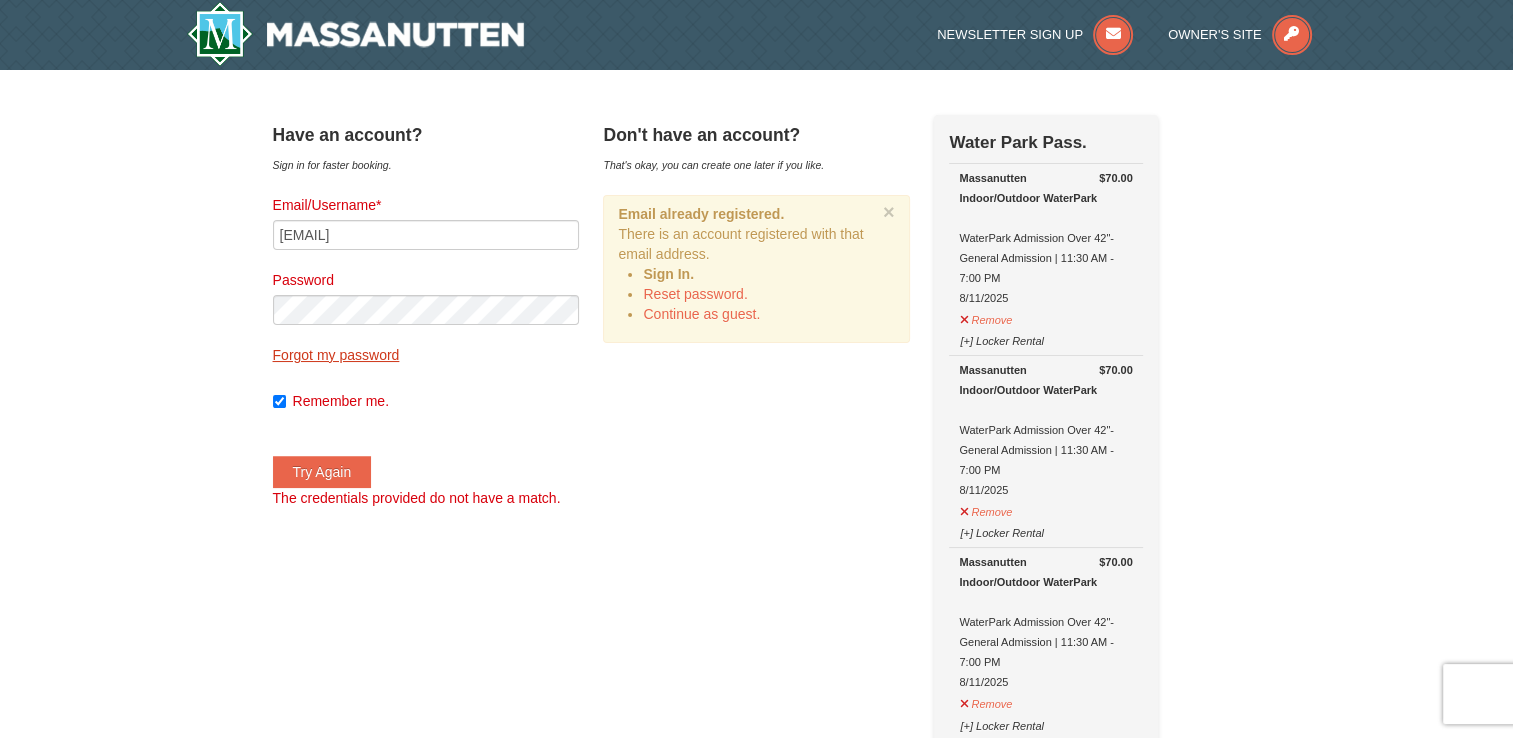 click on "Forgot my password" at bounding box center [336, 355] 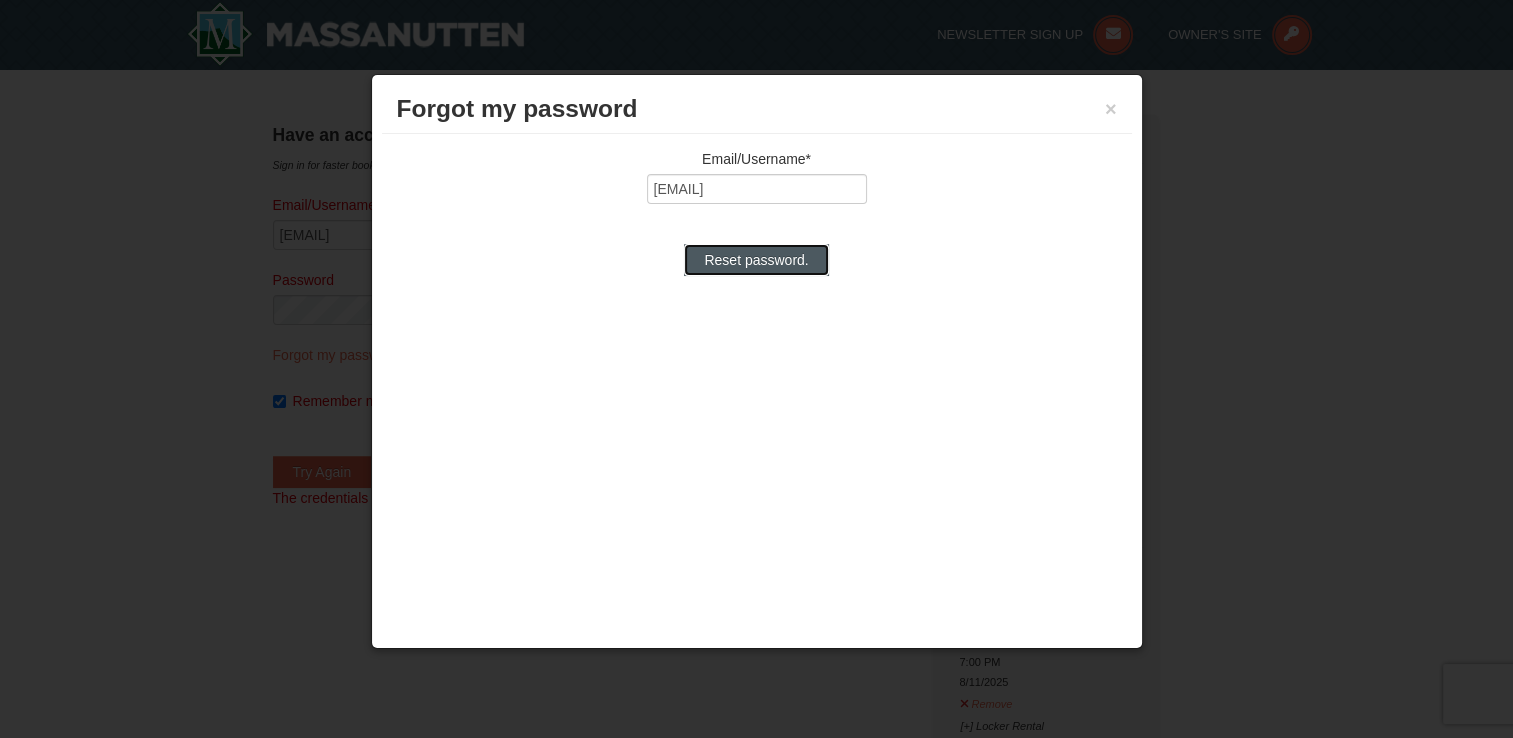 click on "Reset password." at bounding box center (756, 260) 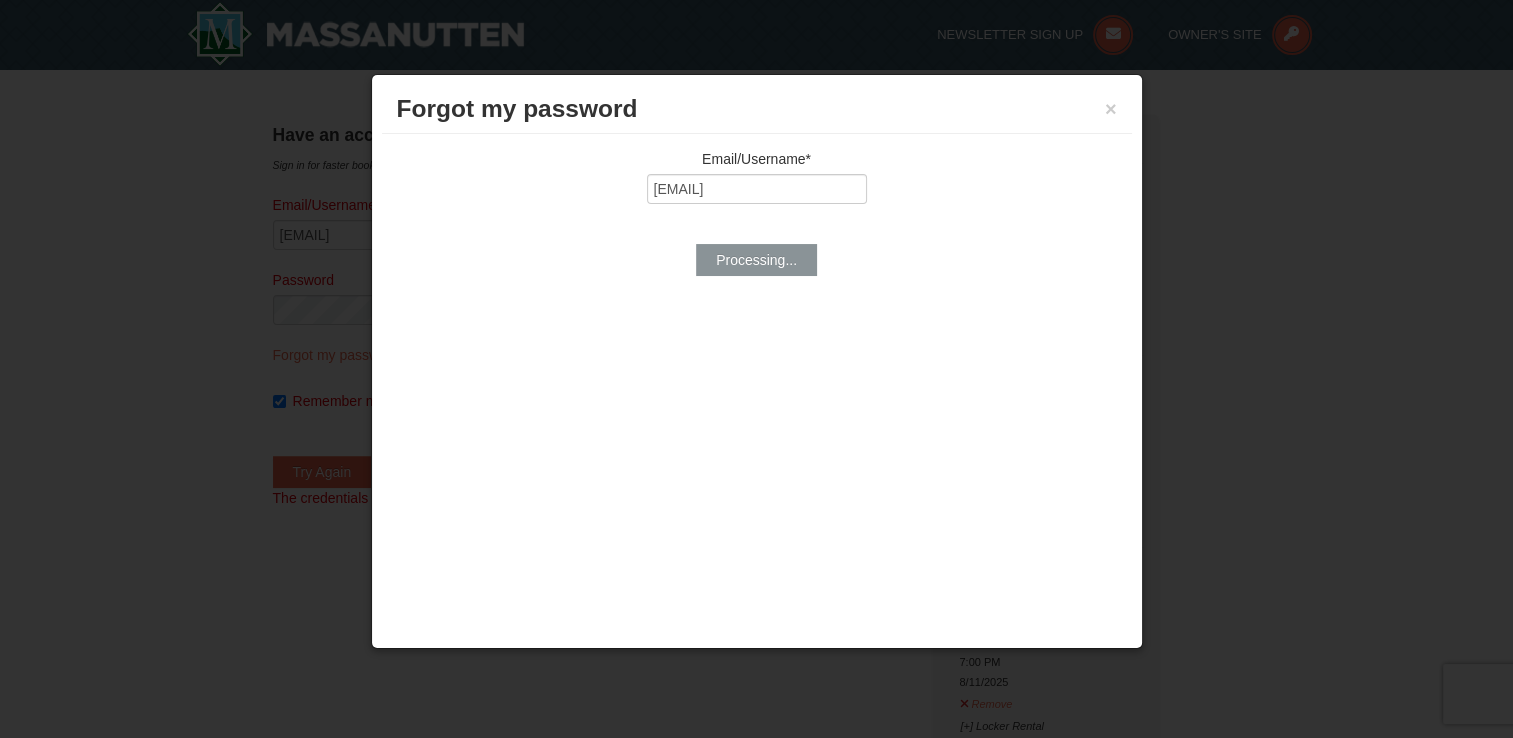 type on "nef0214@yahoo.com" 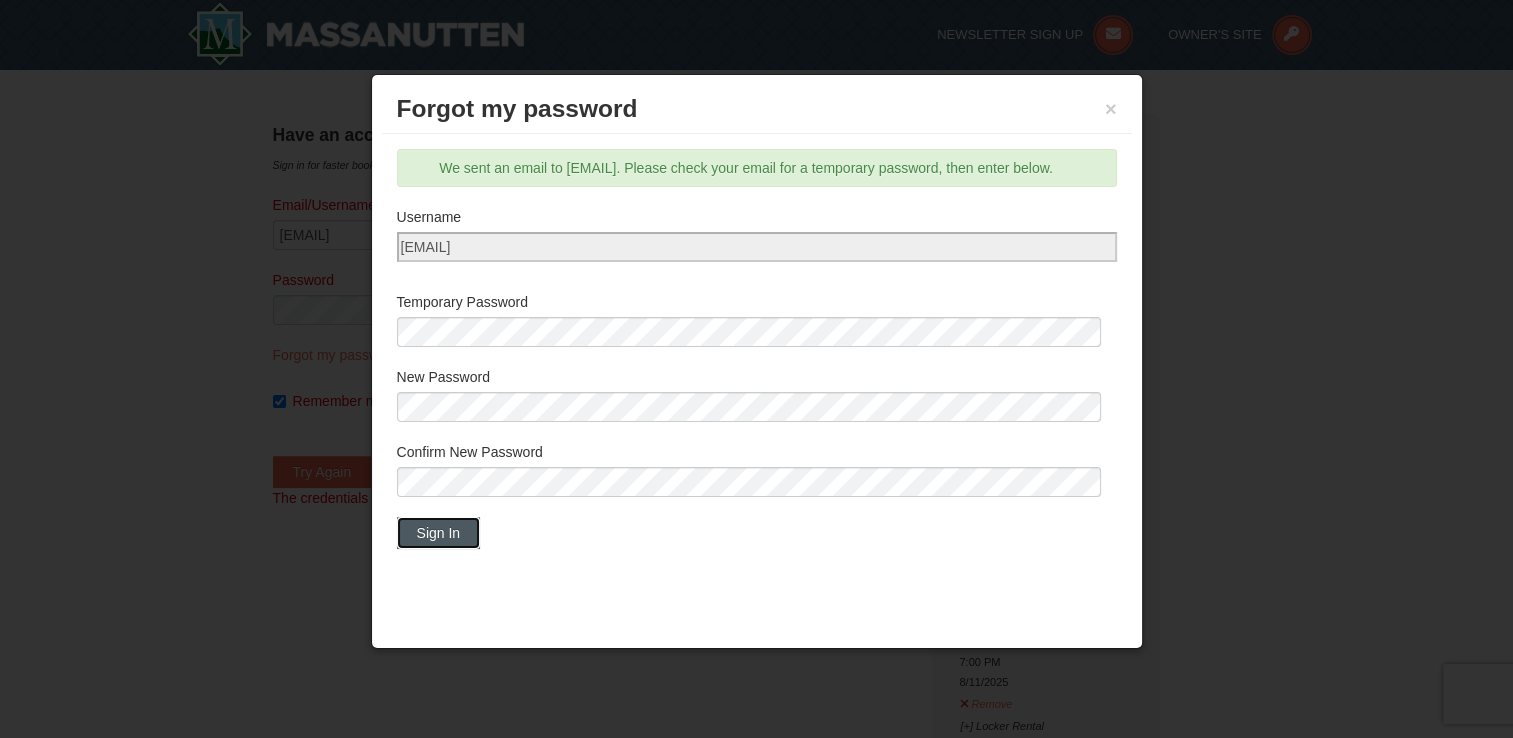 click on "Sign In" at bounding box center (439, 533) 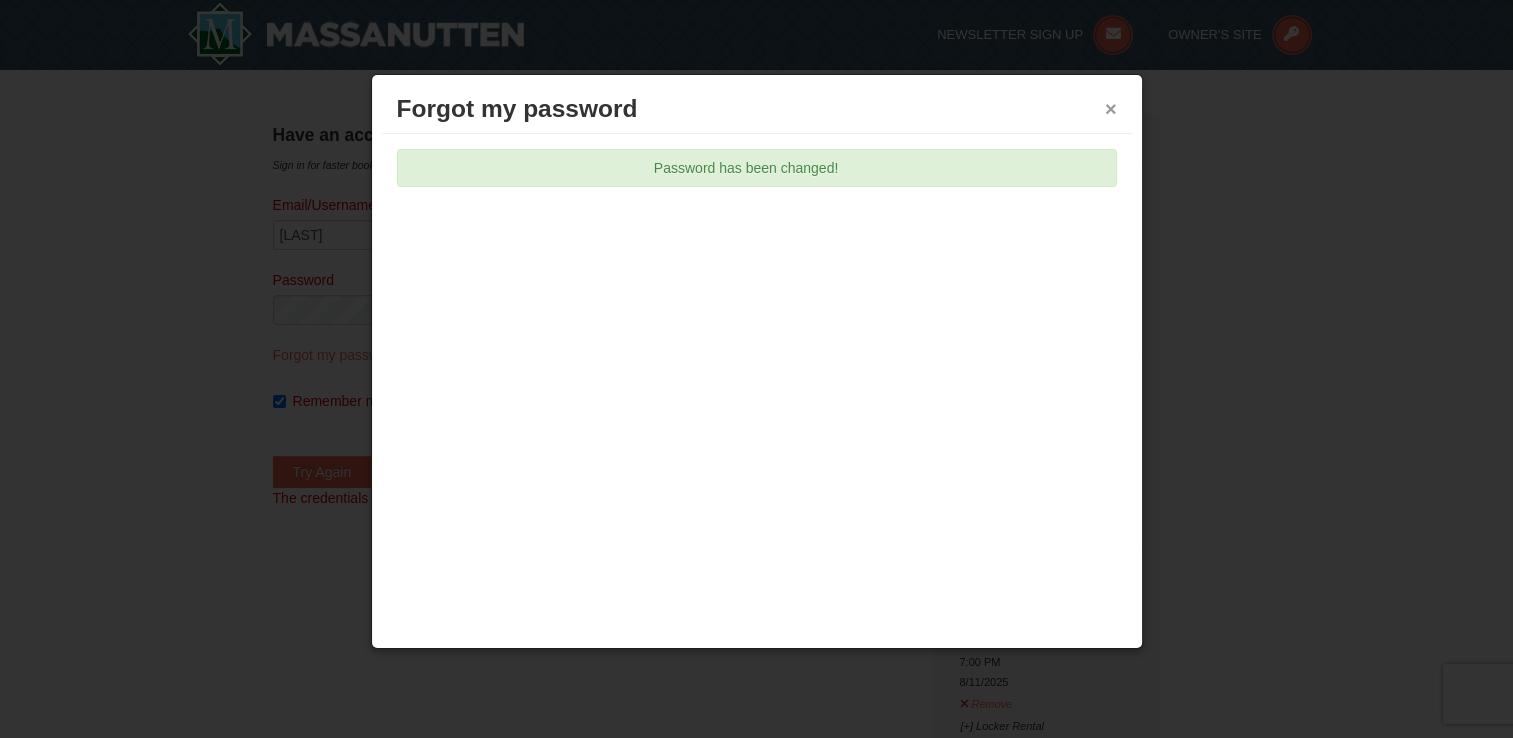 click on "×" at bounding box center [1111, 109] 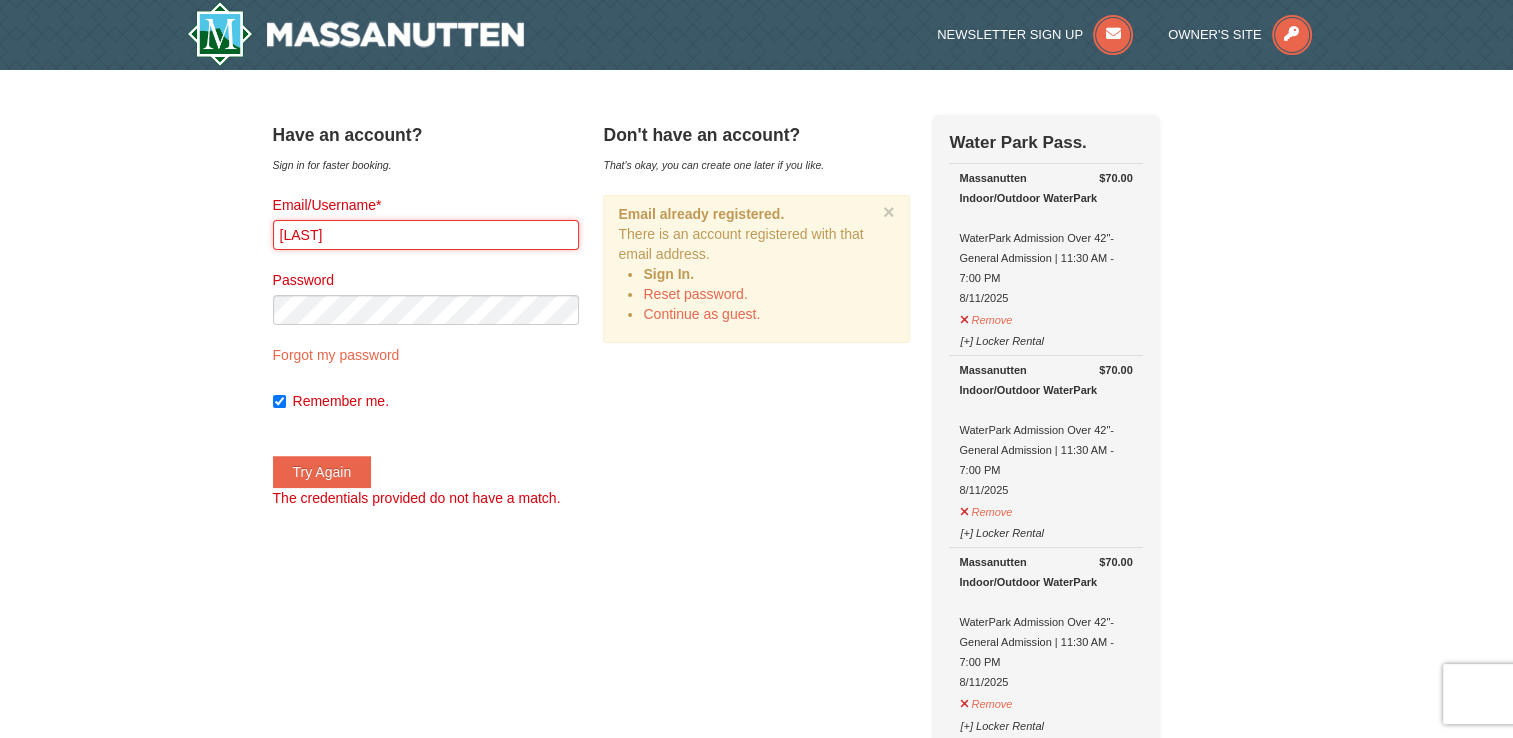 click on "Smith" at bounding box center (426, 235) 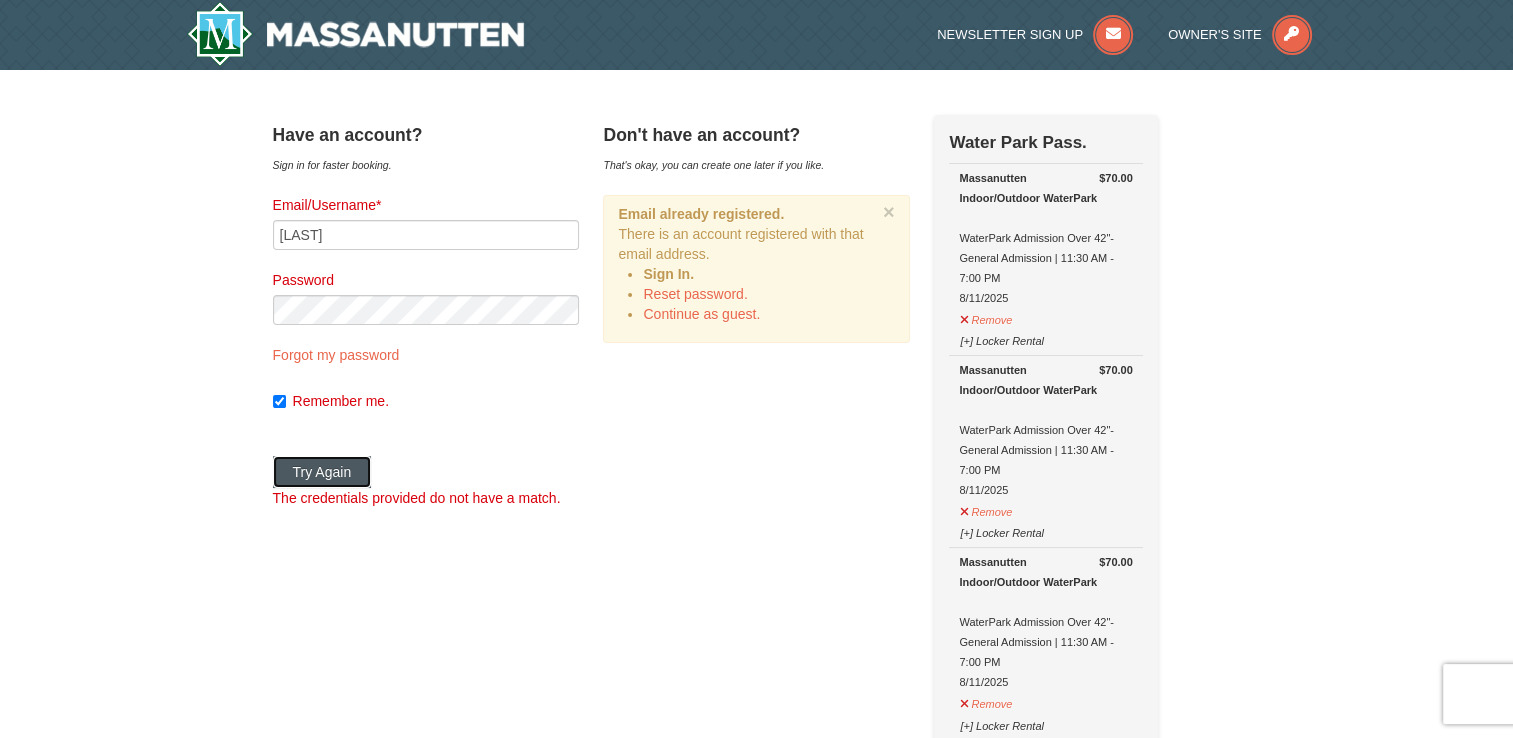 click on "Try Again" at bounding box center [322, 472] 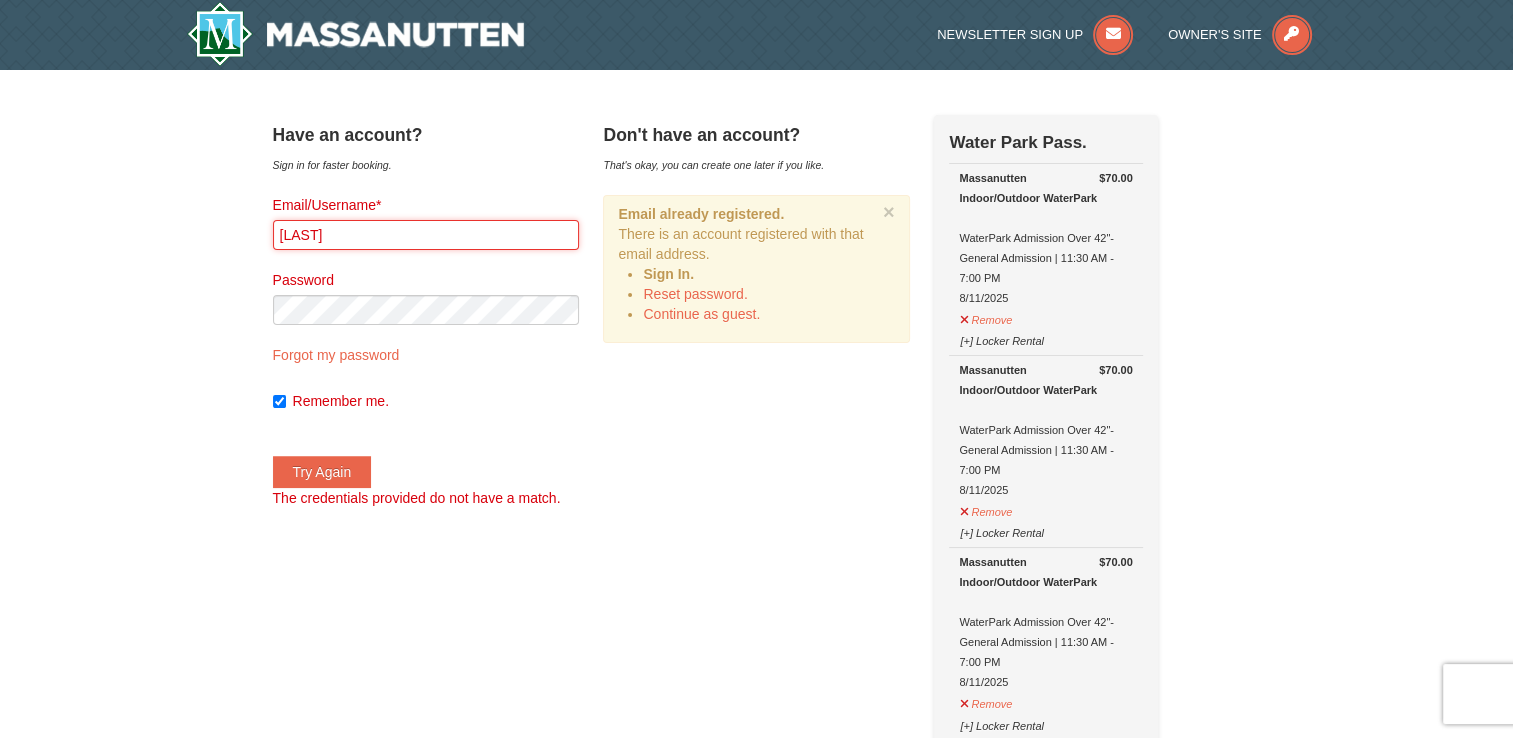 click on "Smith" at bounding box center (426, 235) 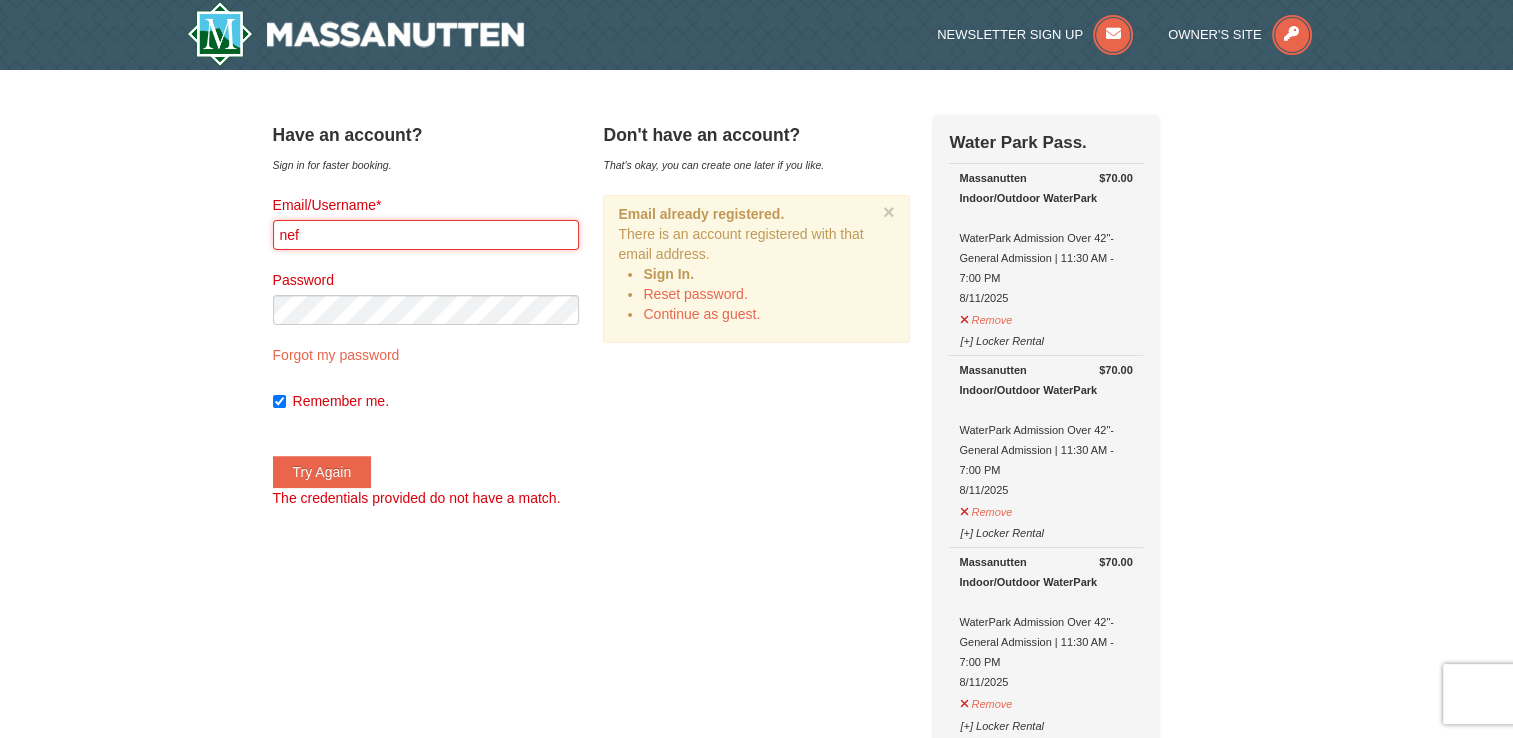 type on "nef0214@yahoo.com" 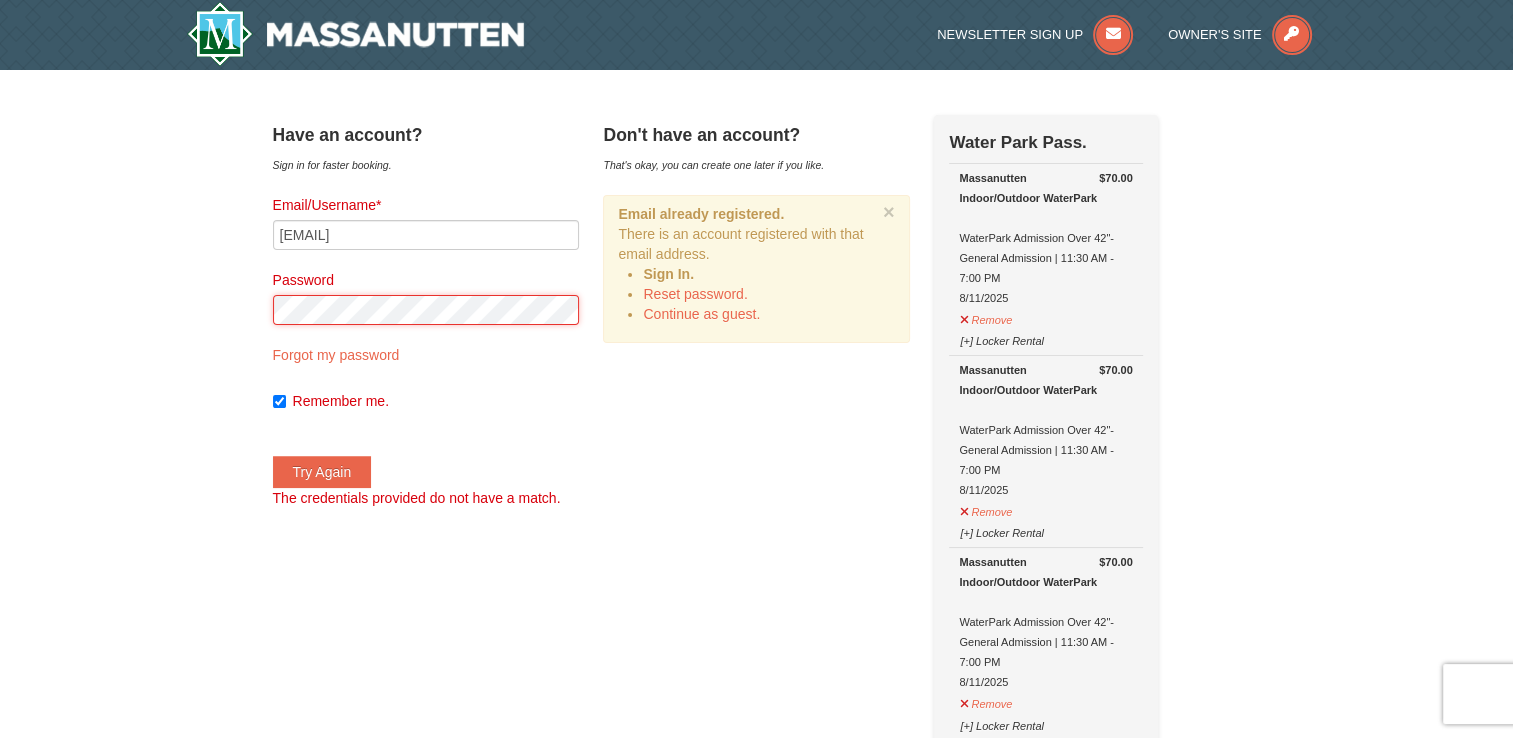 click on "Try Again" at bounding box center [322, 472] 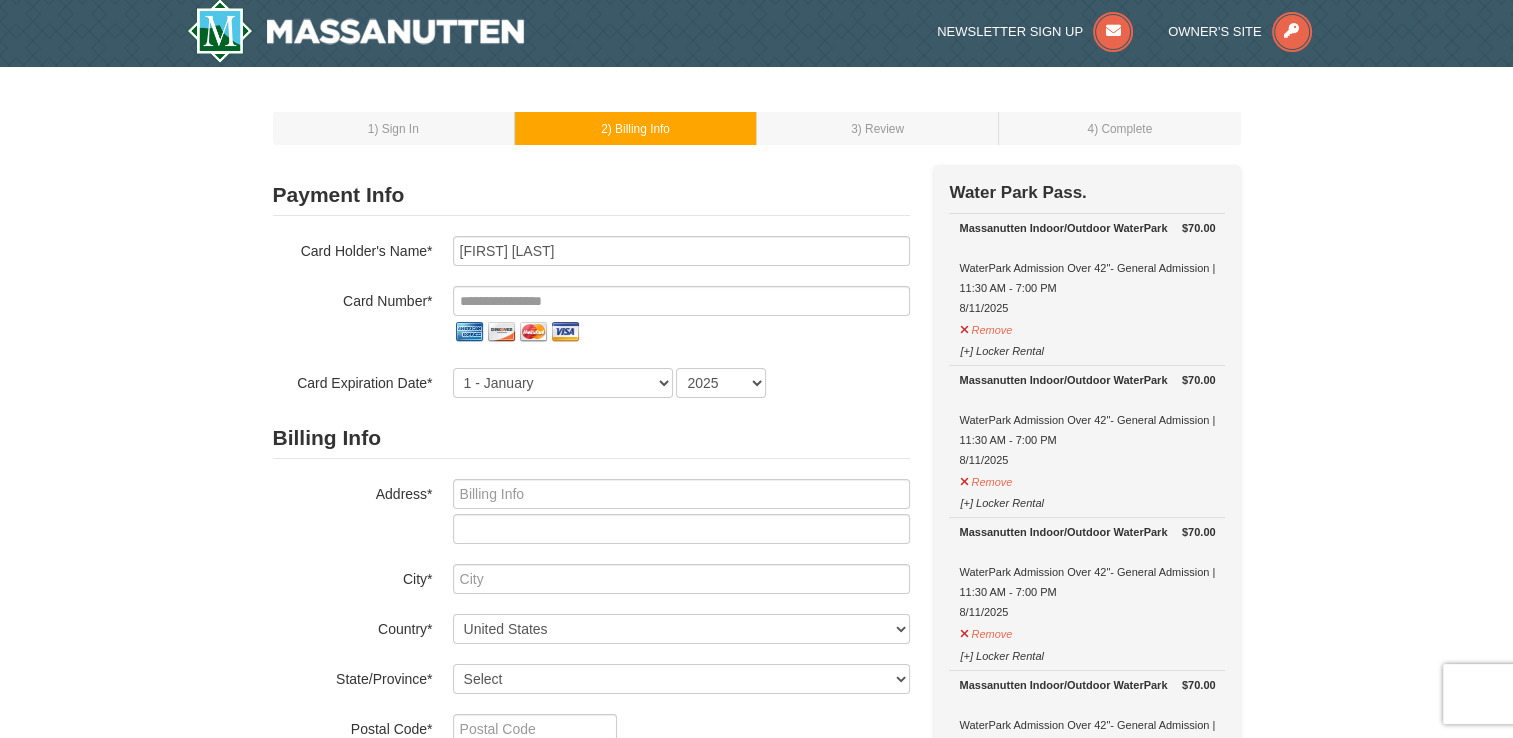 scroll, scrollTop: 0, scrollLeft: 0, axis: both 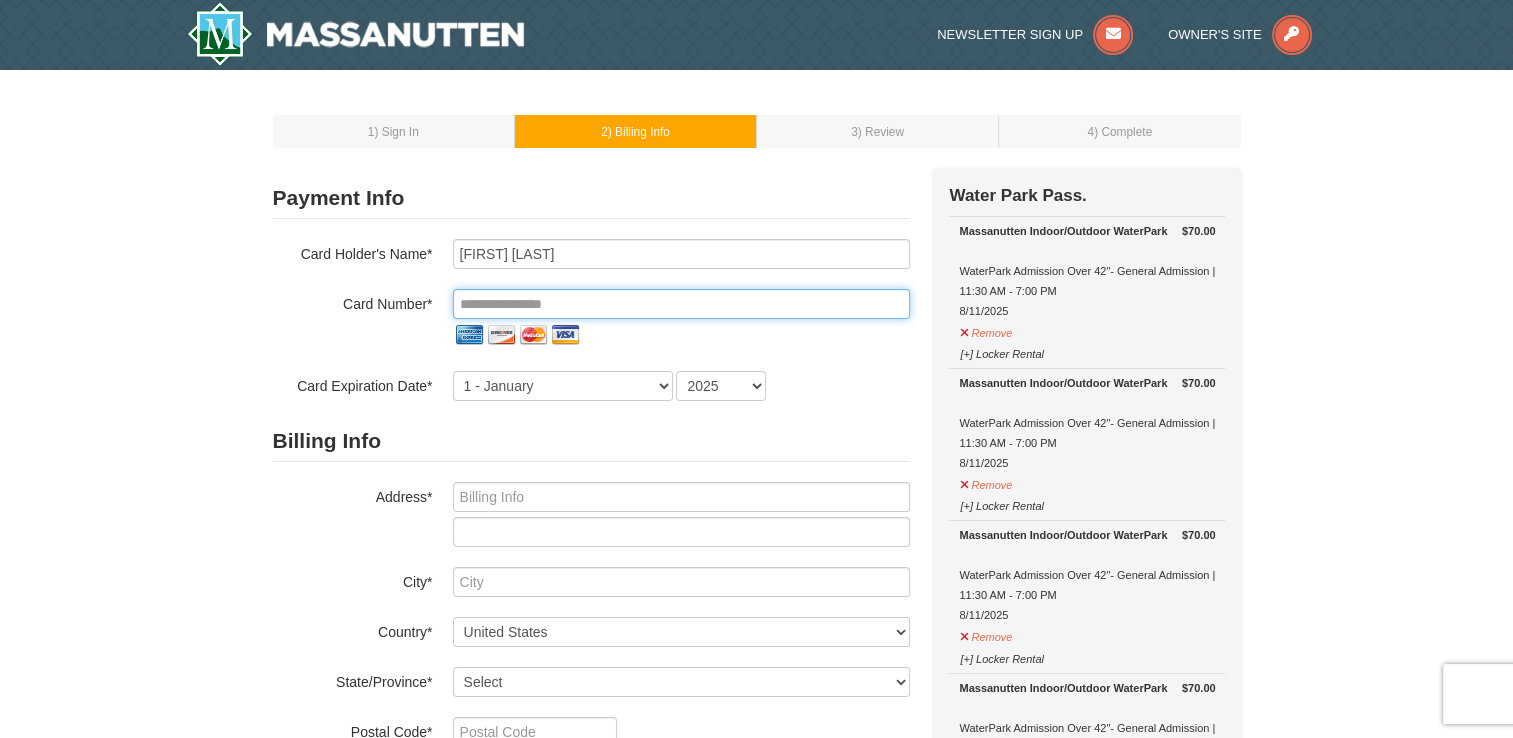 click at bounding box center (681, 304) 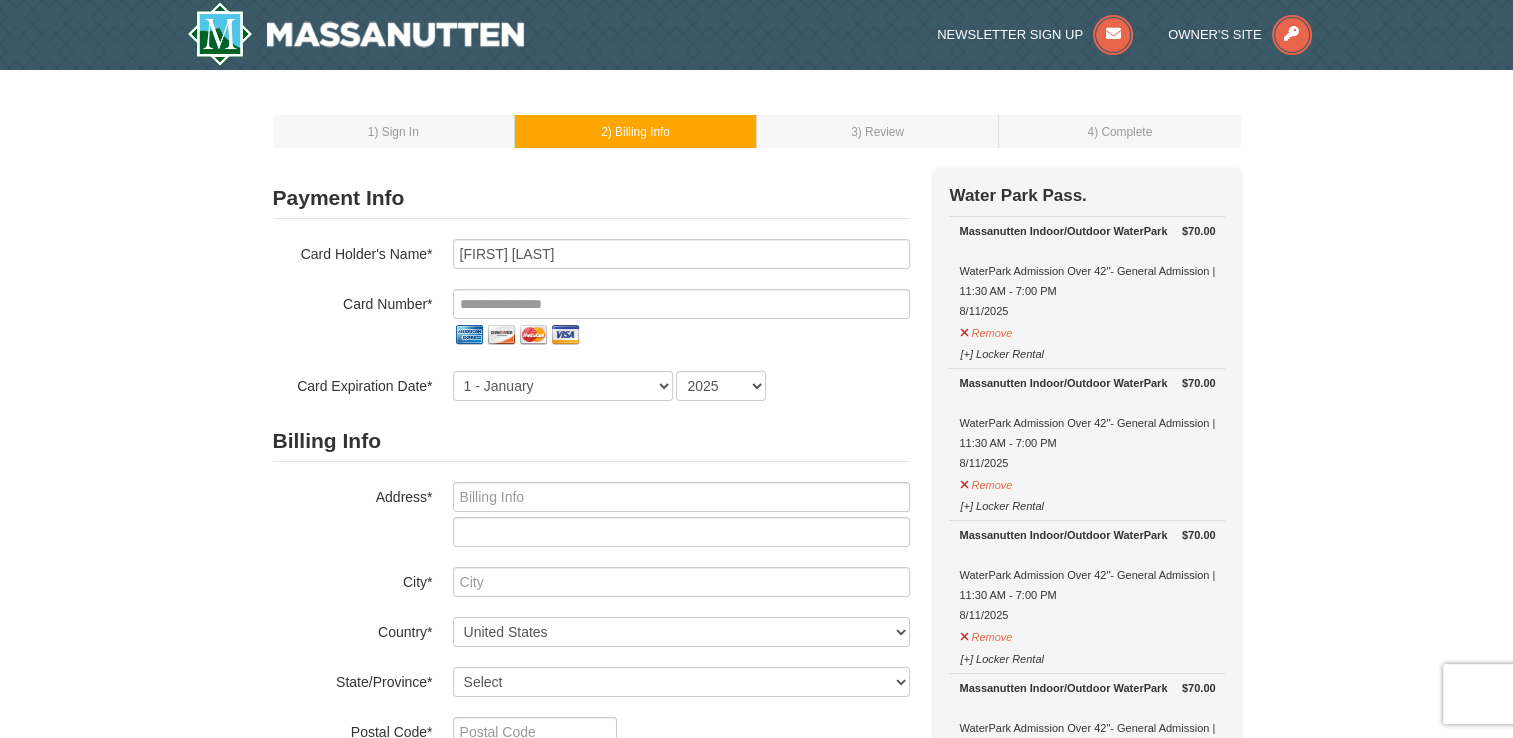 click at bounding box center [469, 335] 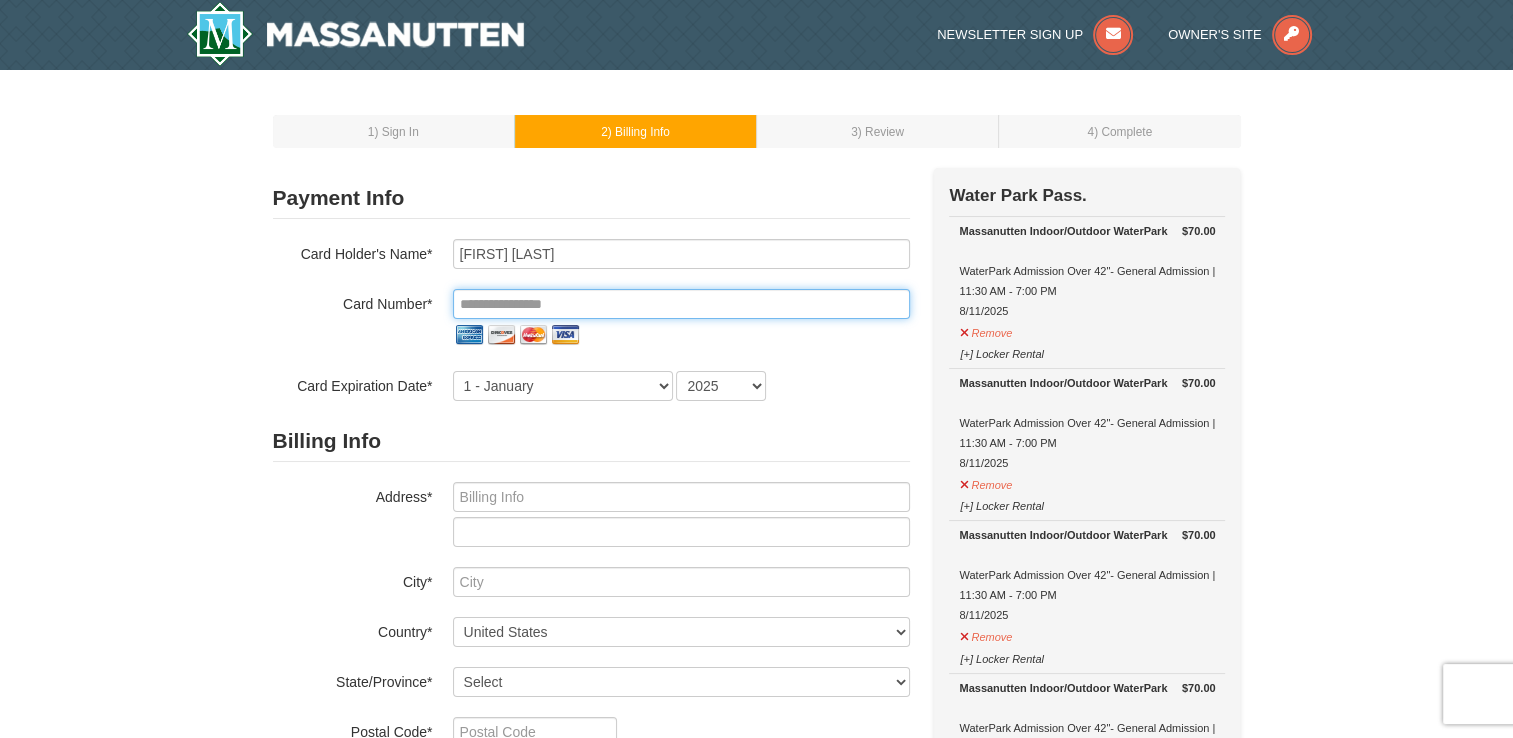 click at bounding box center [681, 304] 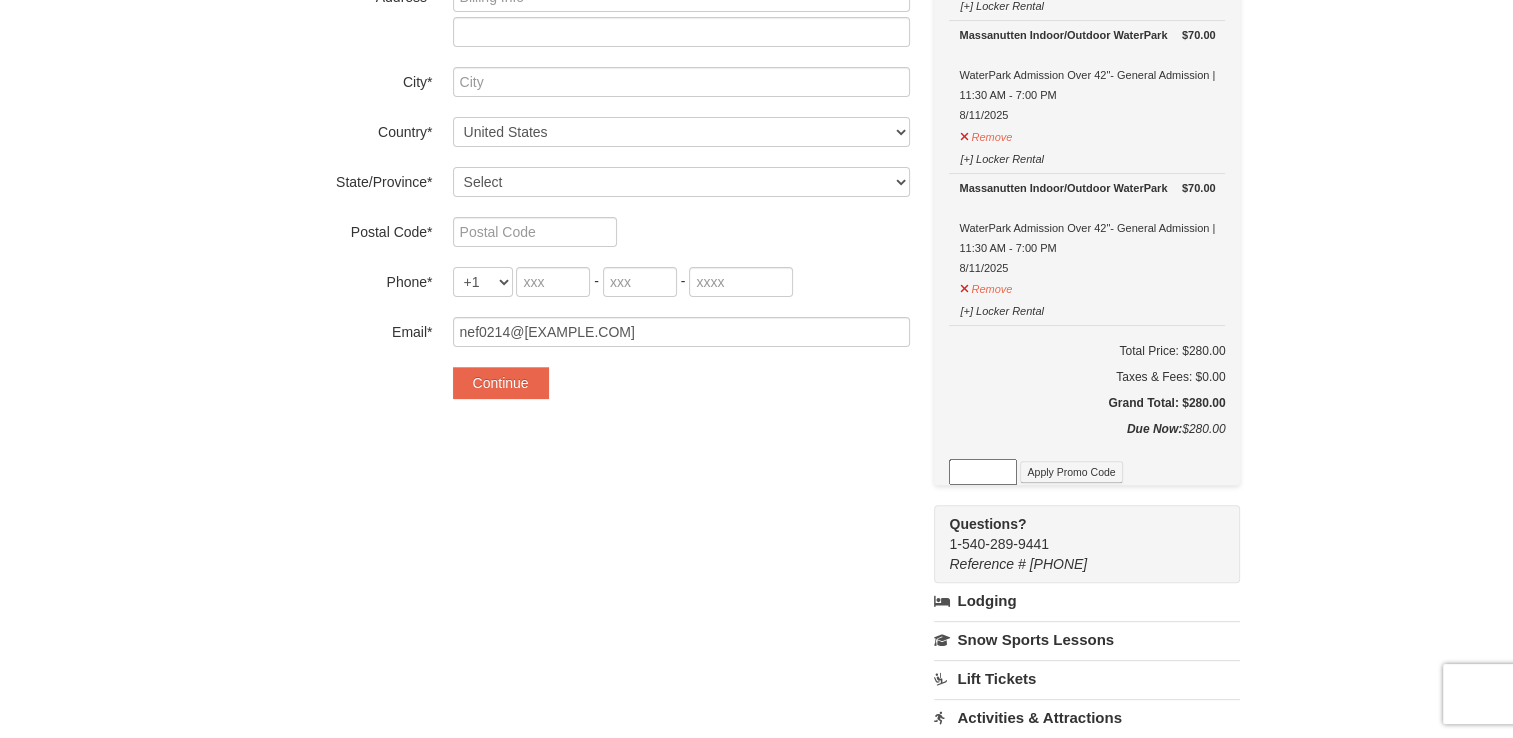 scroll, scrollTop: 0, scrollLeft: 0, axis: both 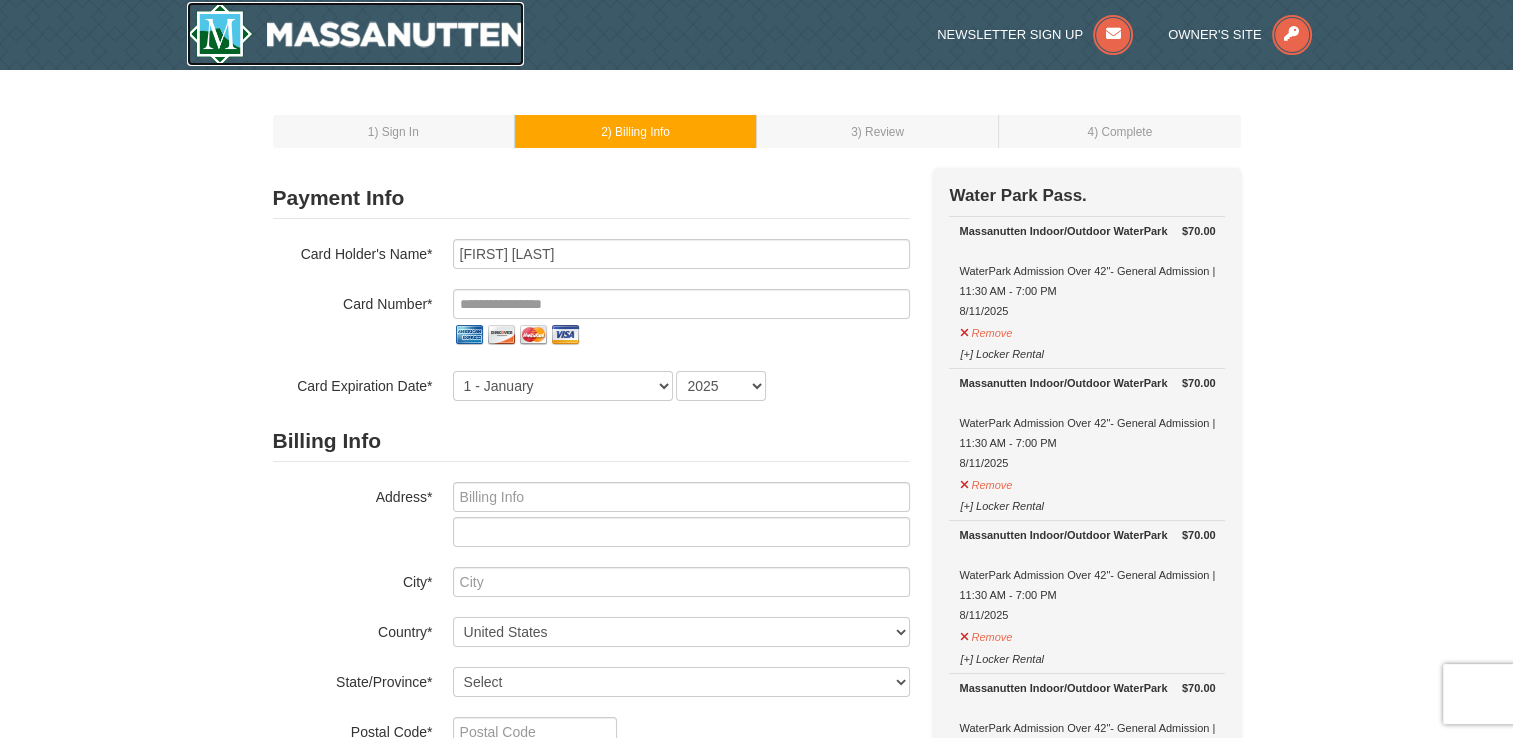 click at bounding box center (356, 34) 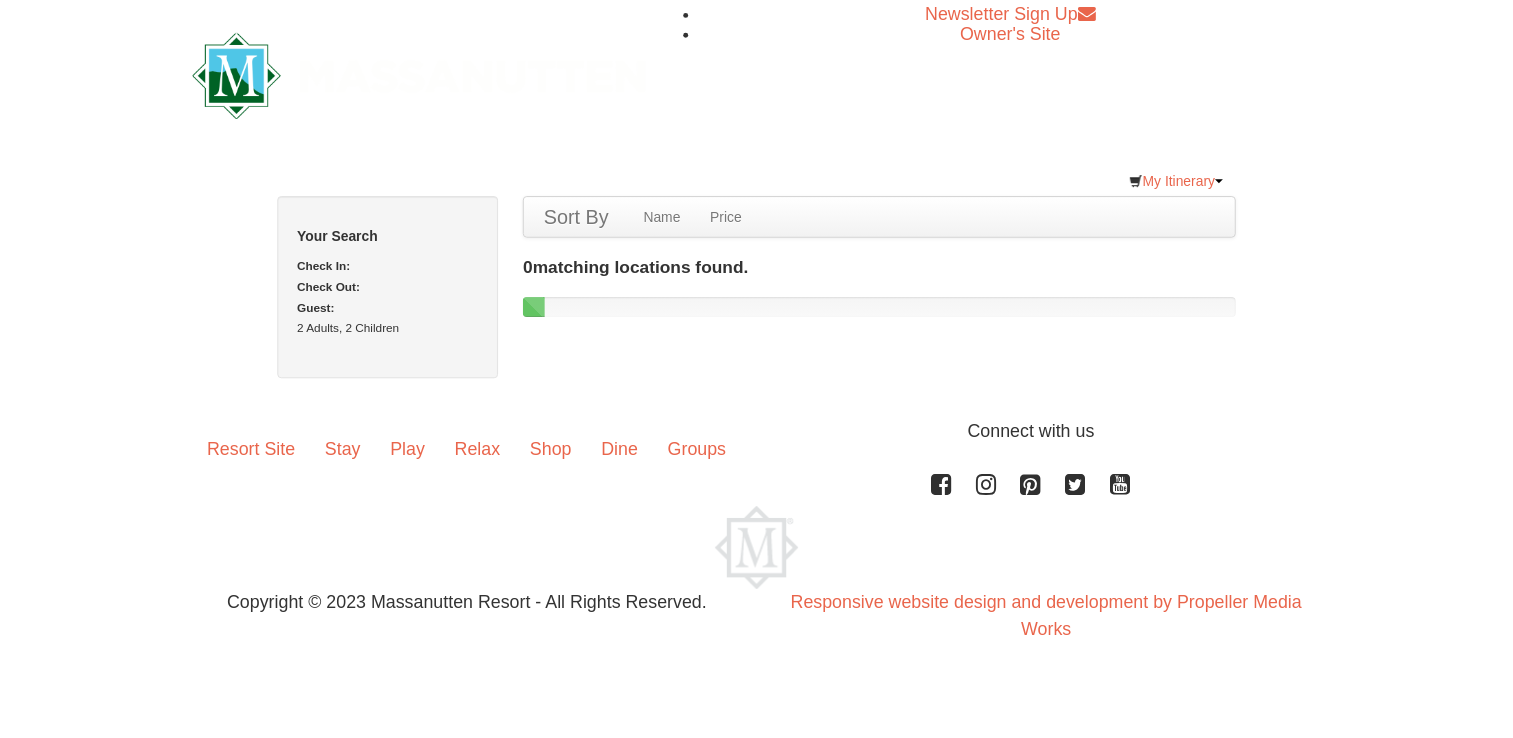 scroll, scrollTop: 0, scrollLeft: 0, axis: both 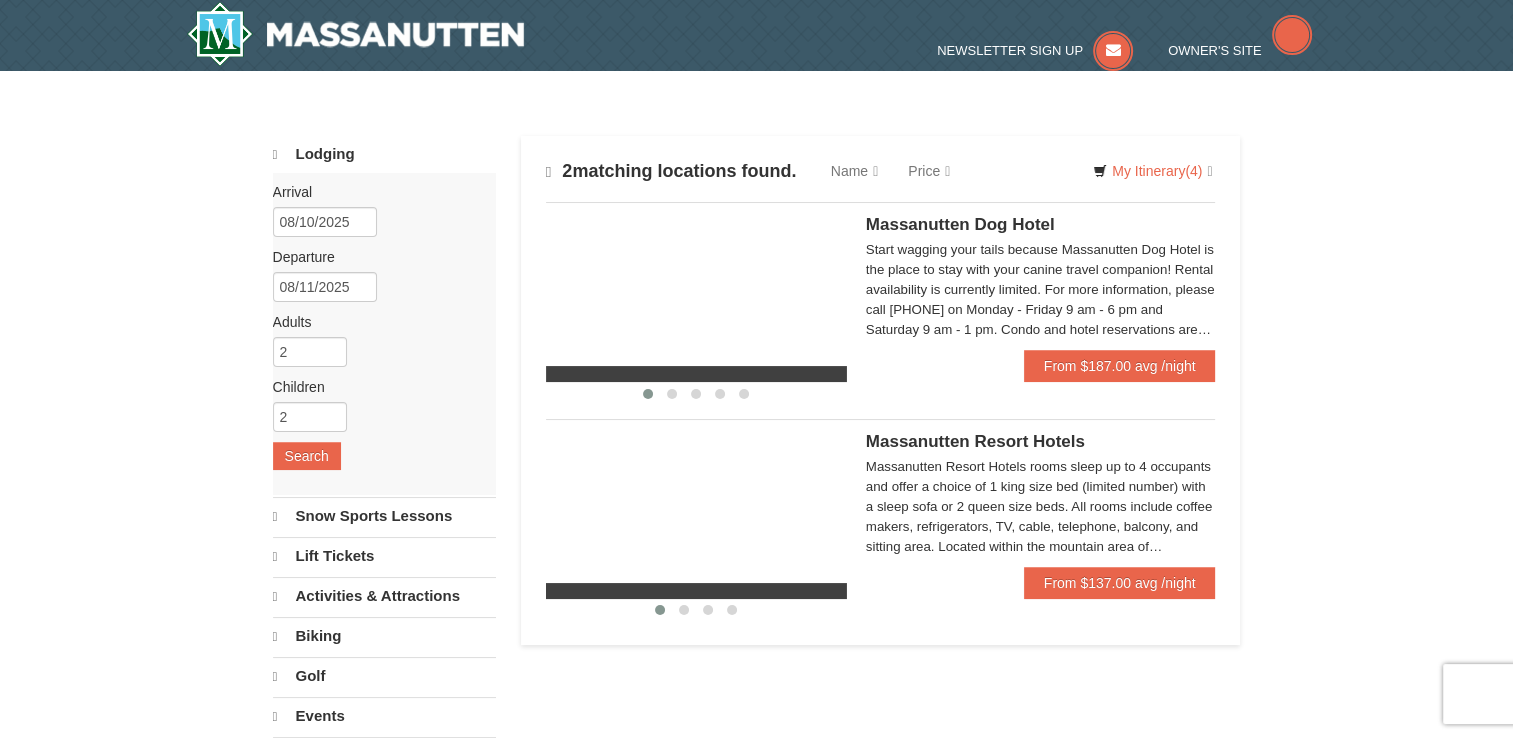 select on "8" 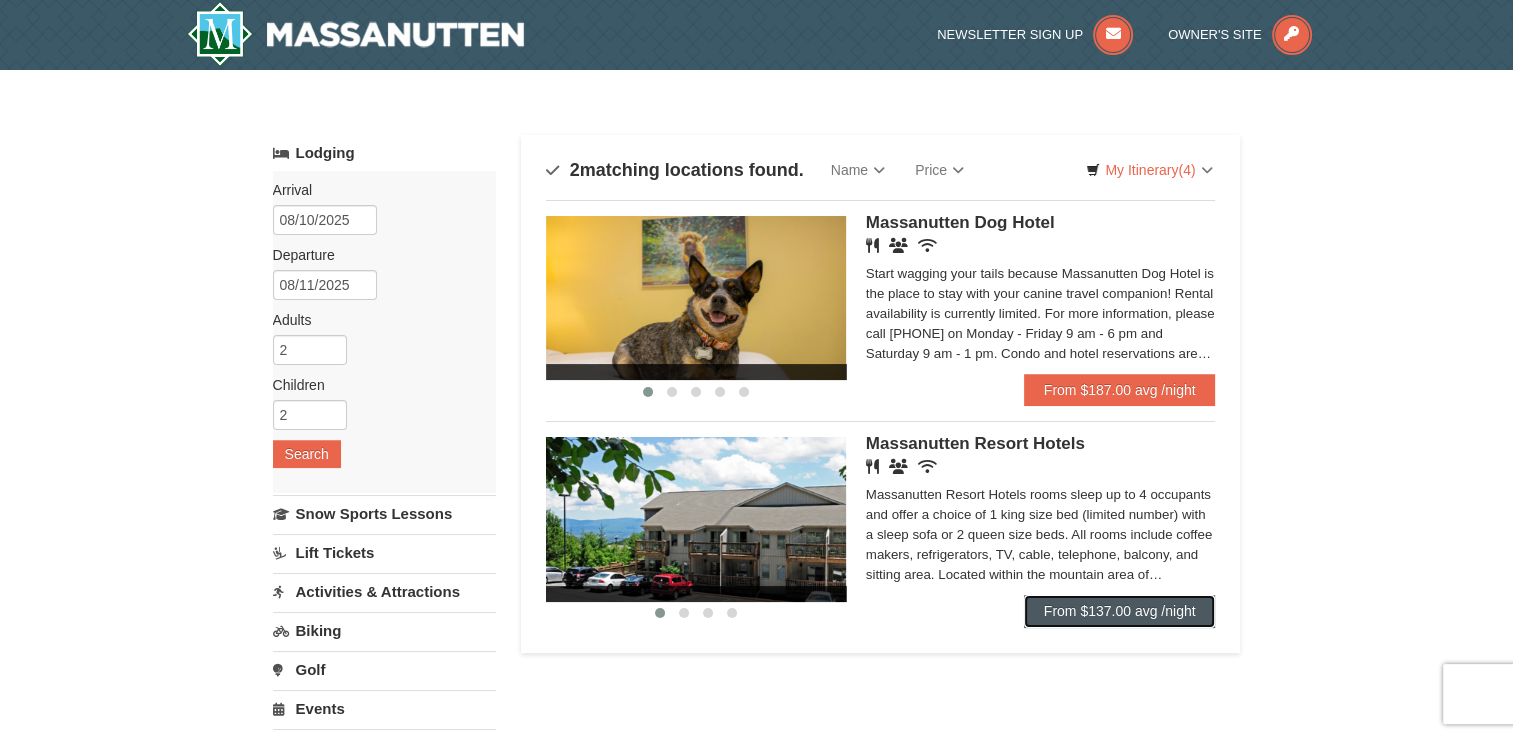 click on "From $137.00 avg /night" at bounding box center (1120, 611) 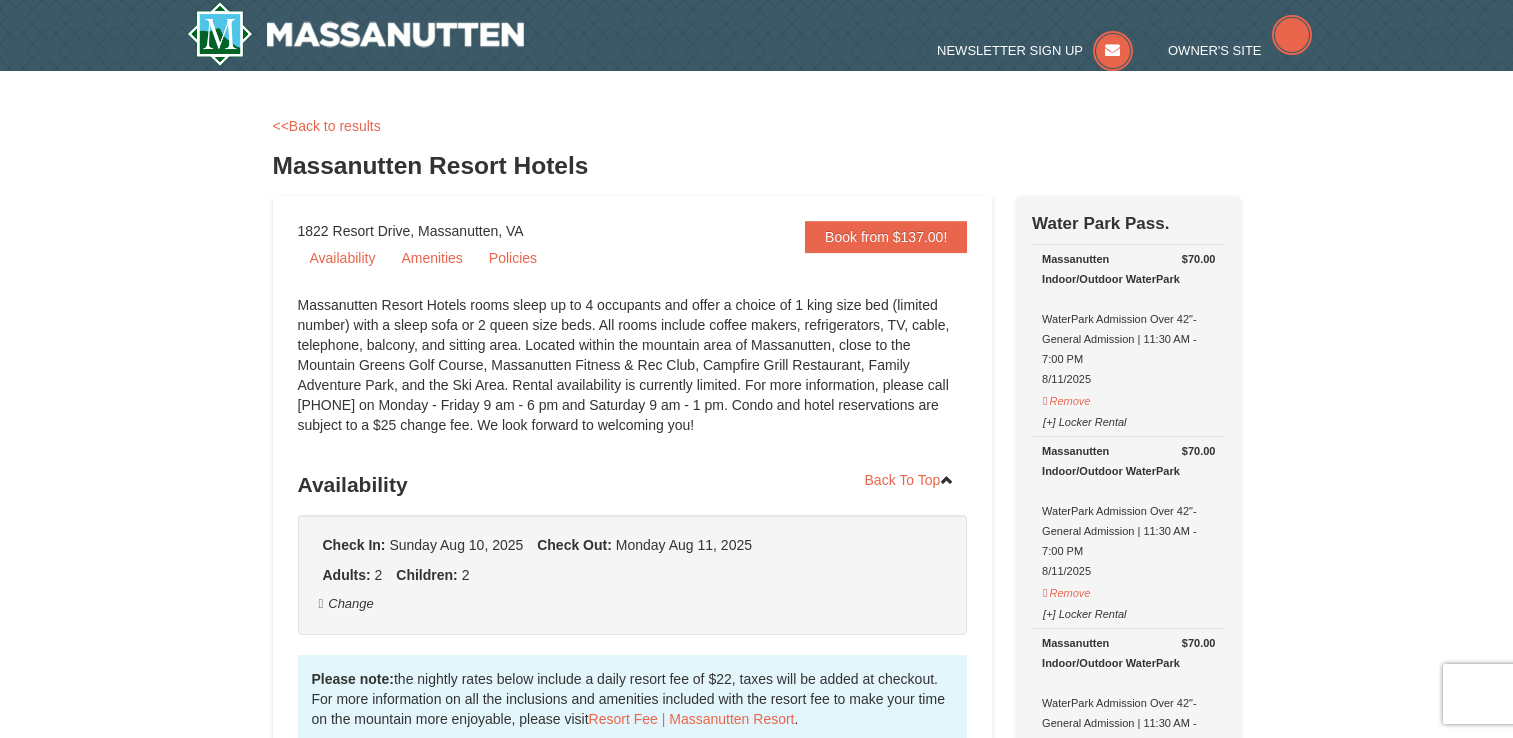 scroll, scrollTop: 0, scrollLeft: 0, axis: both 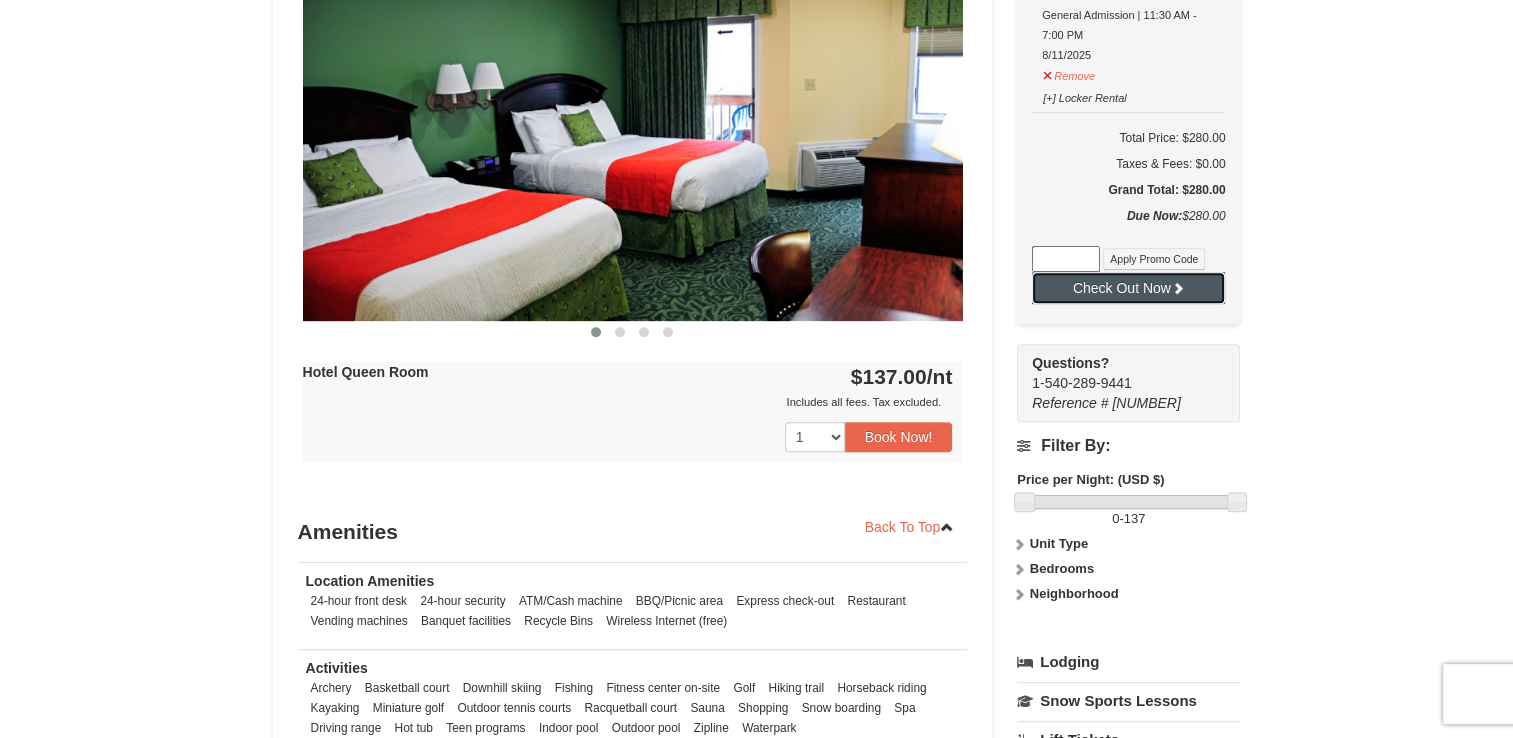 click on "Check Out Now" at bounding box center [1128, 288] 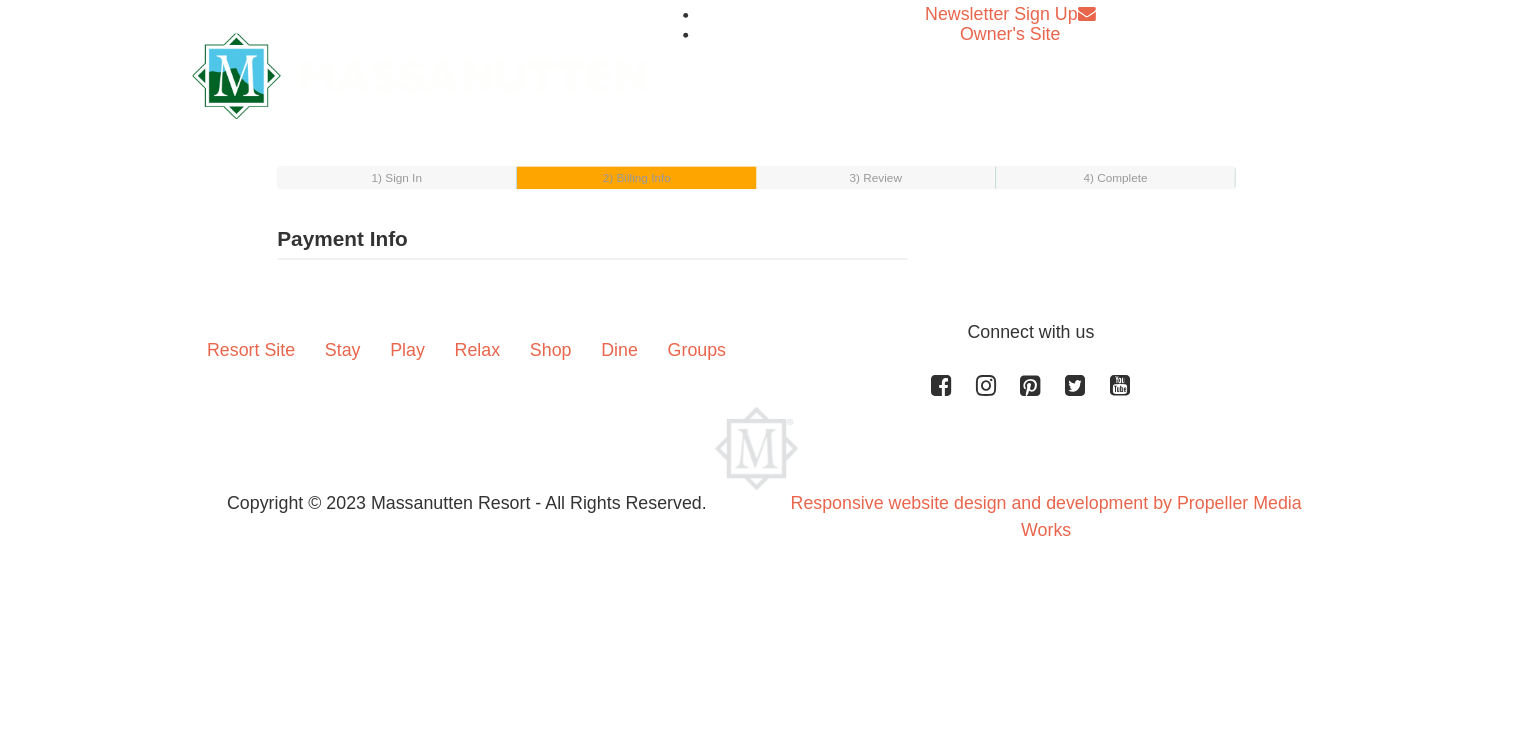 scroll, scrollTop: 0, scrollLeft: 0, axis: both 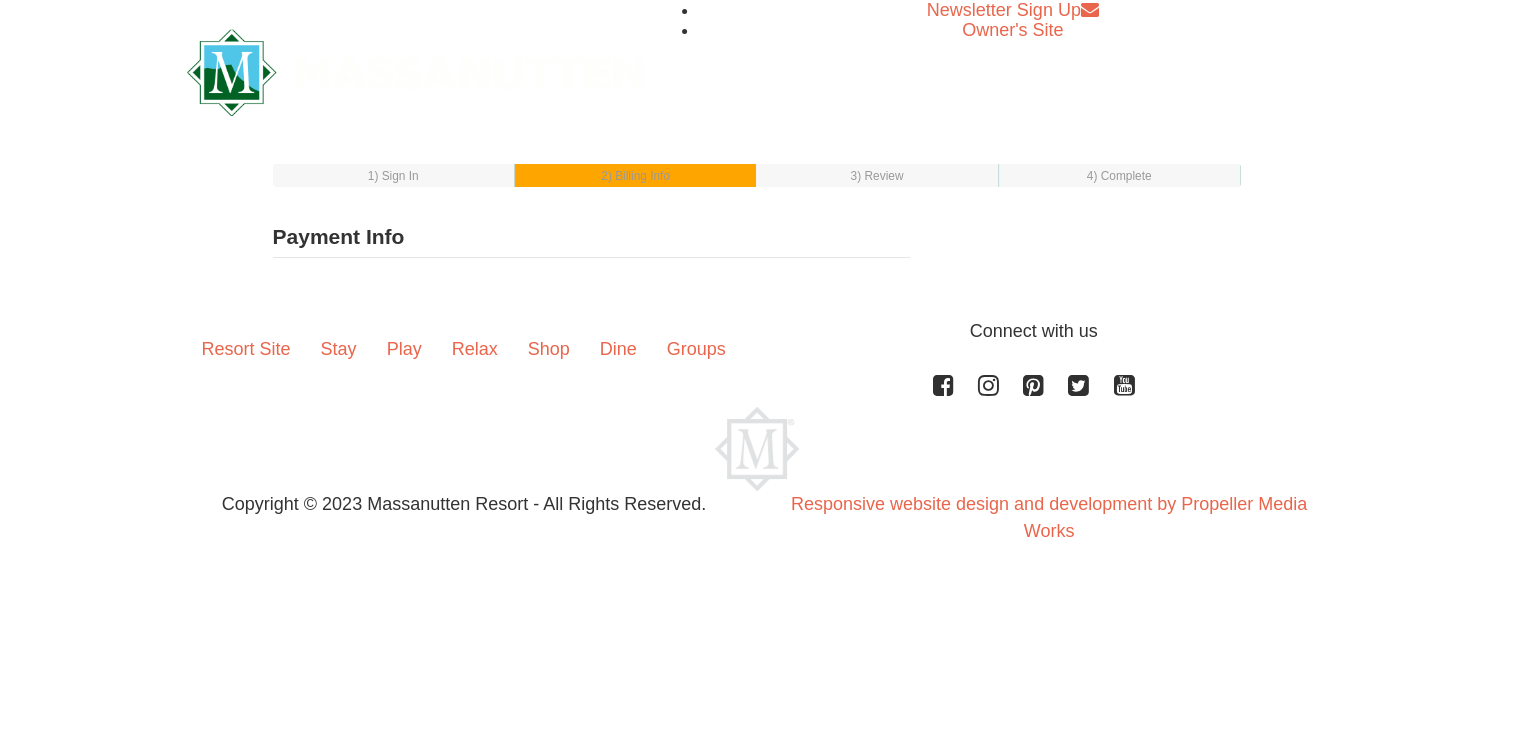 select on "1" 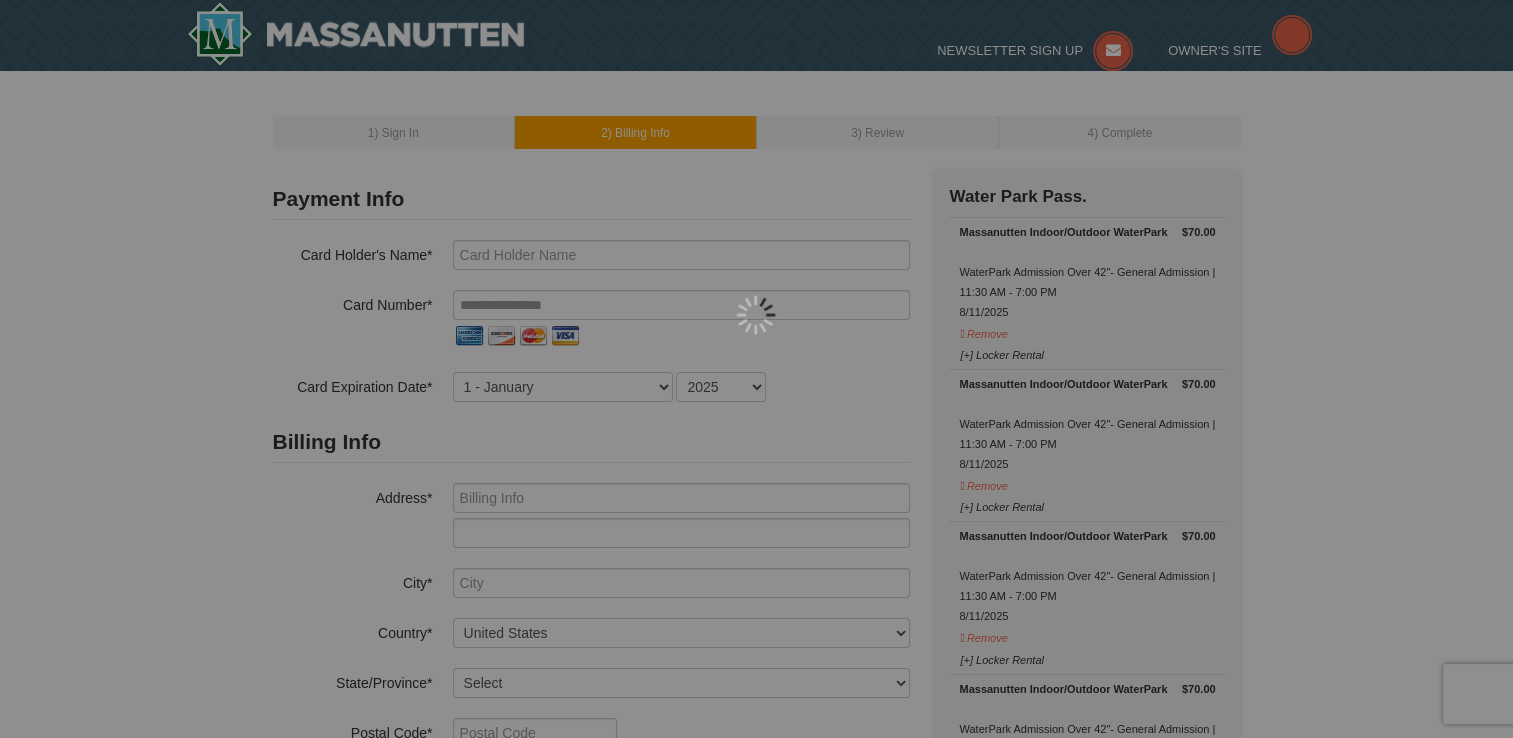 type on "Nefertiti Smith" 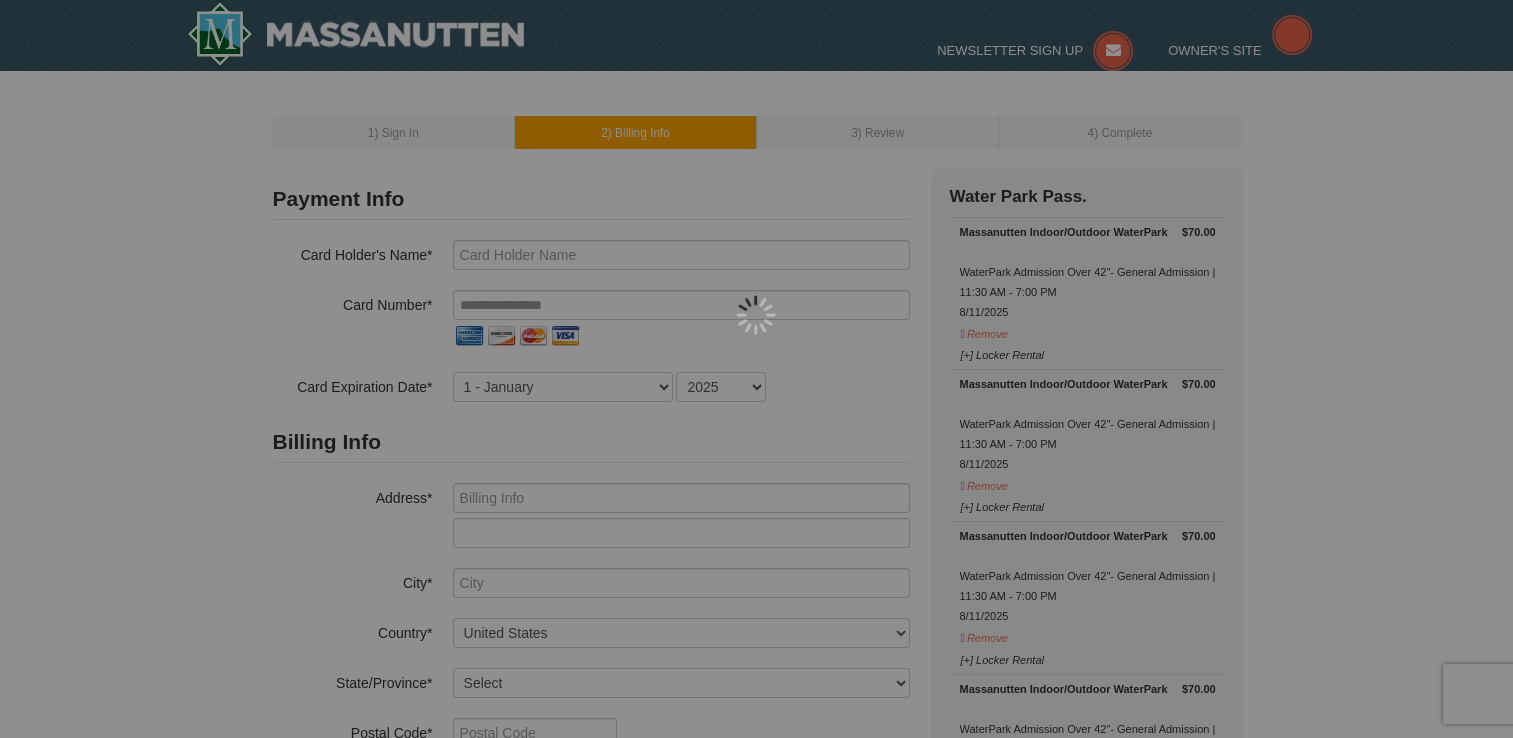type on "nef0214@yahoo.com" 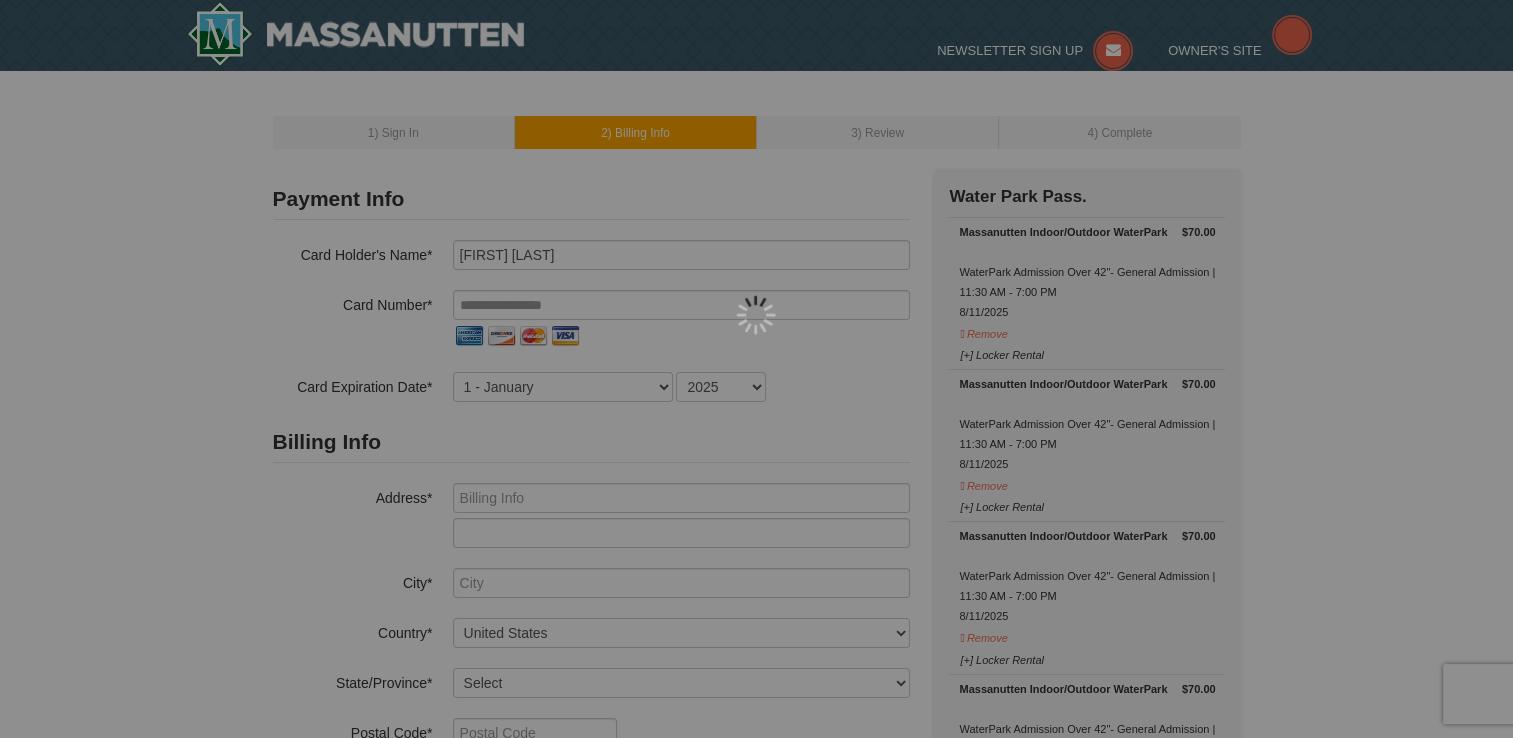 select on "8" 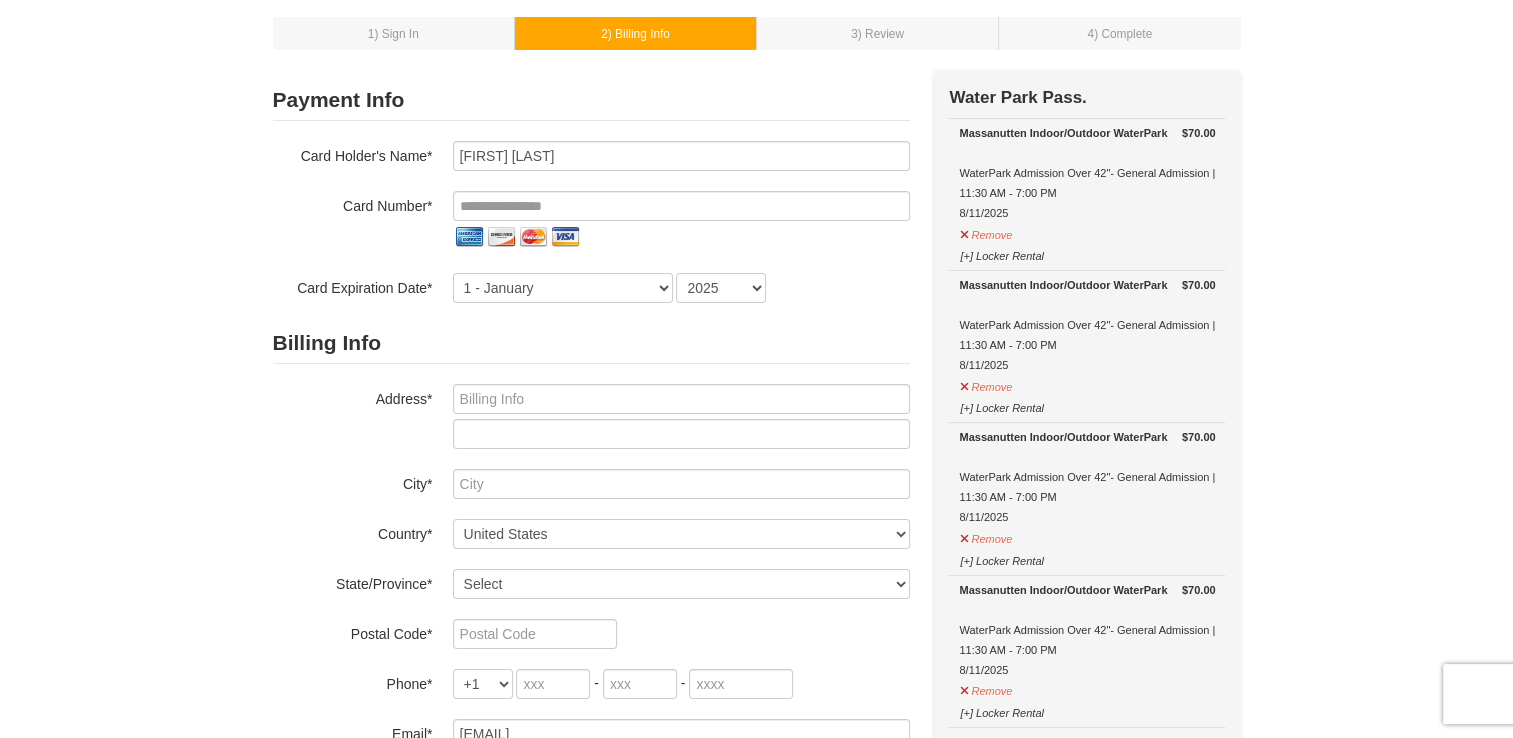 scroll, scrollTop: 0, scrollLeft: 0, axis: both 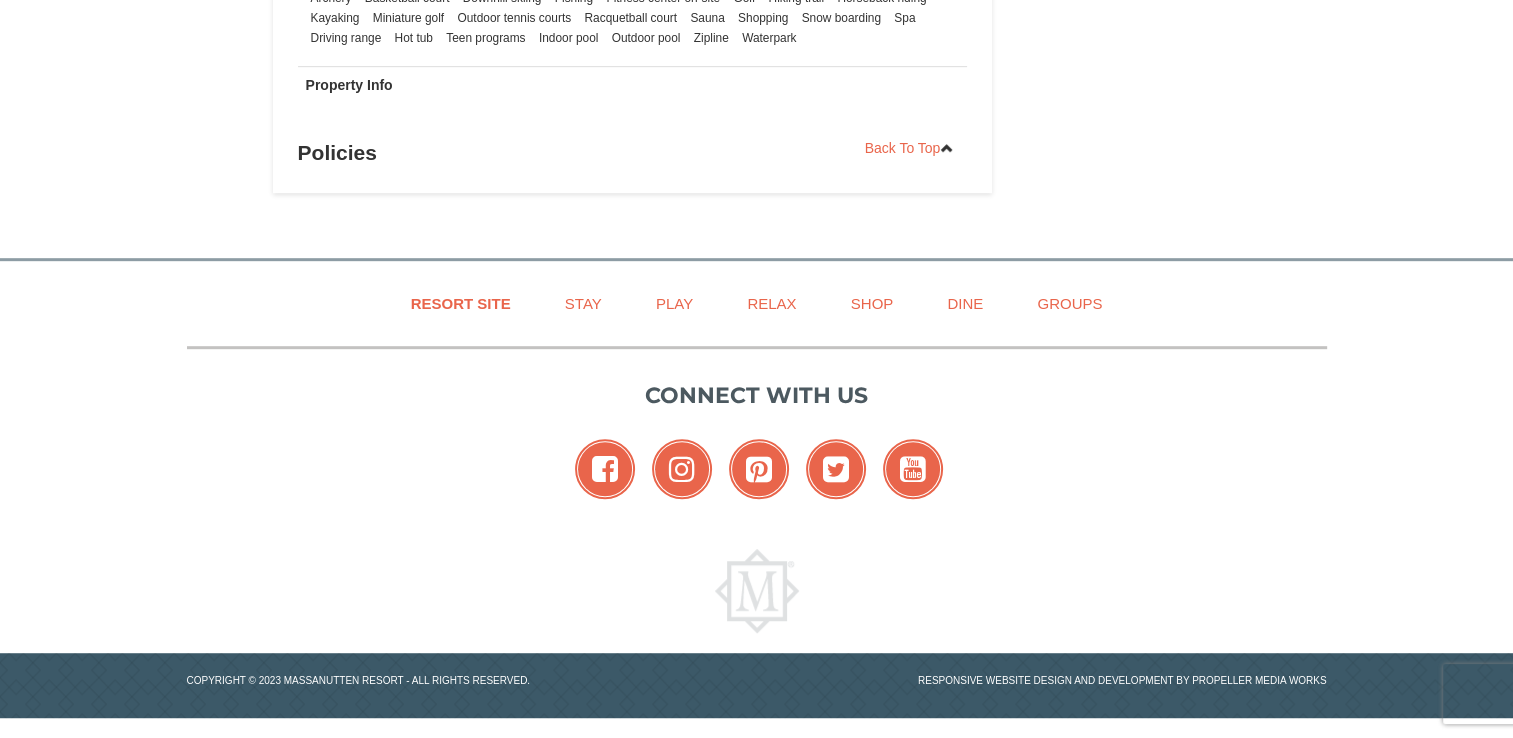 select on "8" 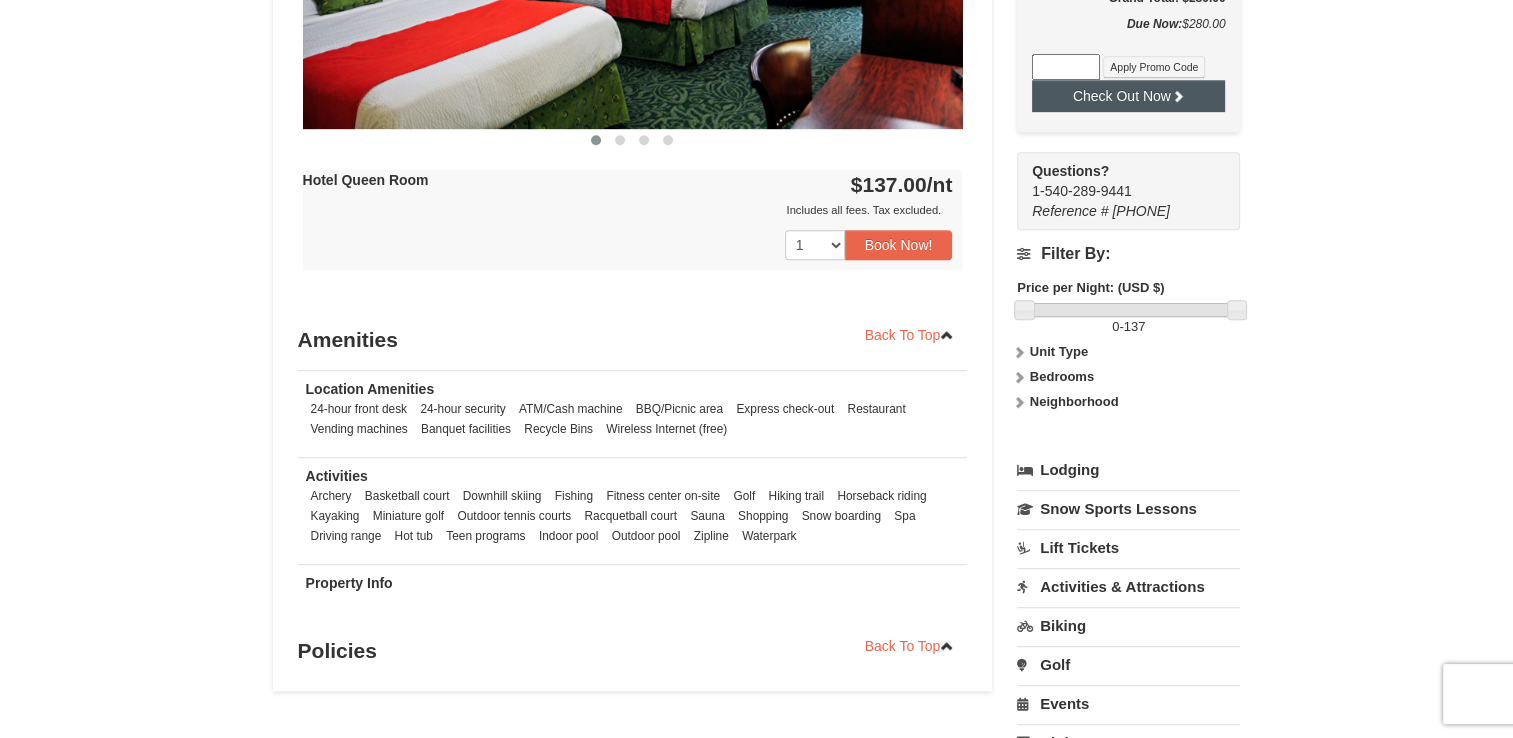 scroll, scrollTop: 0, scrollLeft: 0, axis: both 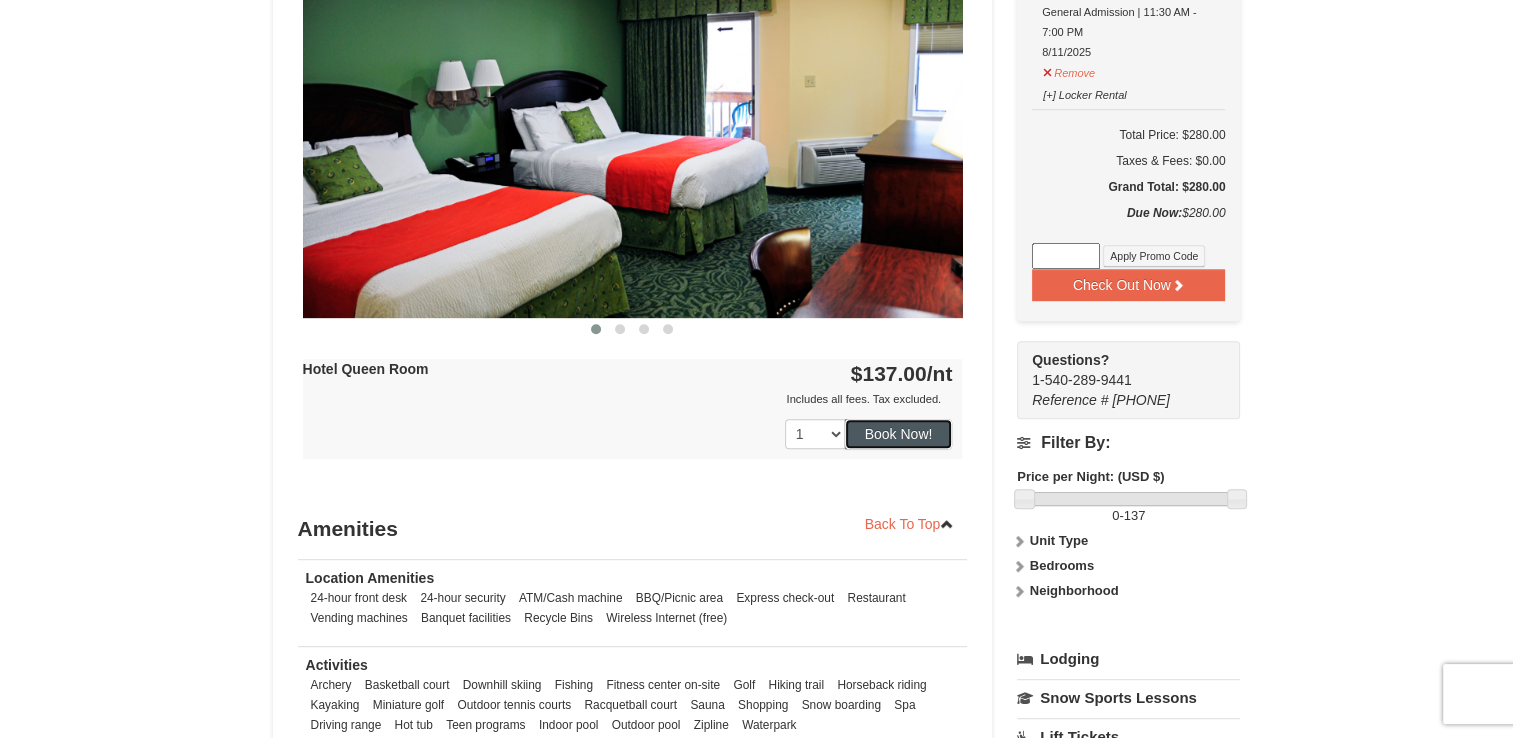 click on "Book Now!" at bounding box center [899, 434] 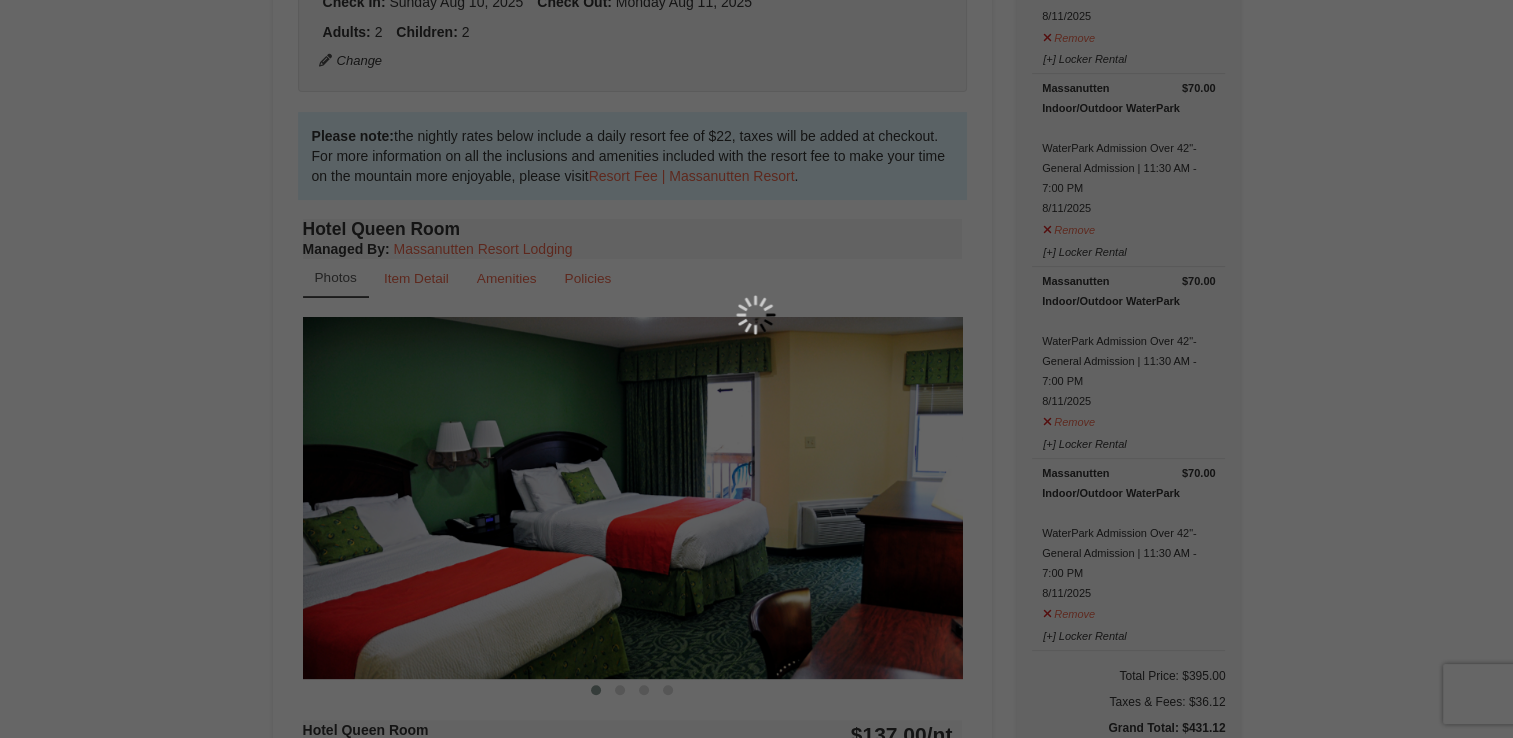 scroll, scrollTop: 195, scrollLeft: 0, axis: vertical 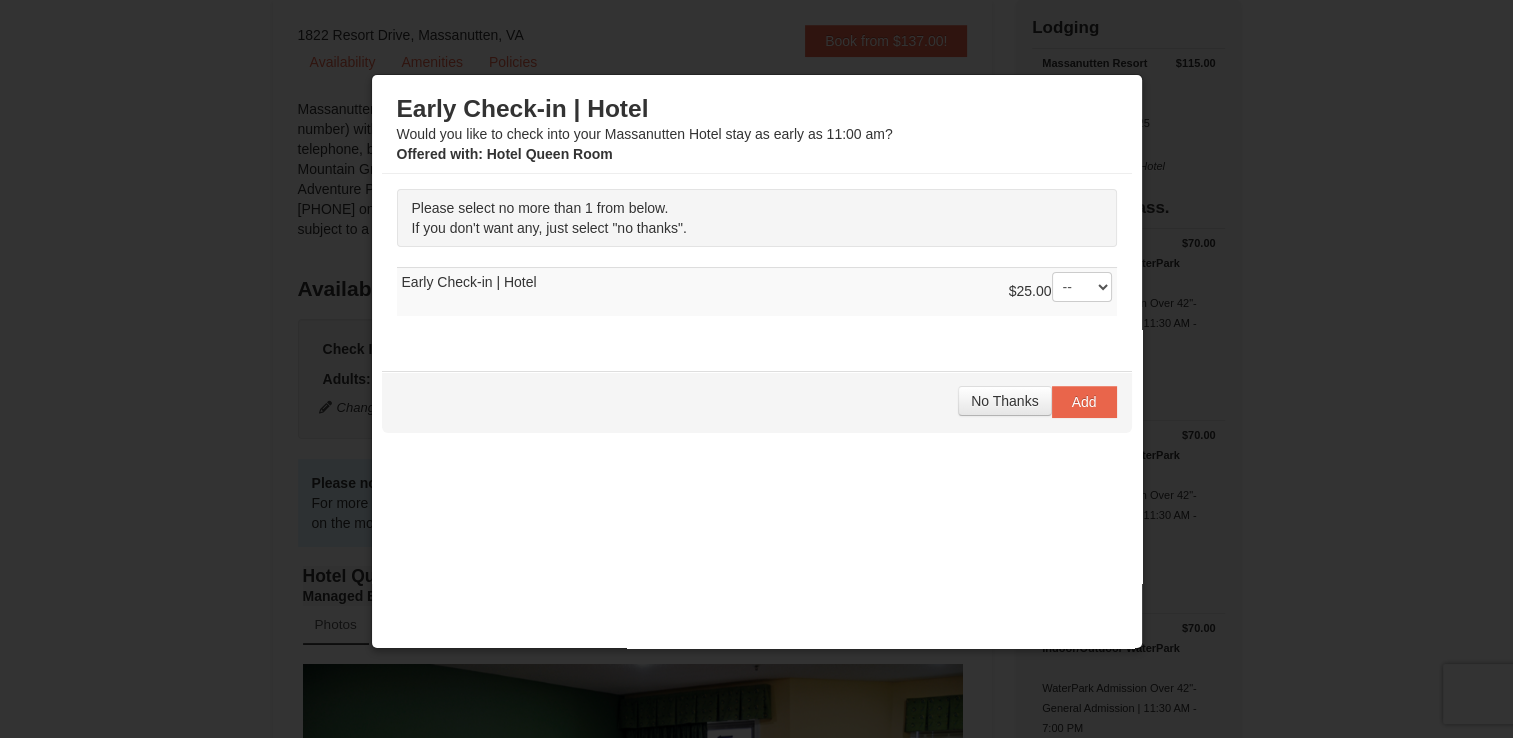 click at bounding box center [756, 369] 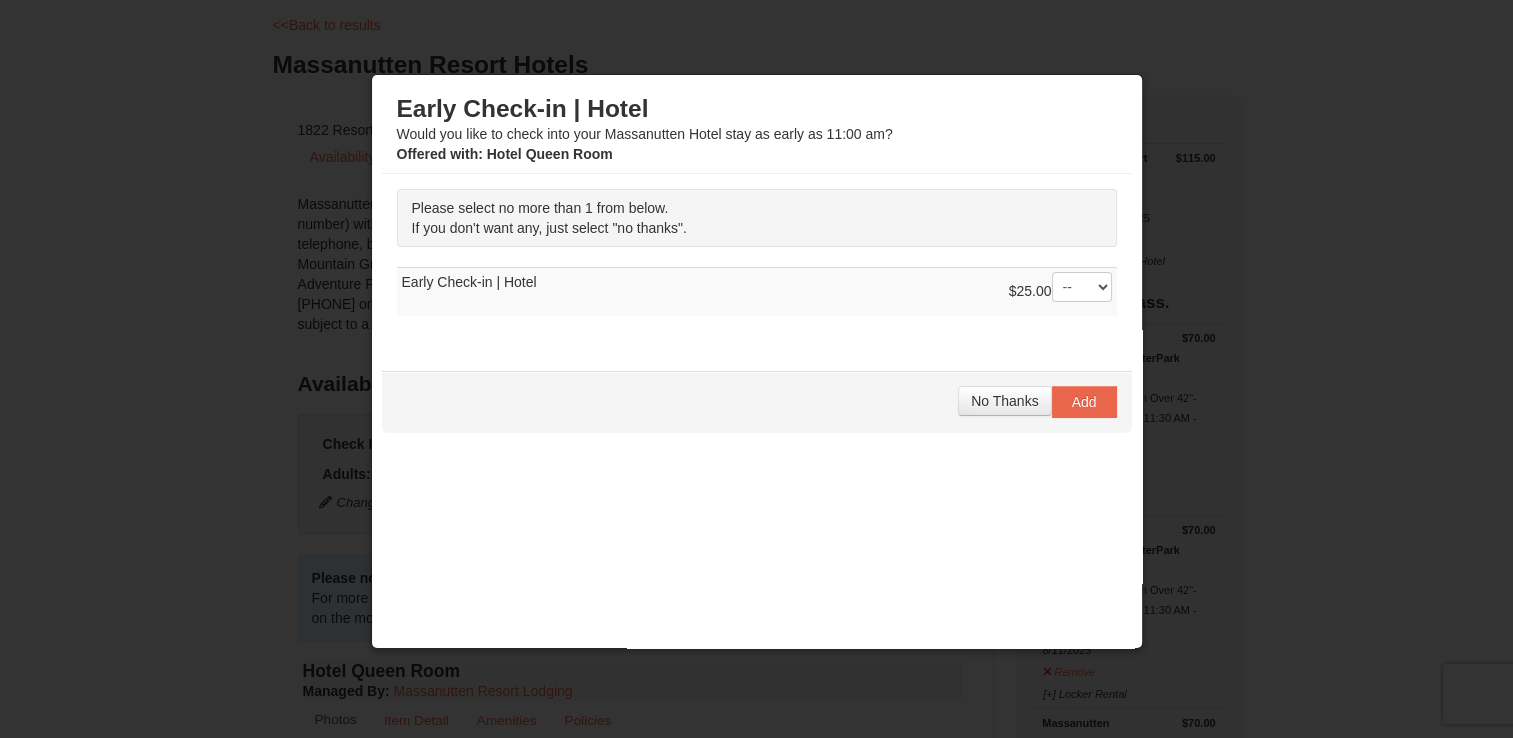 scroll, scrollTop: 0, scrollLeft: 0, axis: both 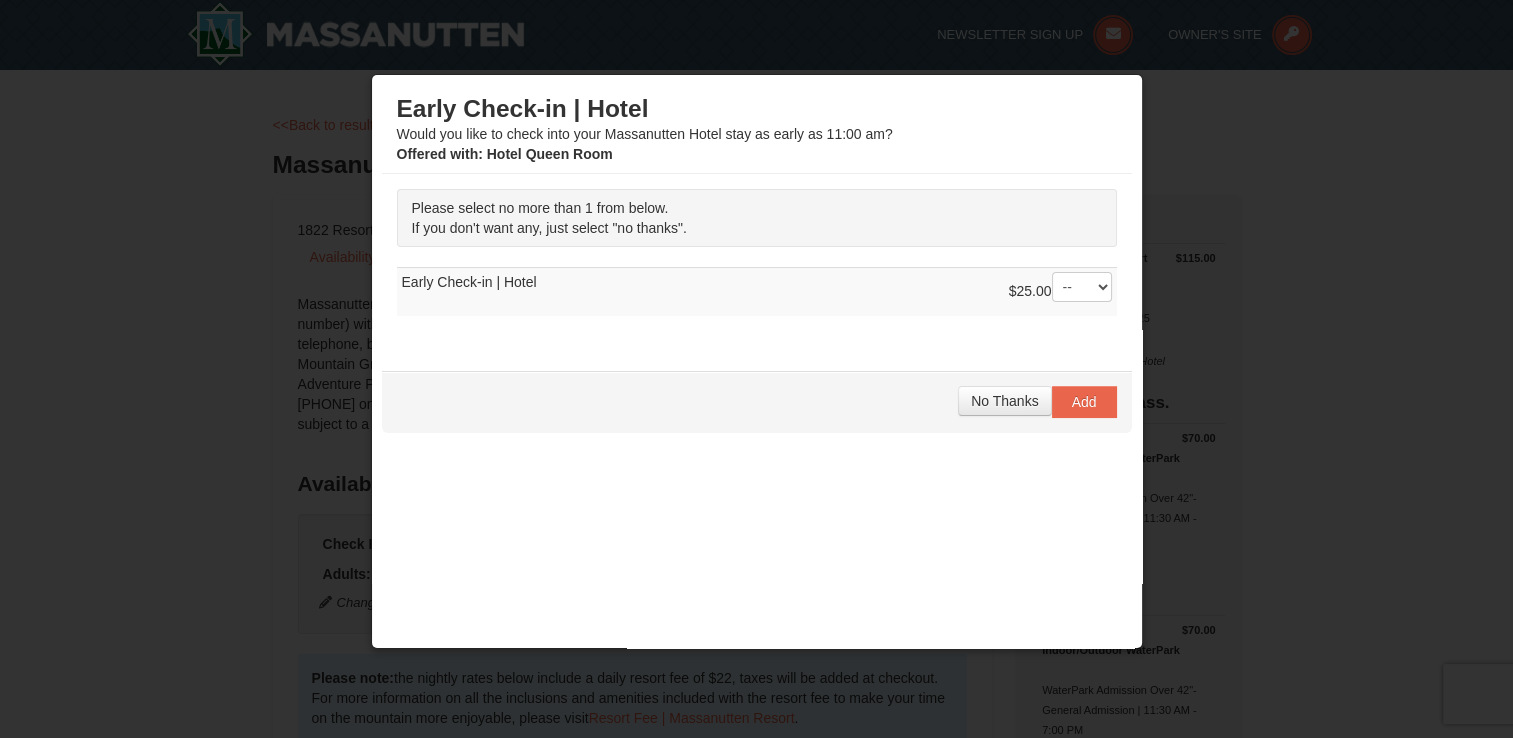 click at bounding box center [756, 369] 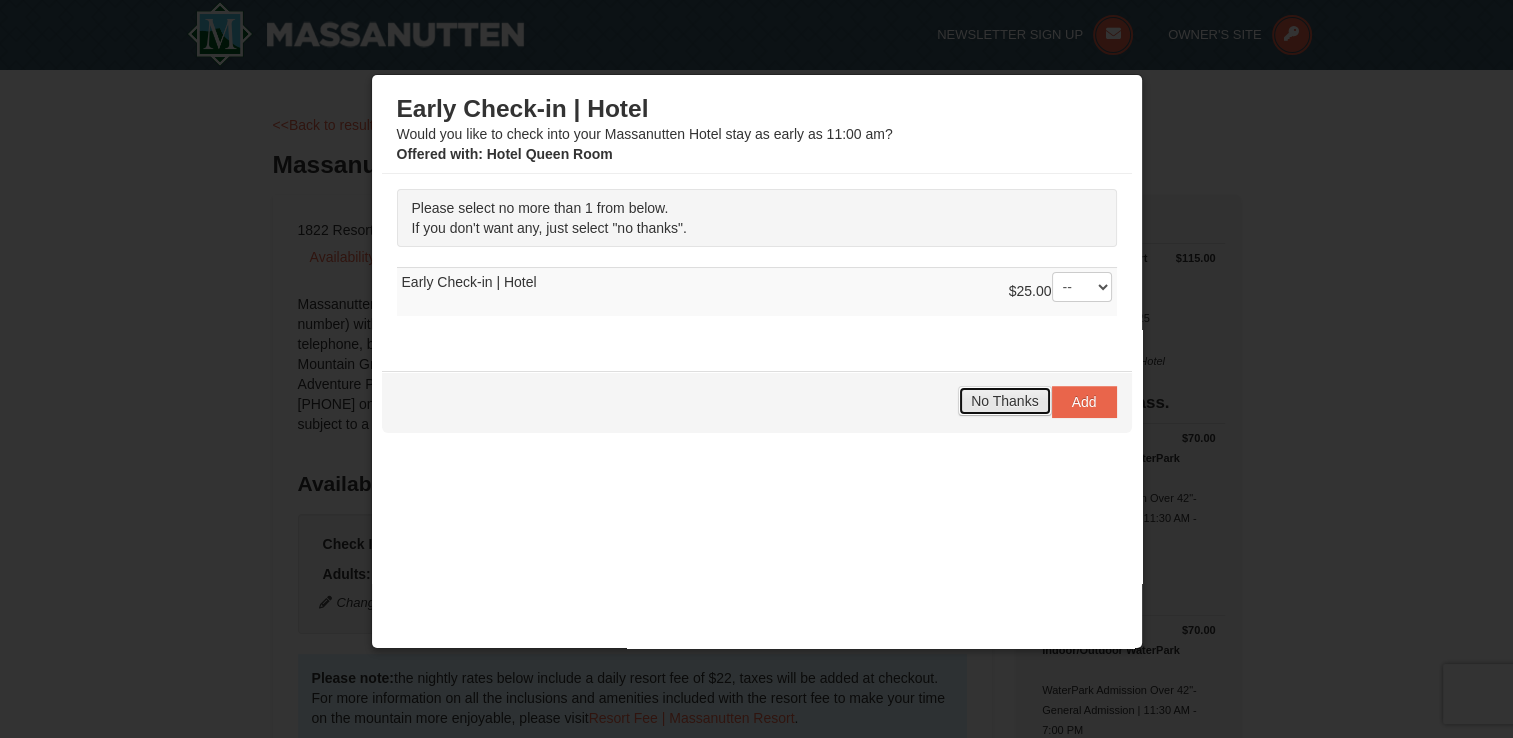 click on "No Thanks" at bounding box center (1004, 401) 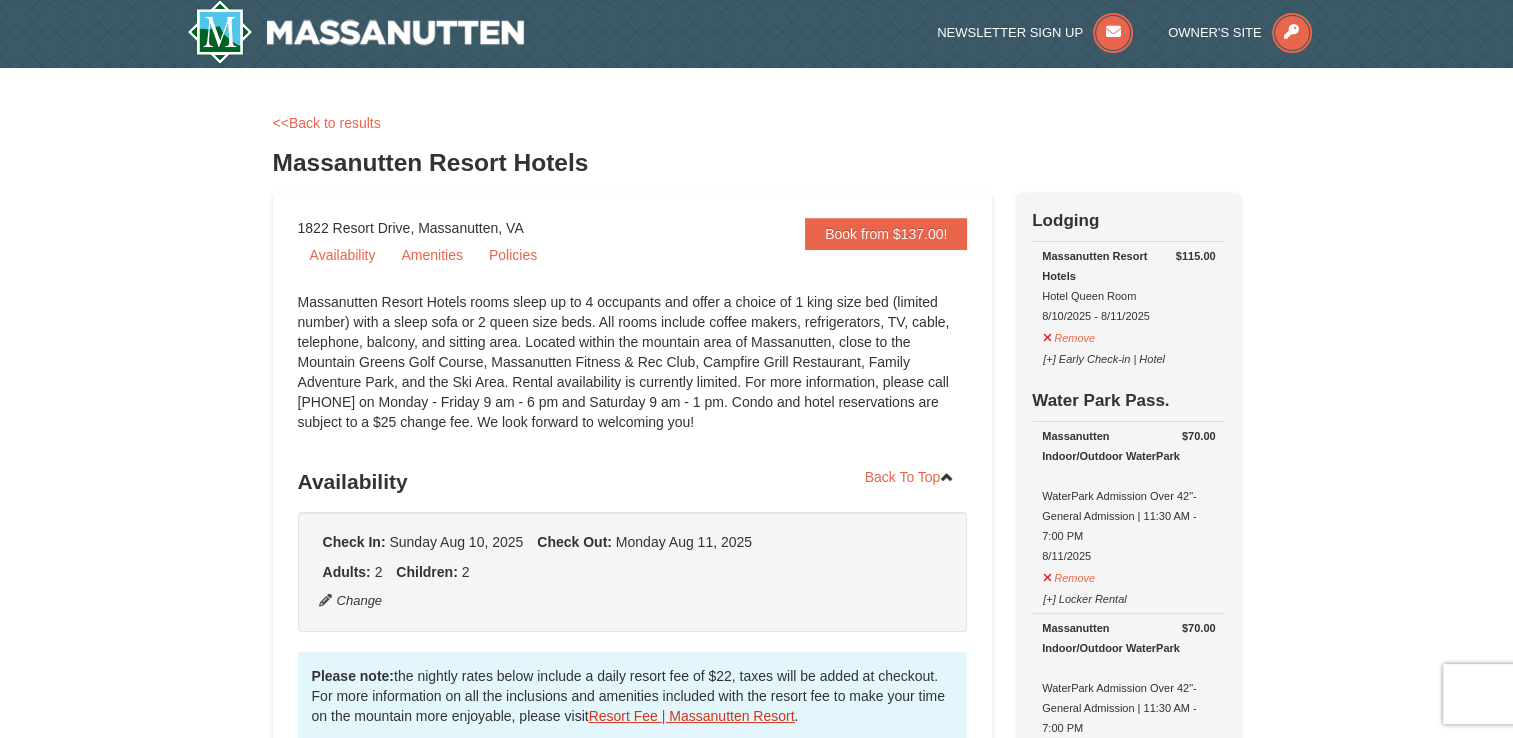 scroll, scrollTop: 0, scrollLeft: 0, axis: both 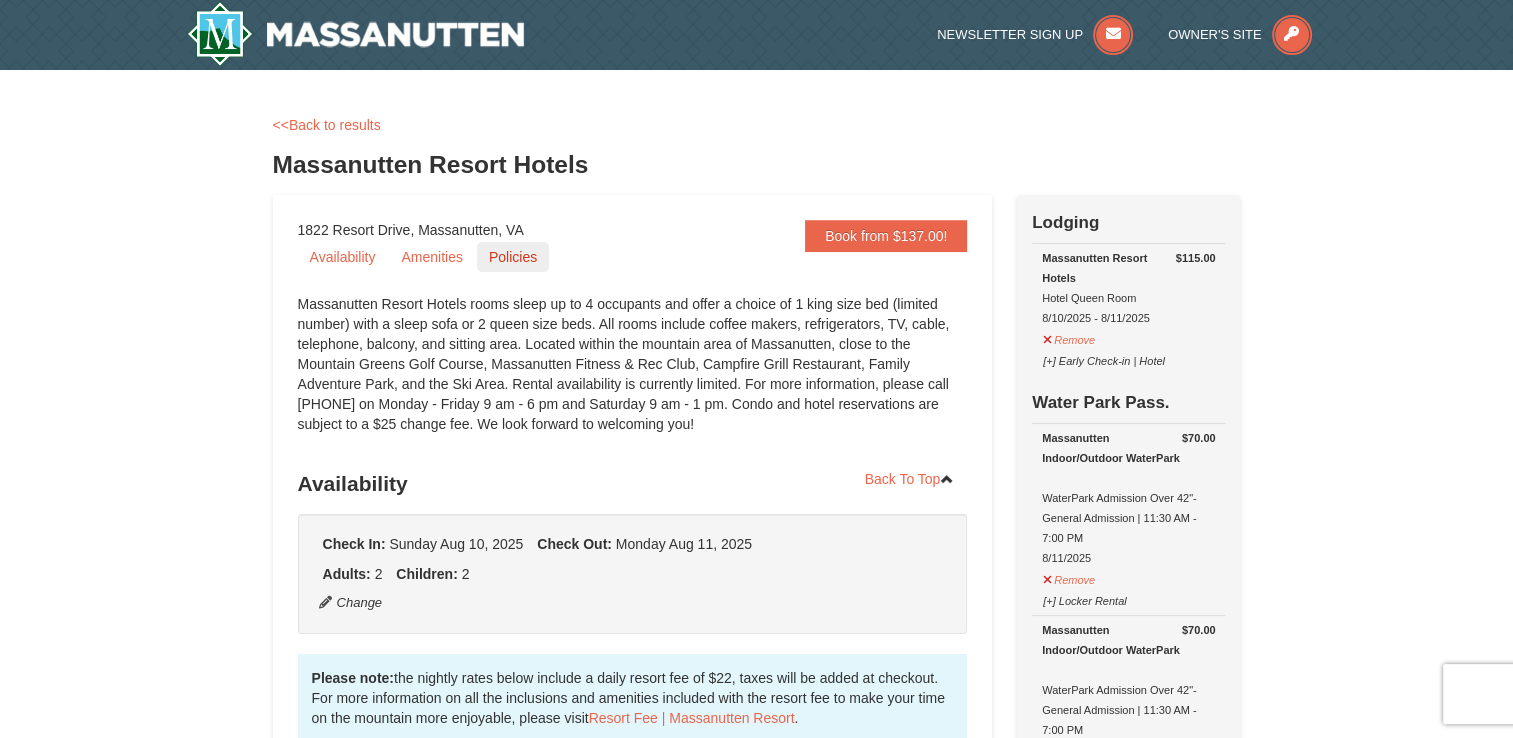 click on "Policies" at bounding box center [513, 257] 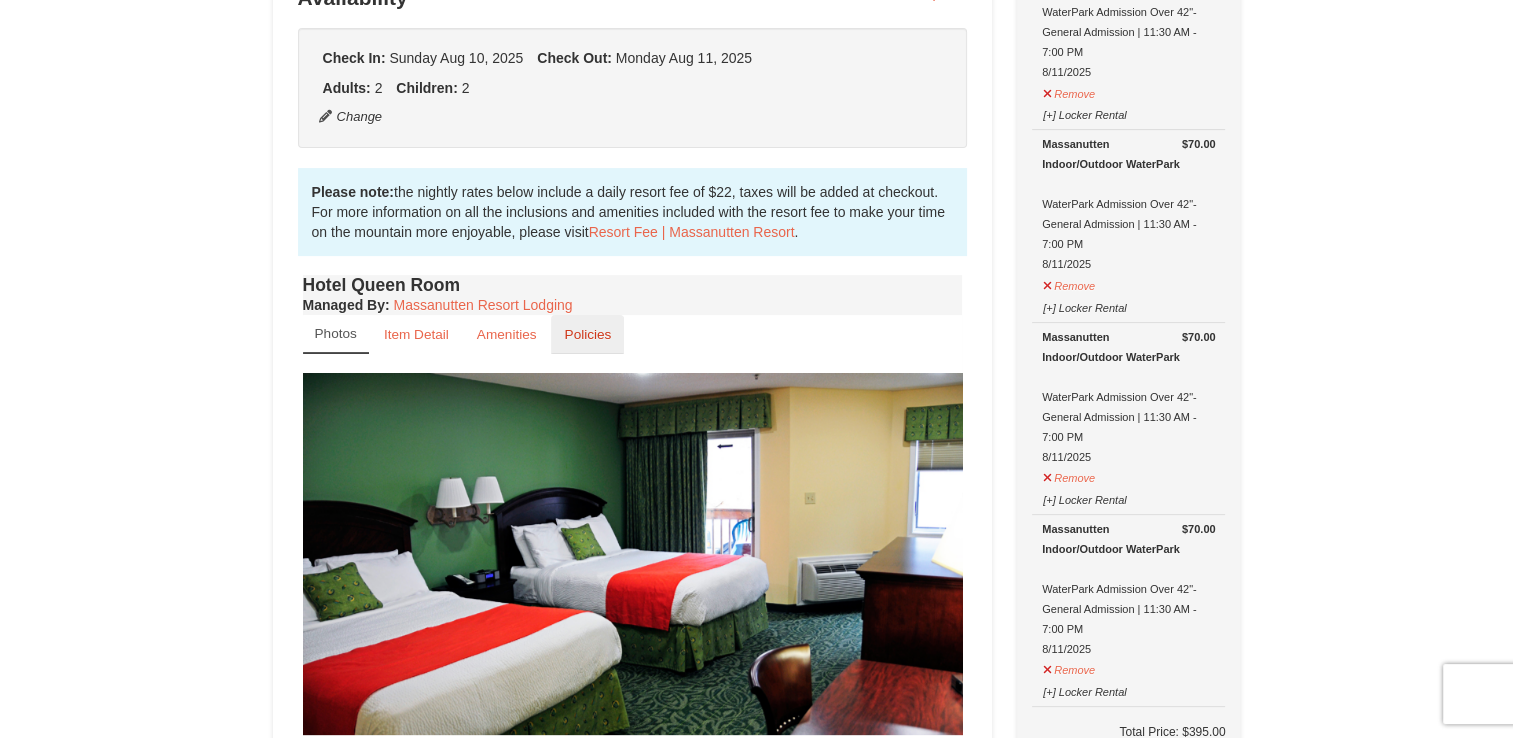 scroll, scrollTop: 520, scrollLeft: 0, axis: vertical 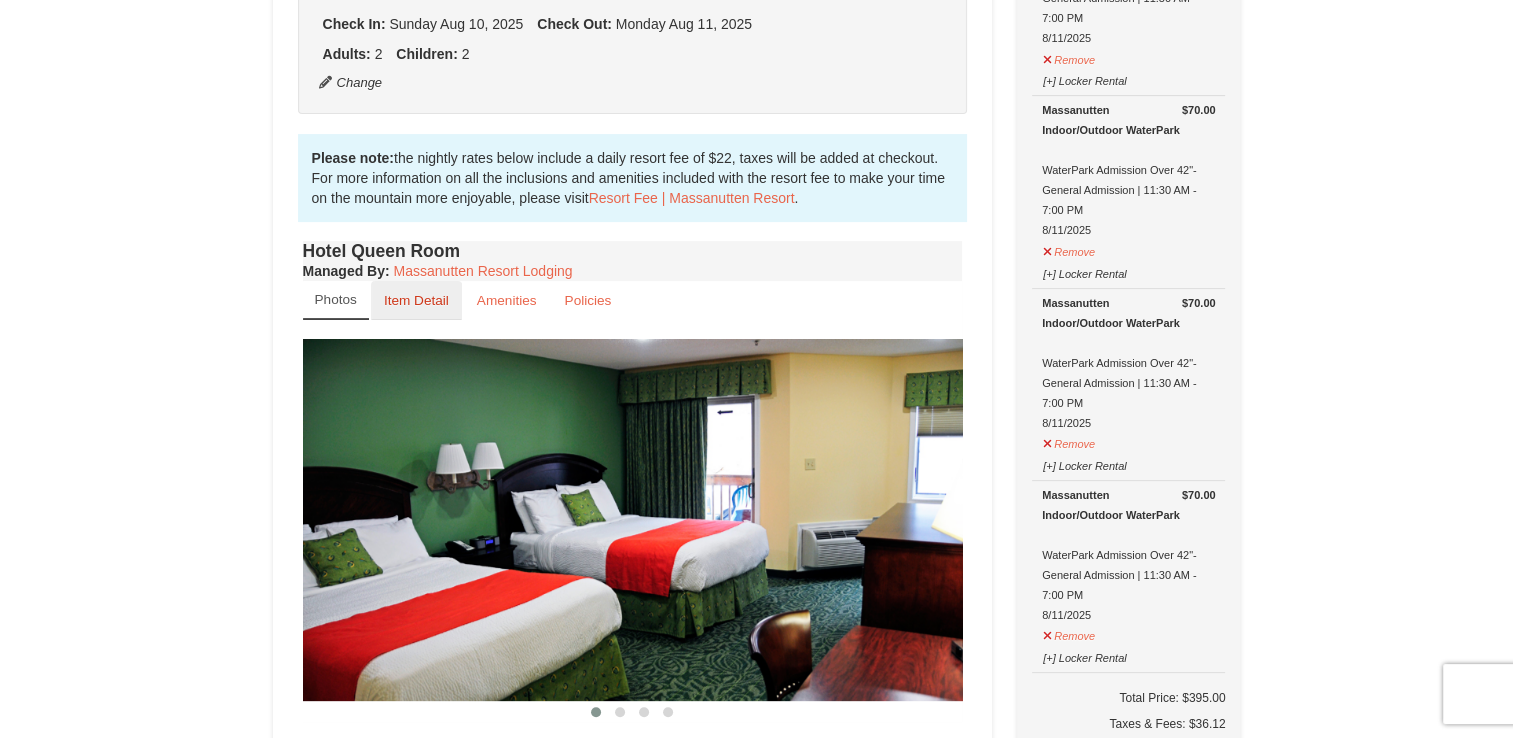 click on "Item Detail" at bounding box center (416, 300) 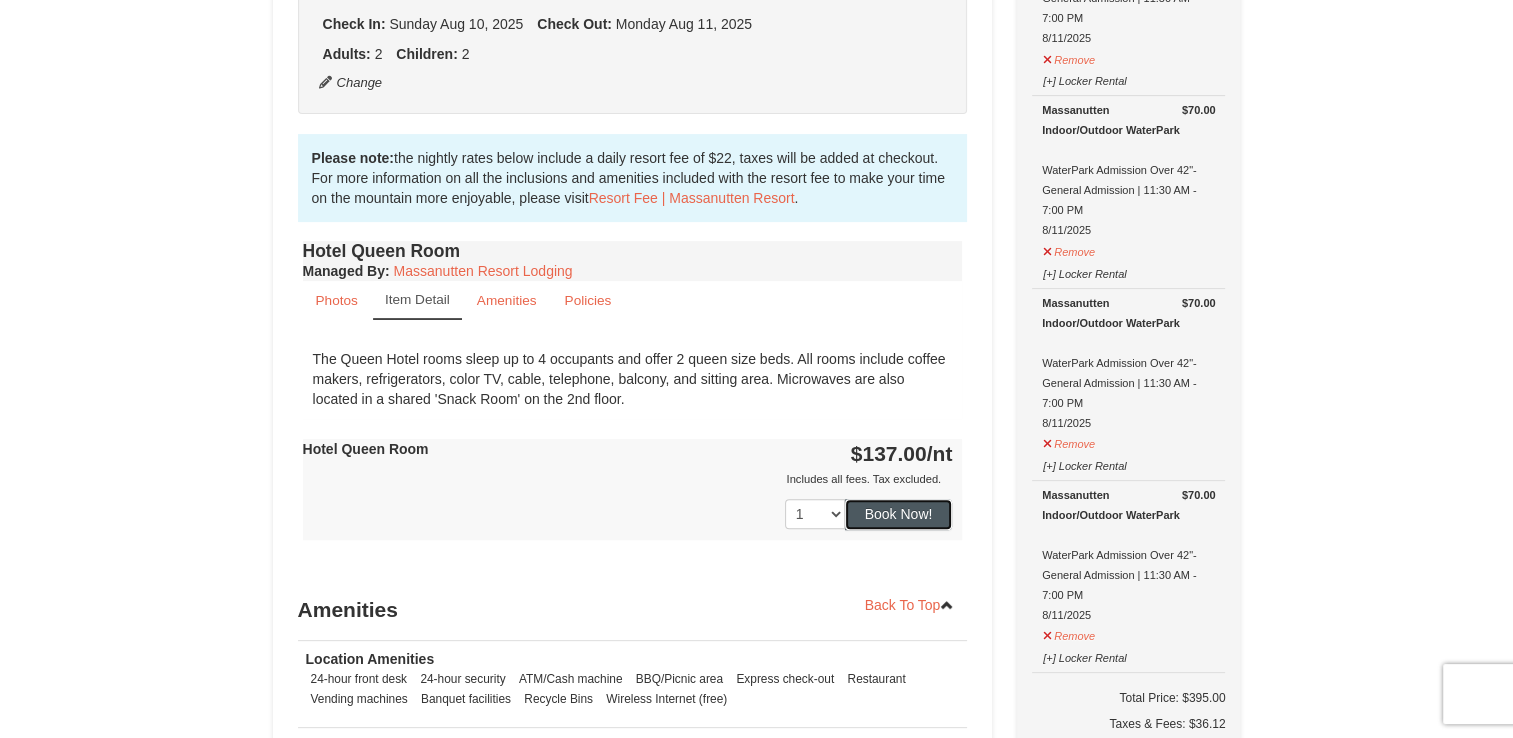 click on "Book Now!" at bounding box center (899, 514) 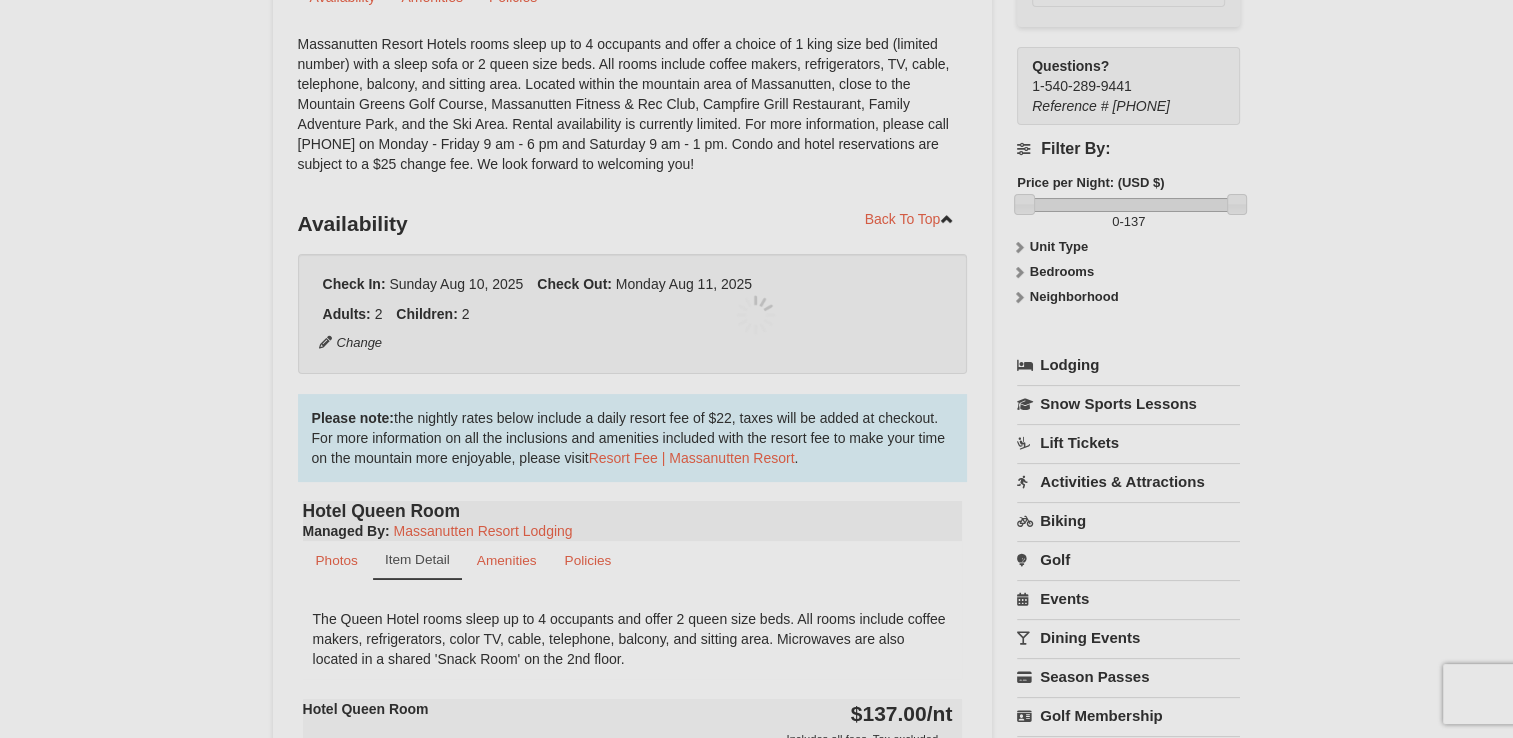 scroll, scrollTop: 195, scrollLeft: 0, axis: vertical 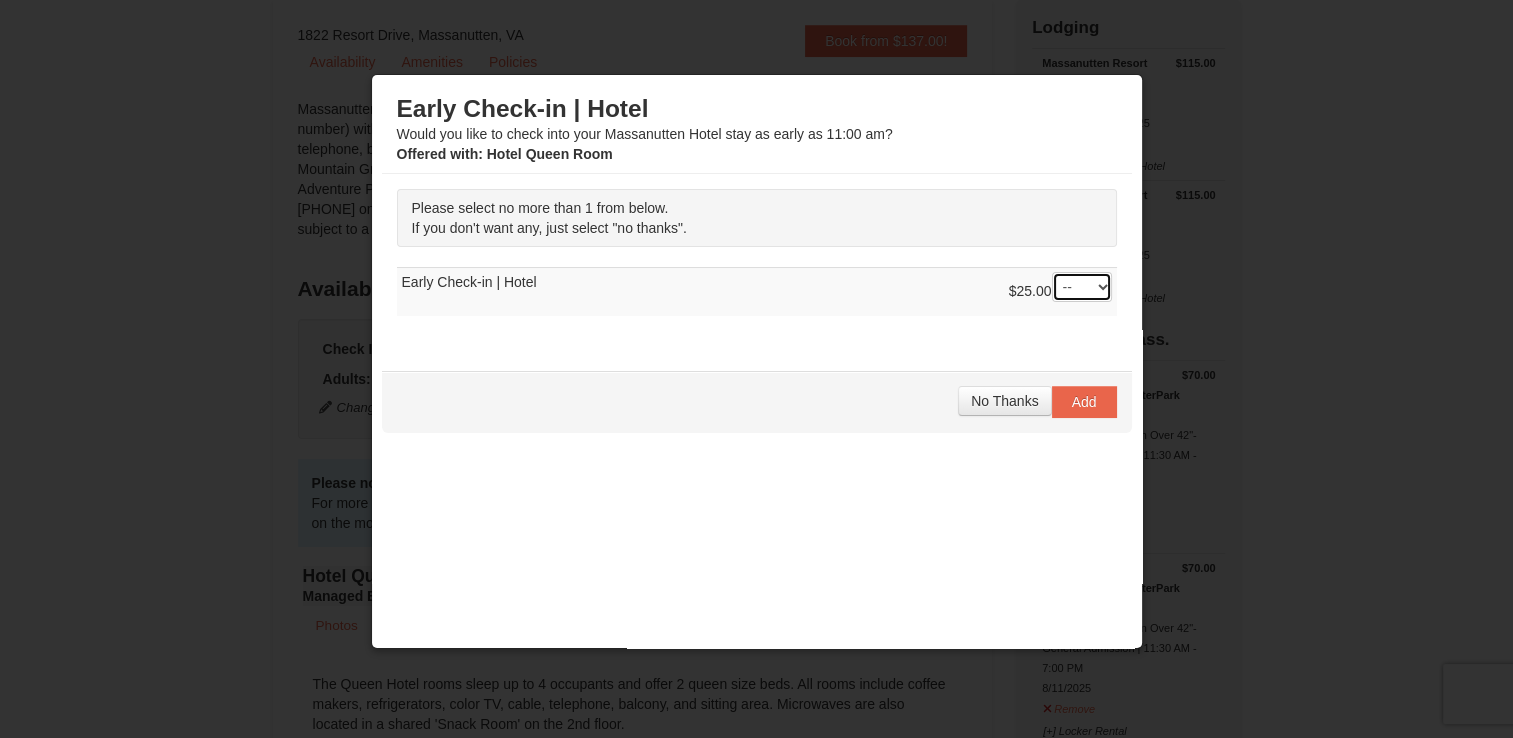 click on "--
01" at bounding box center [1082, 287] 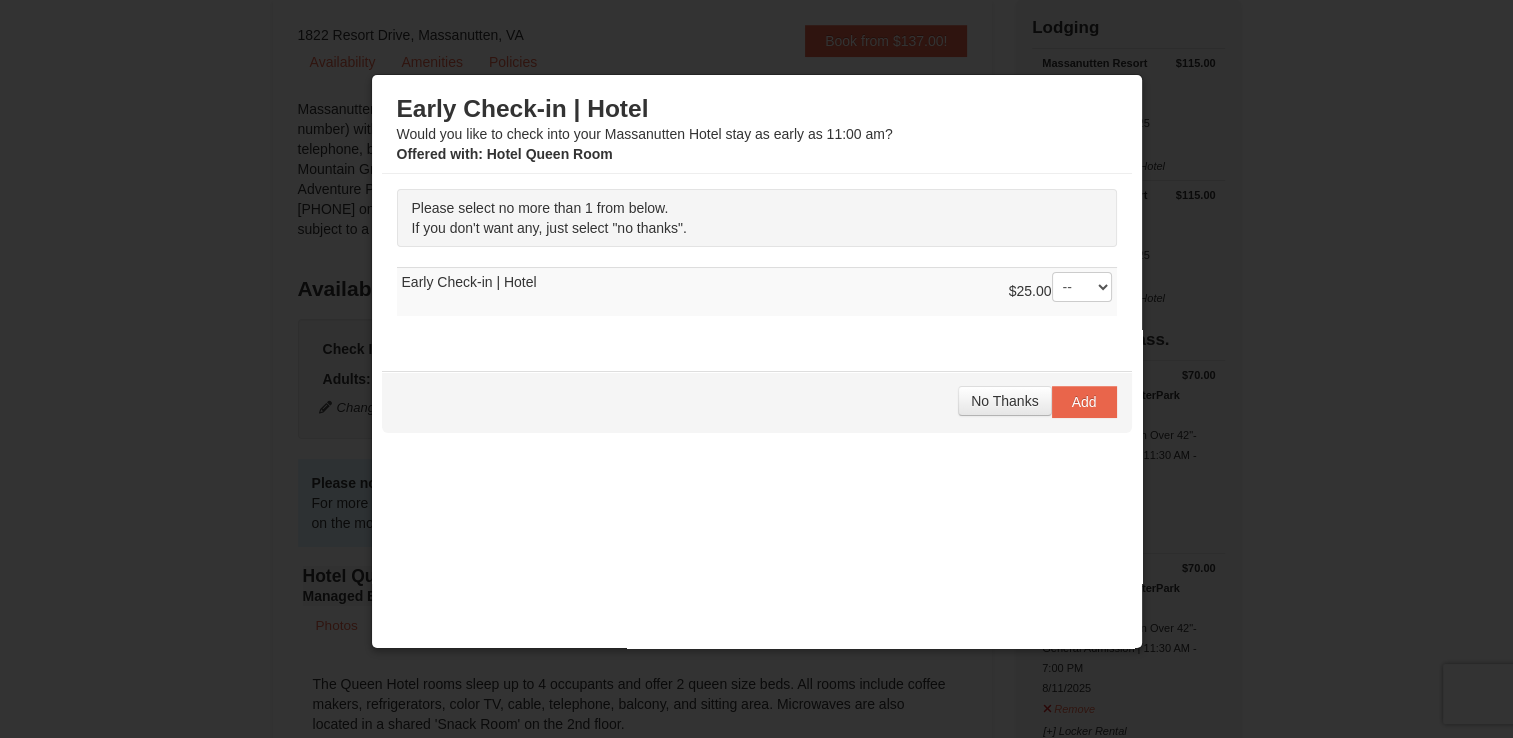 click on "$25.00
--
01
Early Check-in | Hotel" at bounding box center [757, 291] 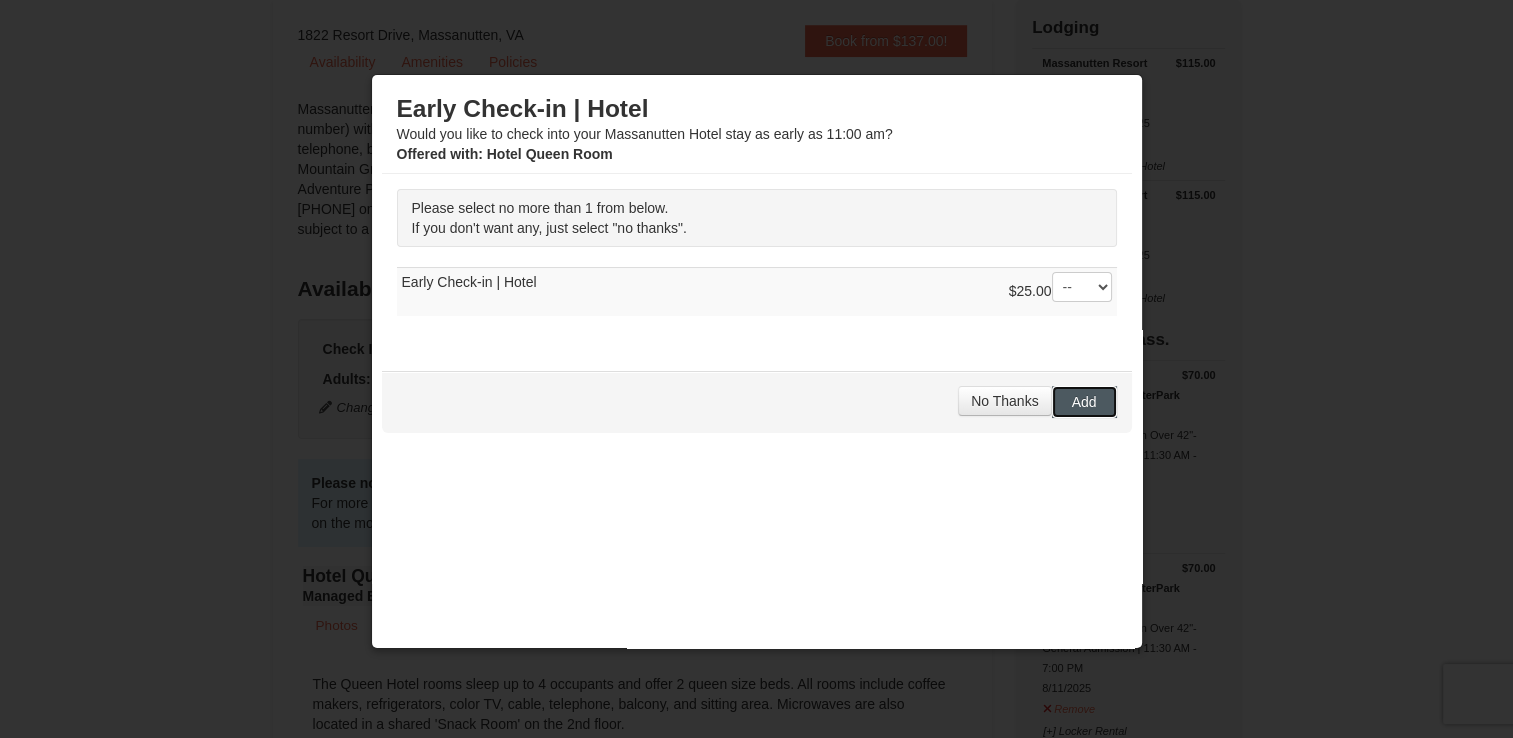 click on "Add" at bounding box center [1084, 402] 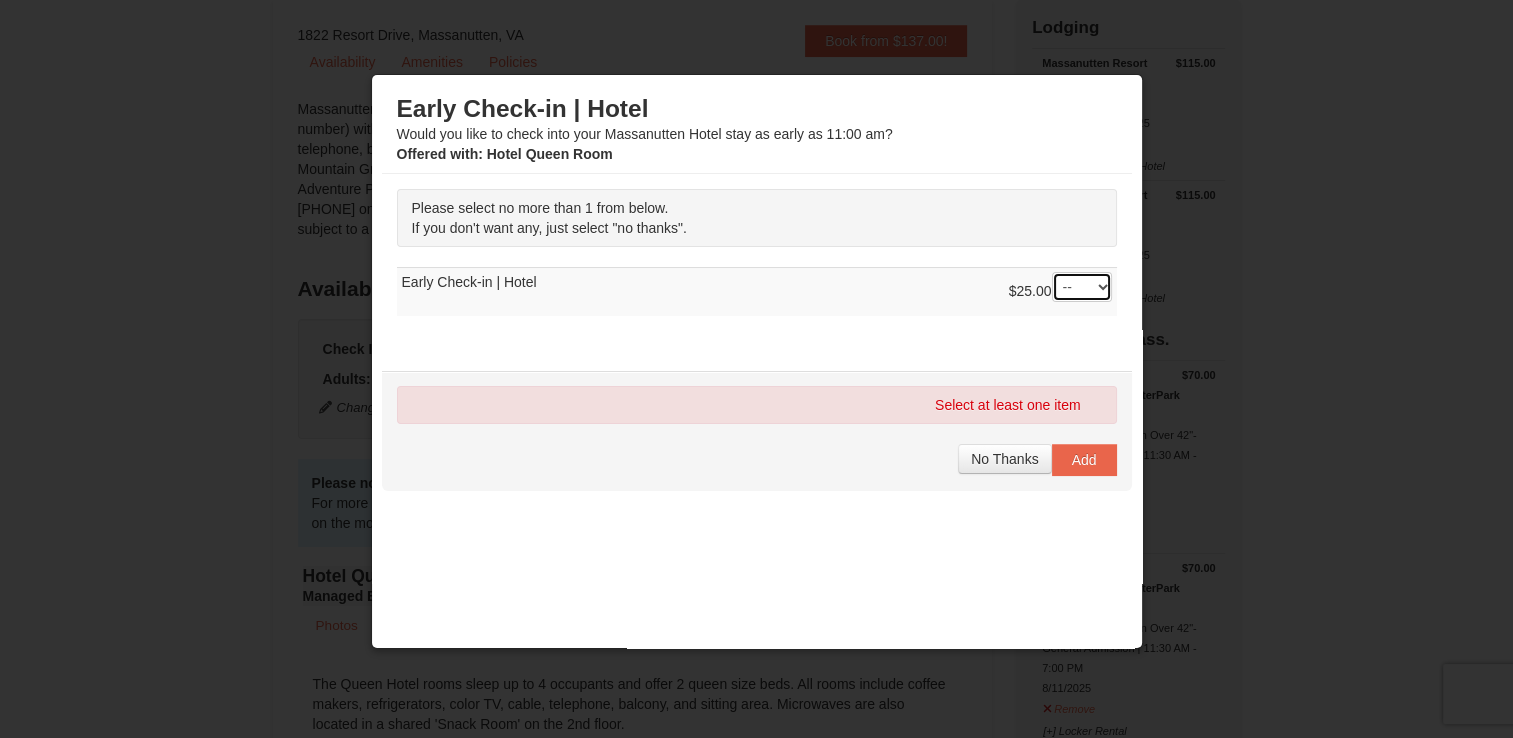 click on "--
01" at bounding box center [1082, 287] 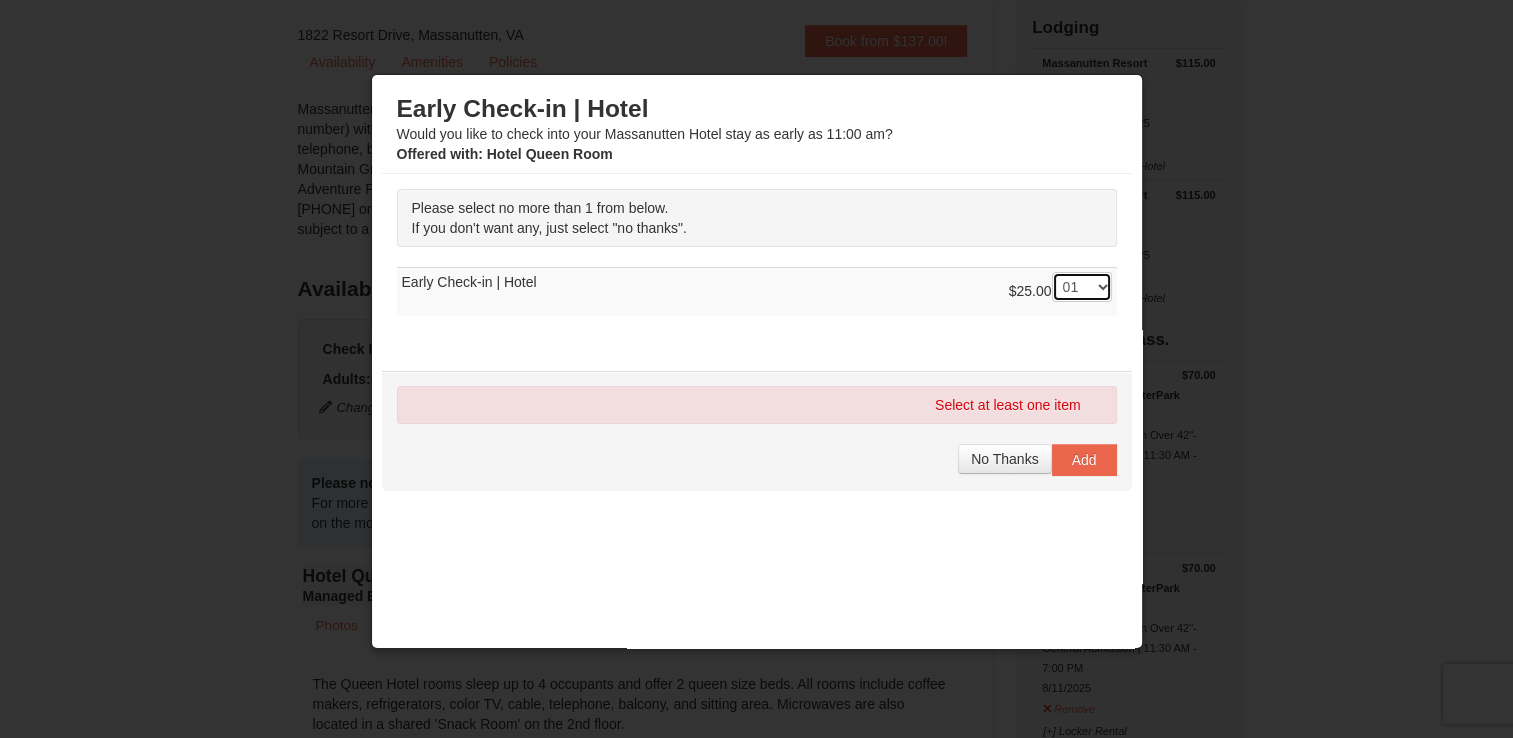 click on "--
01" at bounding box center [1082, 287] 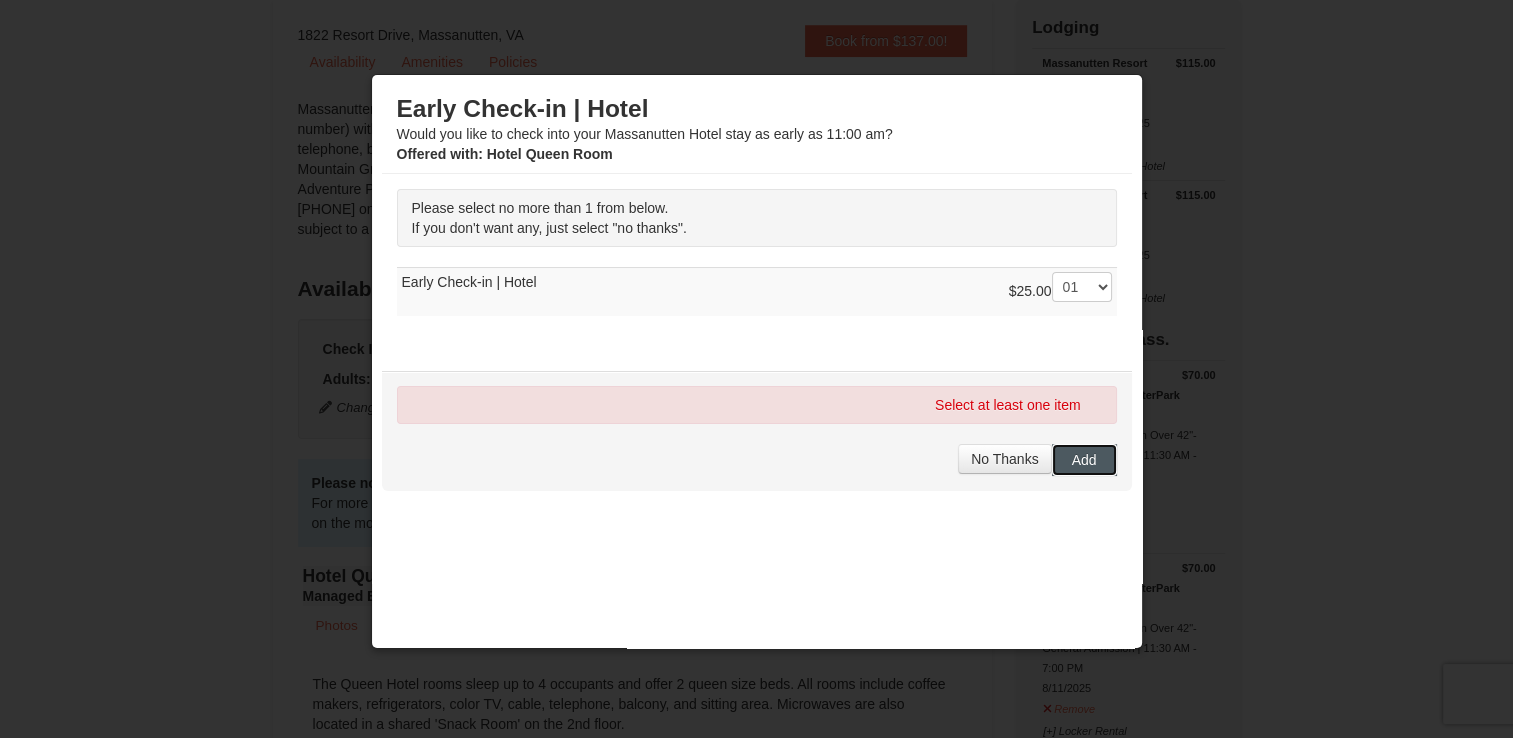 click on "Add" at bounding box center (1084, 460) 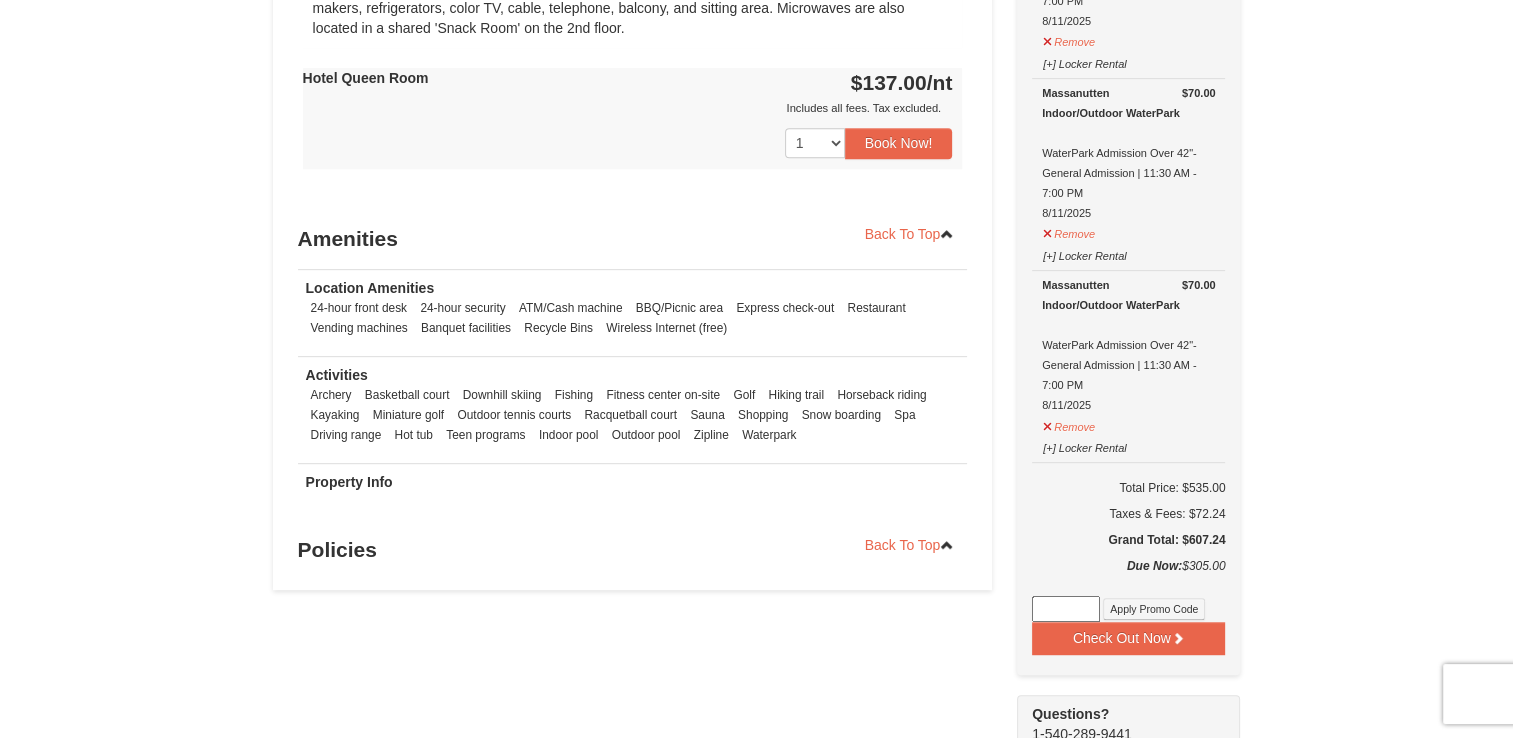 scroll, scrollTop: 1000, scrollLeft: 0, axis: vertical 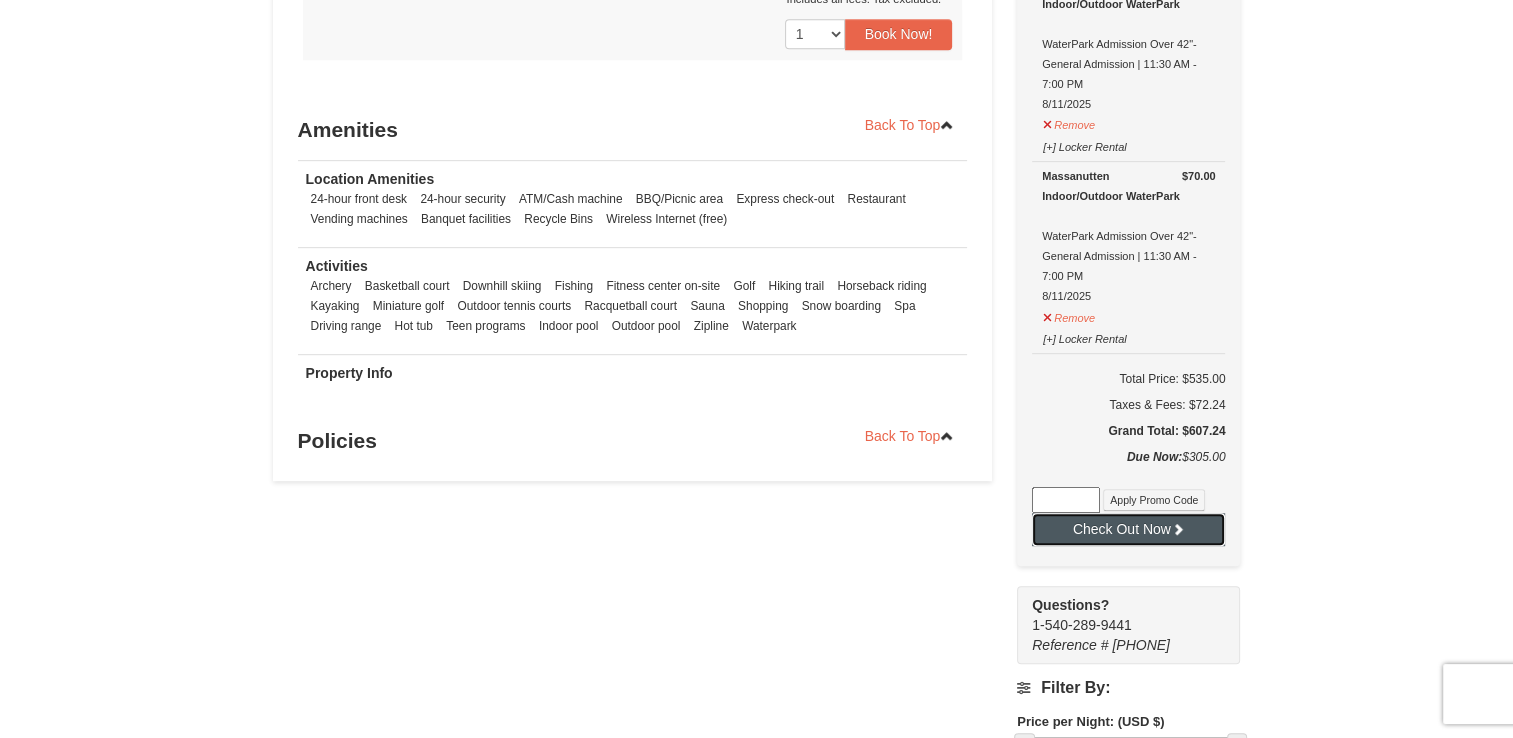 click on "Check Out Now" at bounding box center (1128, 529) 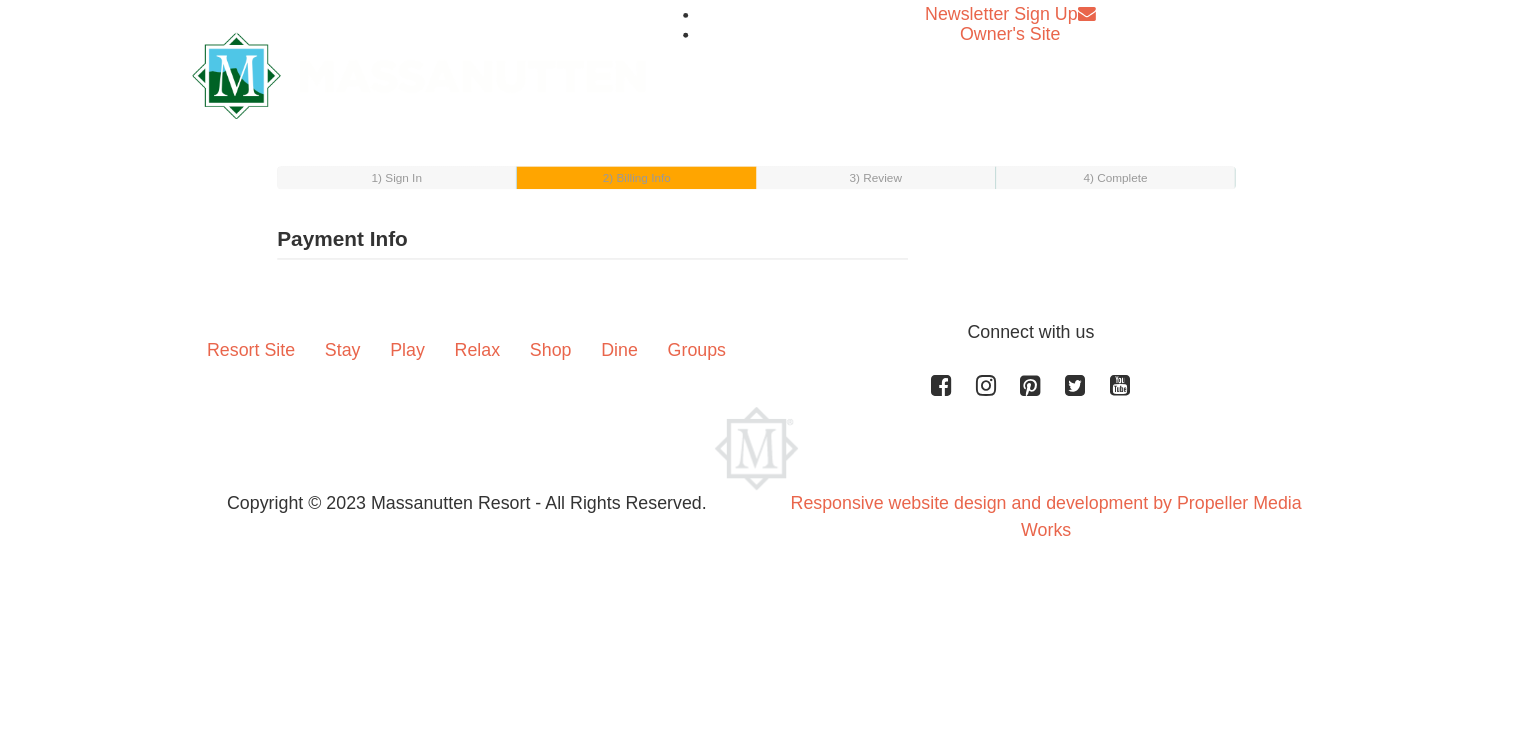 scroll, scrollTop: 0, scrollLeft: 0, axis: both 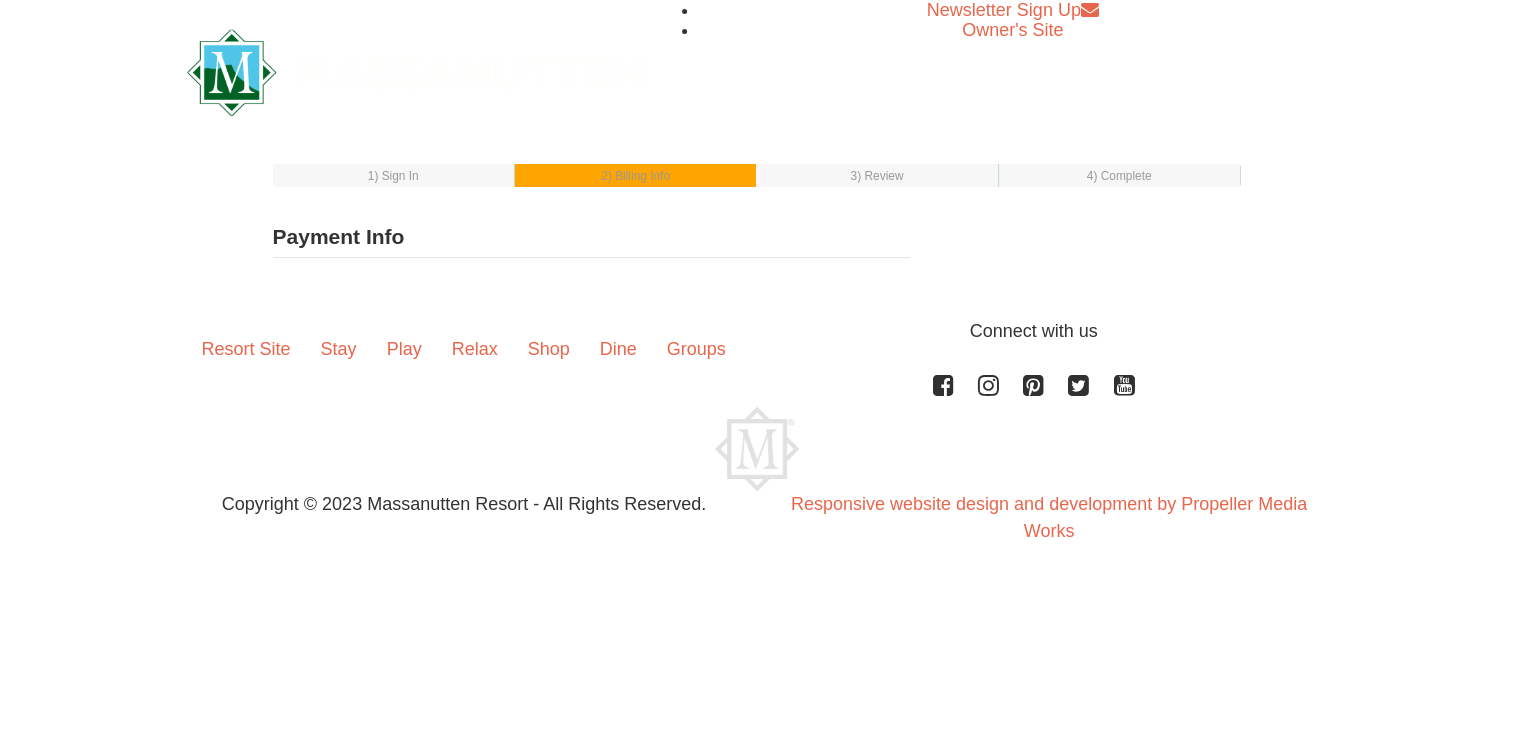 select on "1" 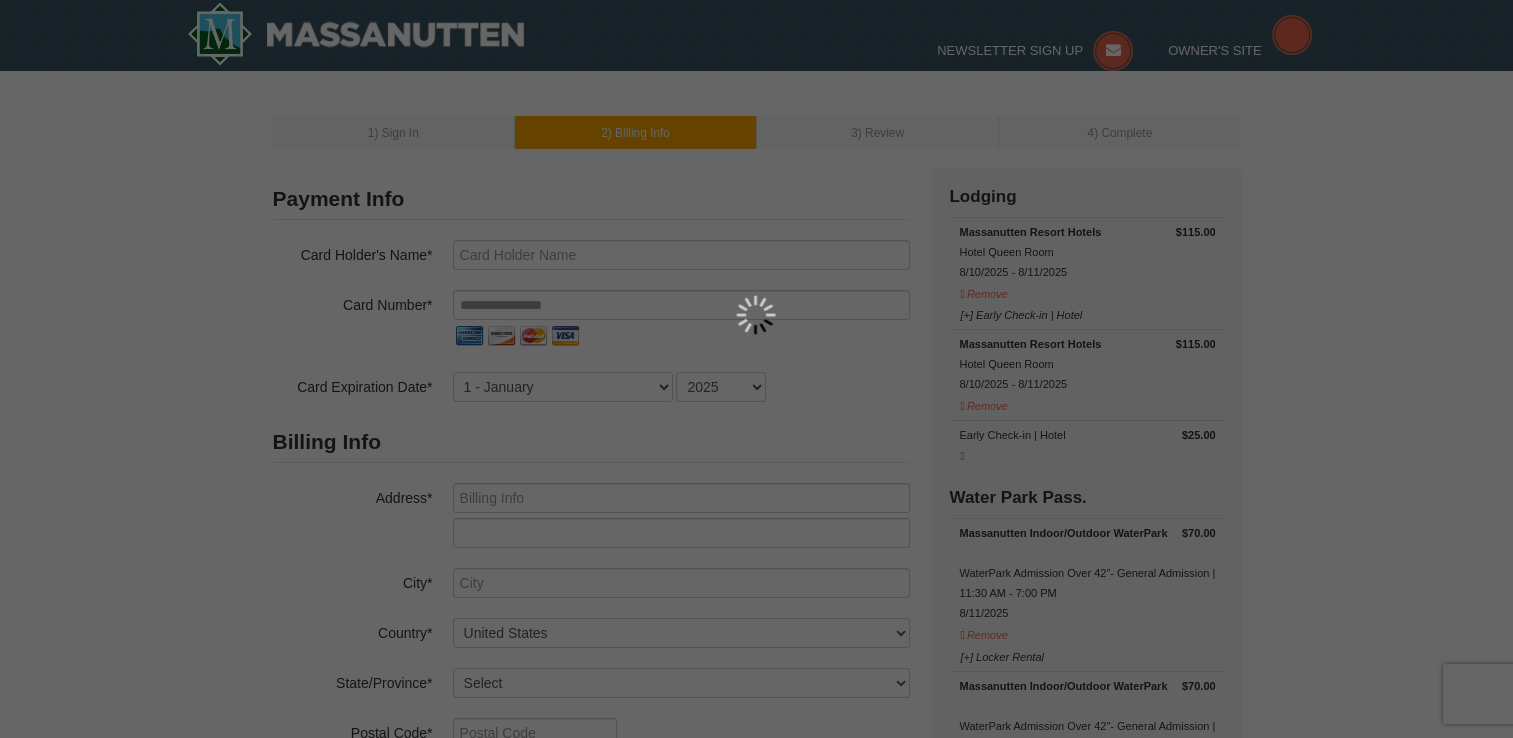 type on "[FIRST] [LAST]" 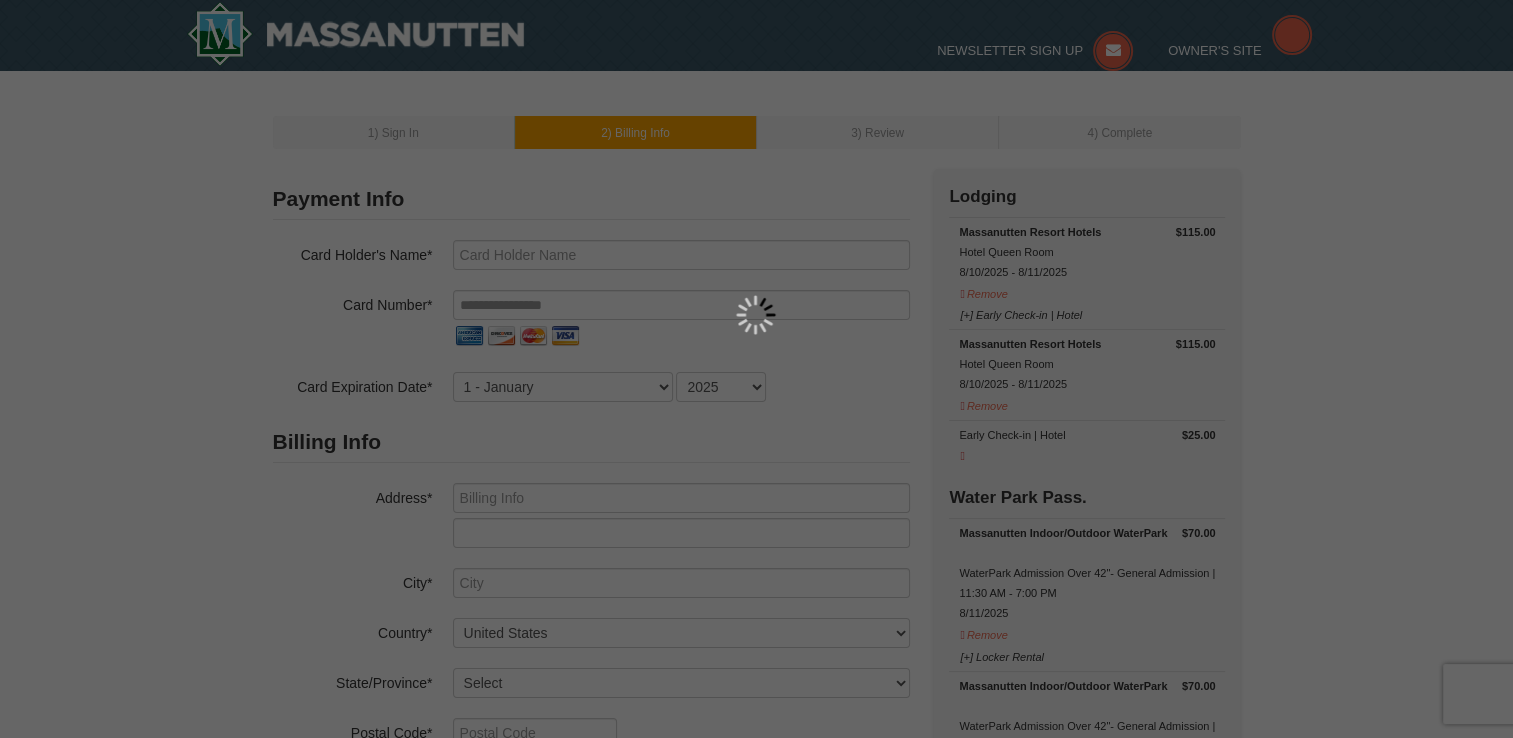 type on "nef0214@yahoo.com" 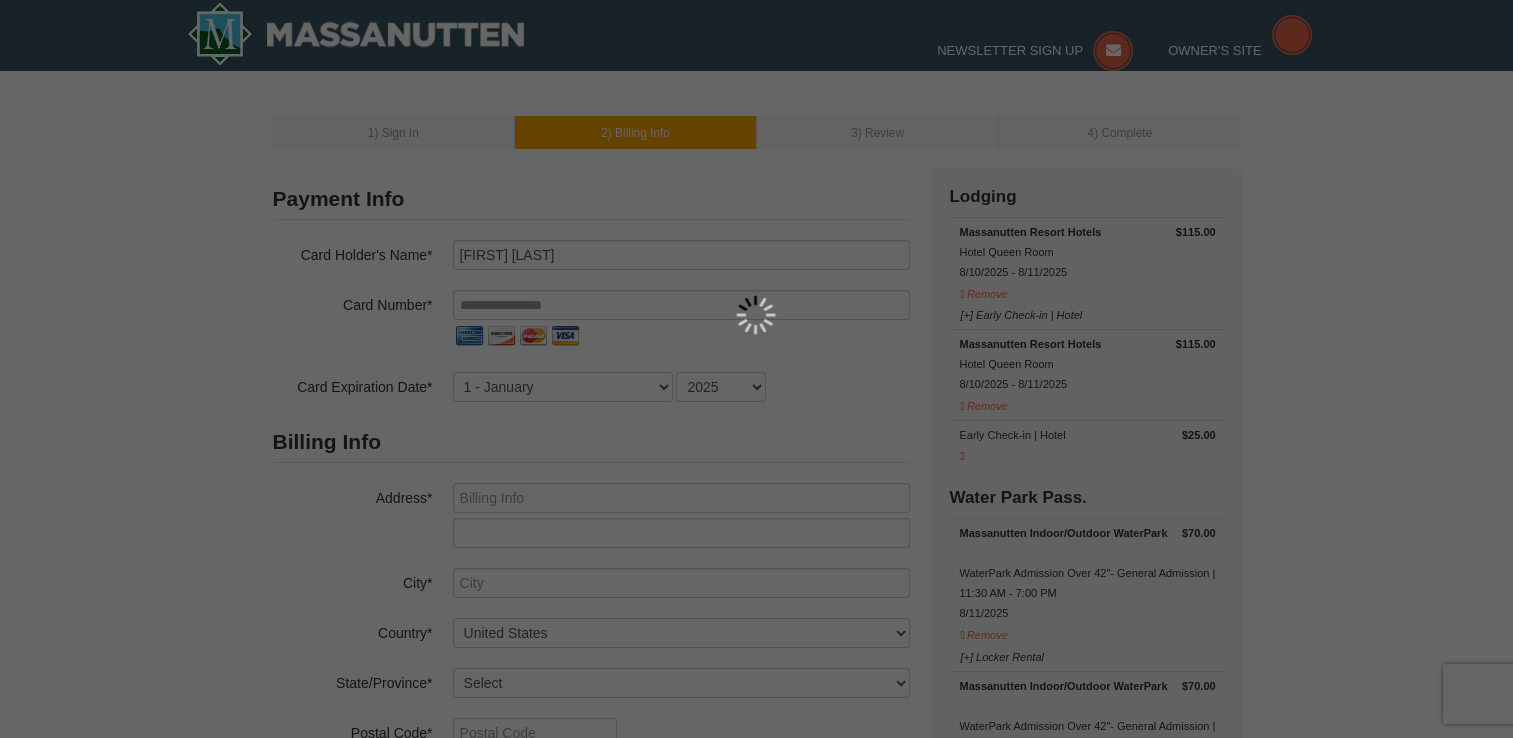 select on "8" 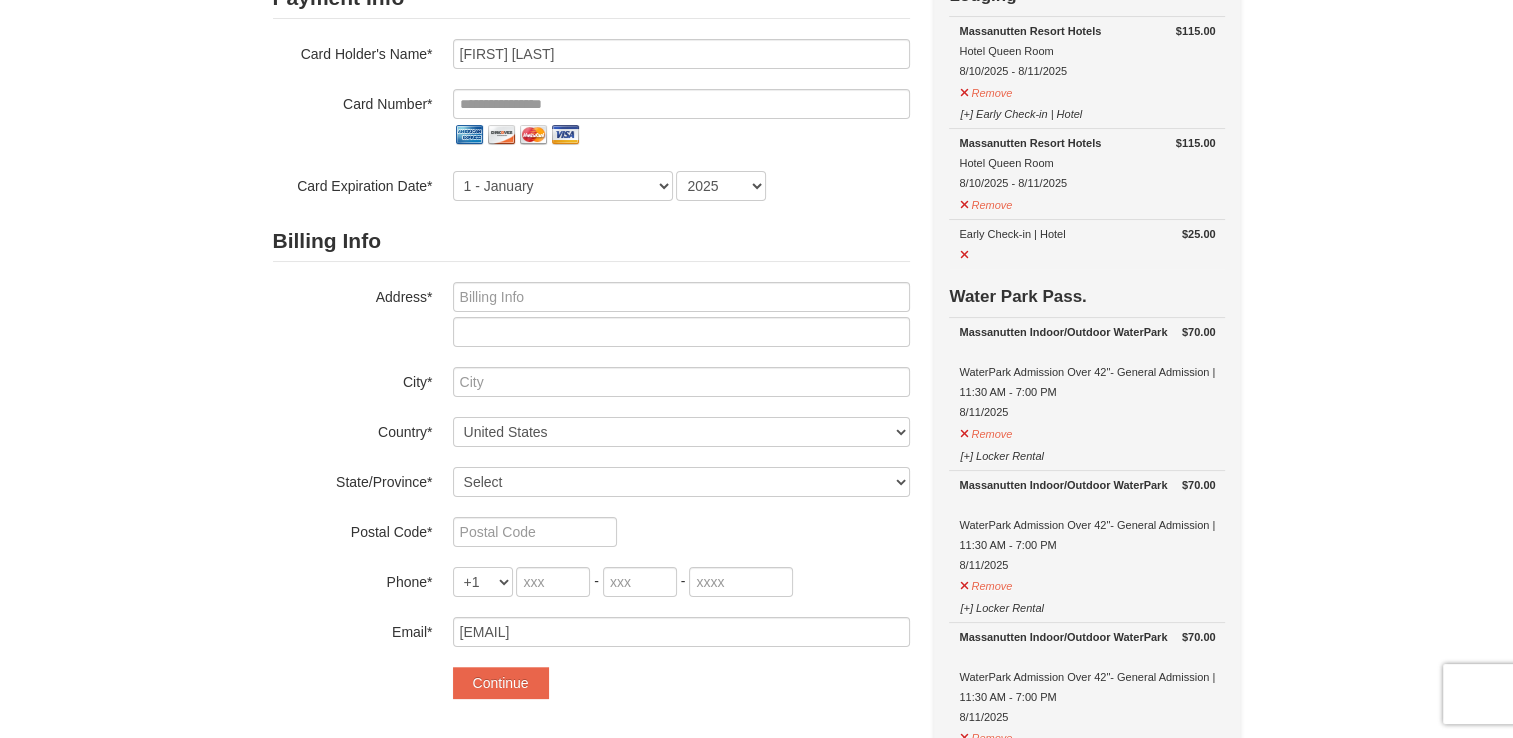 scroll, scrollTop: 200, scrollLeft: 0, axis: vertical 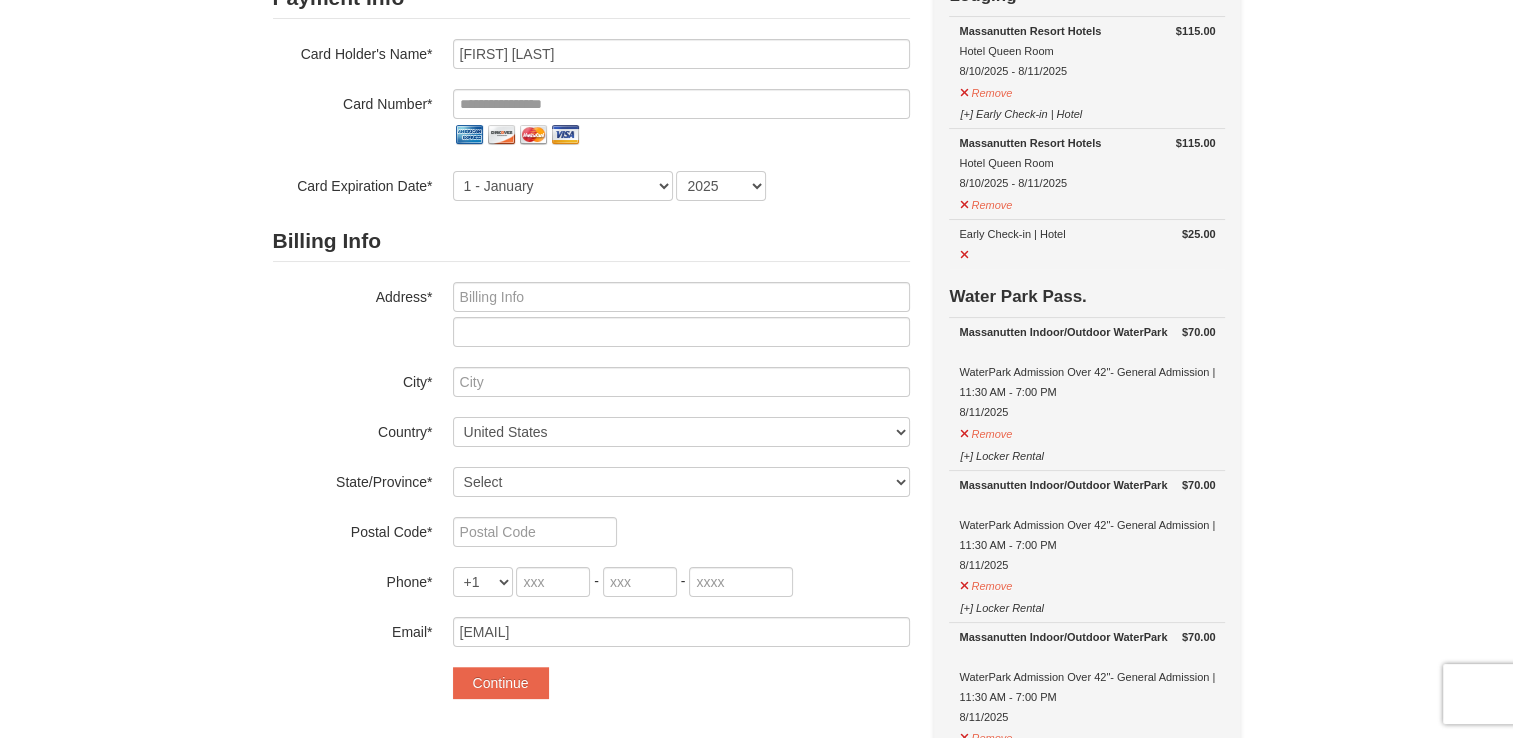 click at bounding box center (681, 314) 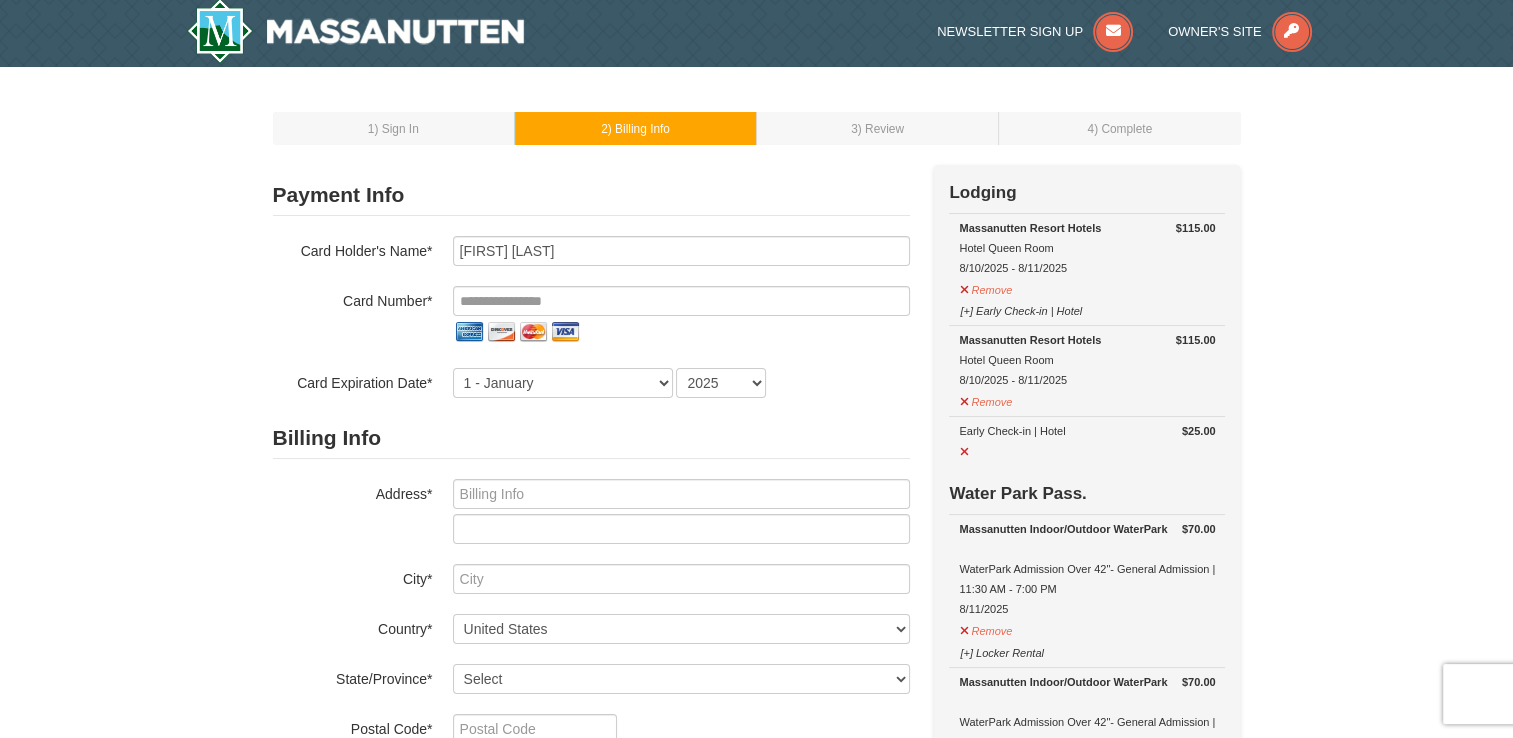scroll, scrollTop: 0, scrollLeft: 0, axis: both 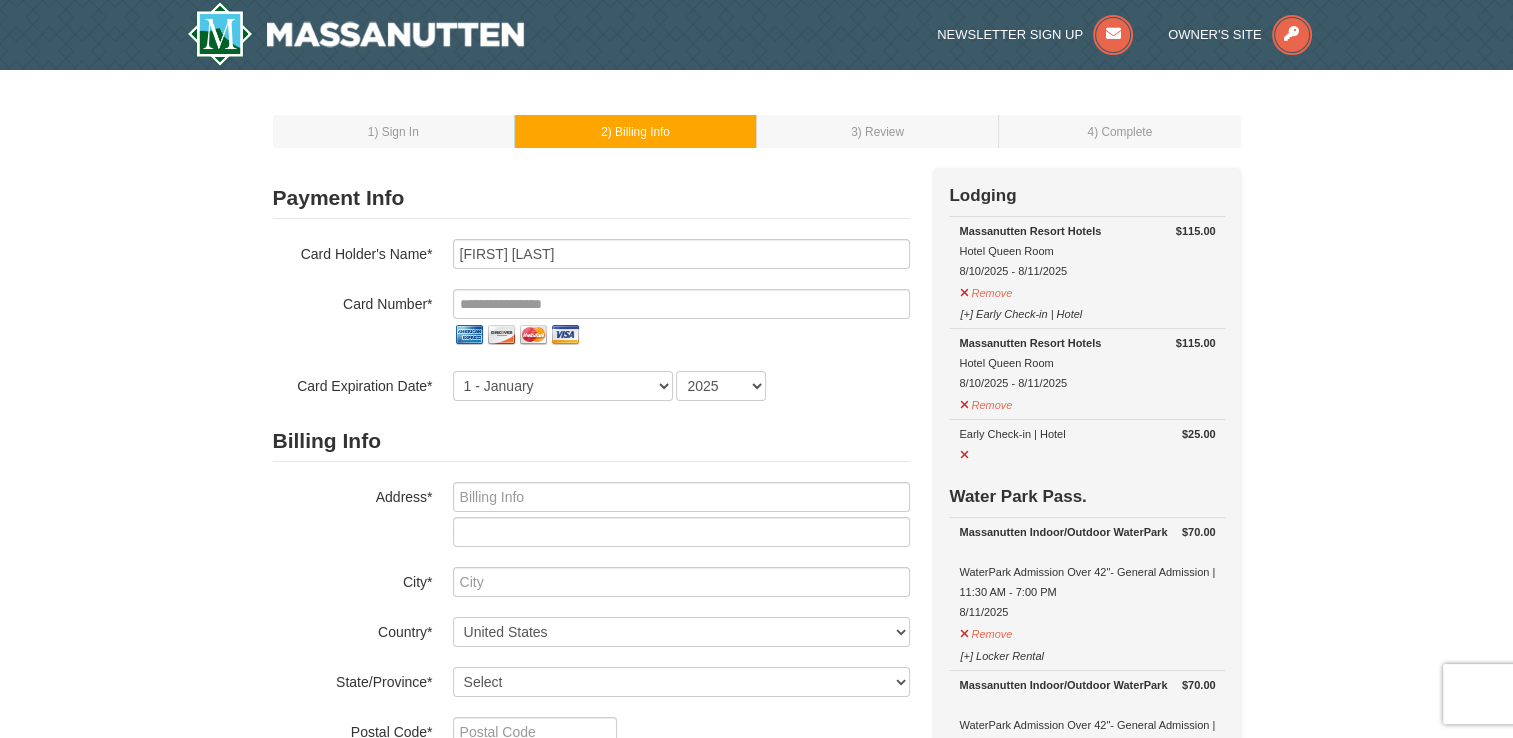 click on "Card Holder's Name*
Nefertiti Smith
Card Number*
Card Expiration Date*
1 - January 2 - February 3 - March 4 - April 5 - May 6 - June 7 - July 8 - August 9 - September 10 - October 11 - November 12 - December
2025 2026 2027 2028 2029 2030 2031 2032 2033 2034" at bounding box center [591, 320] 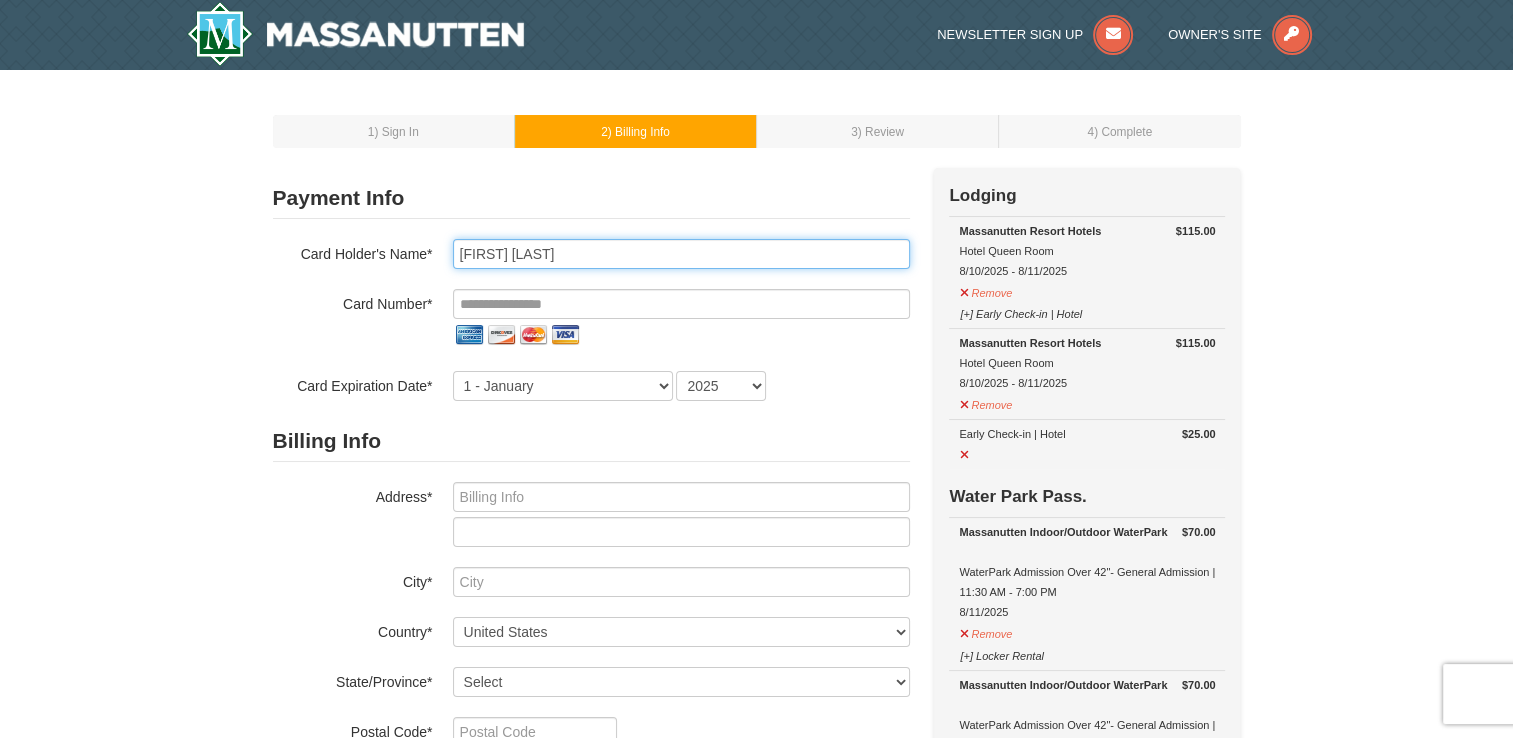 click on "[FIRST] [LAST]" at bounding box center (681, 254) 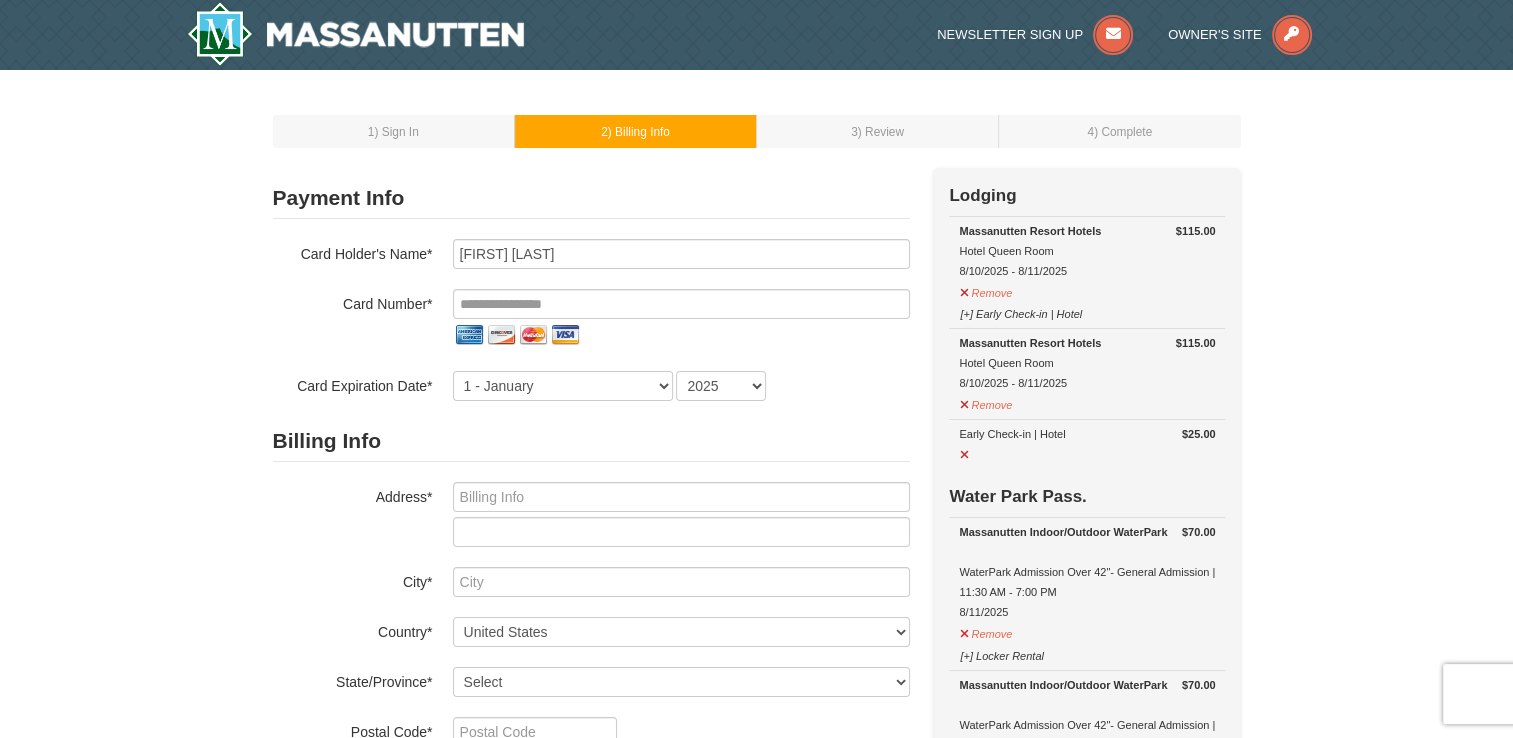 click on "1 - January 2 - February 3 - March 4 - April 5 - May 6 - June 7 - July 8 - August 9 - September 10 - October 11 - November 12 - December
2025 2026 2027 2028 2029 2030 2031 2032 2033 2034" at bounding box center [681, 386] 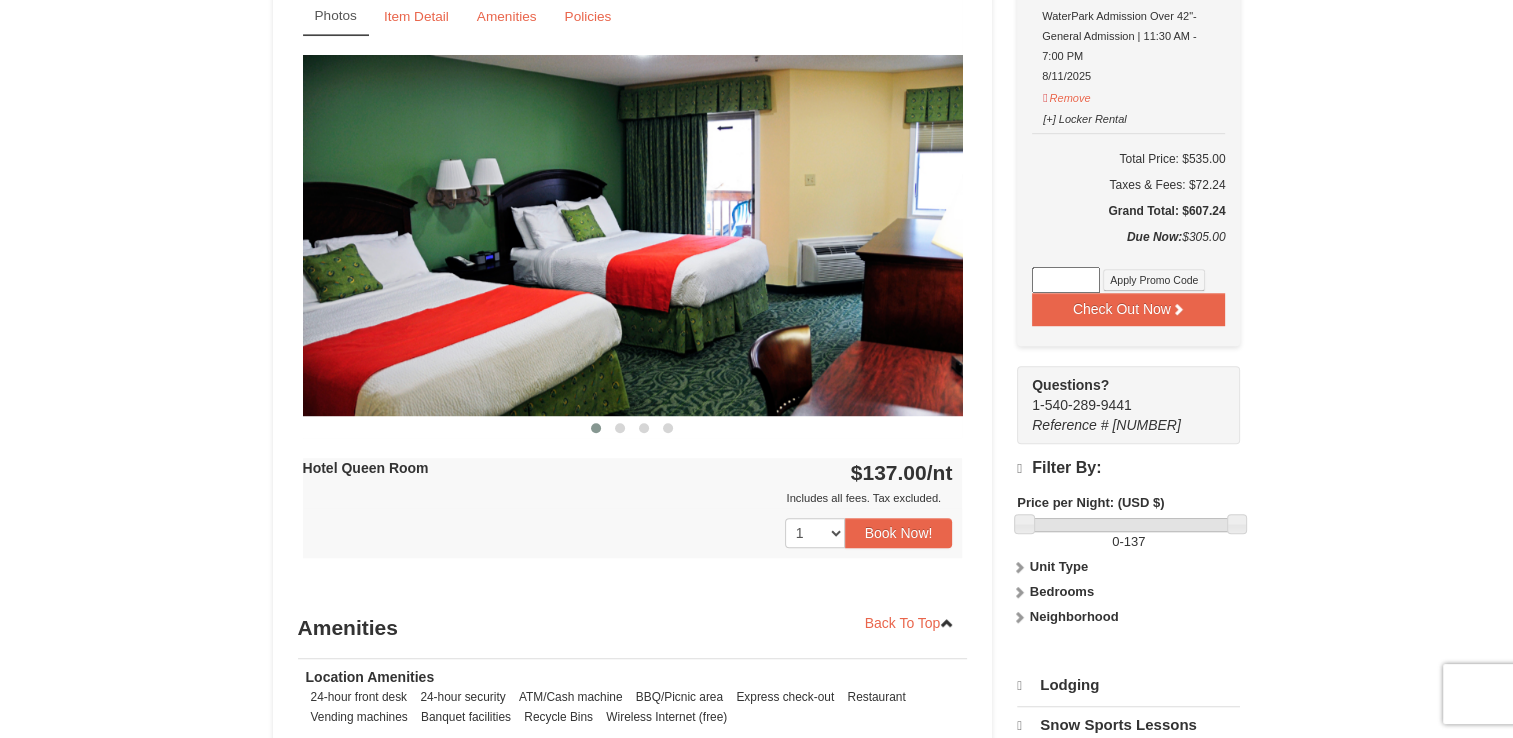 scroll, scrollTop: 905, scrollLeft: 0, axis: vertical 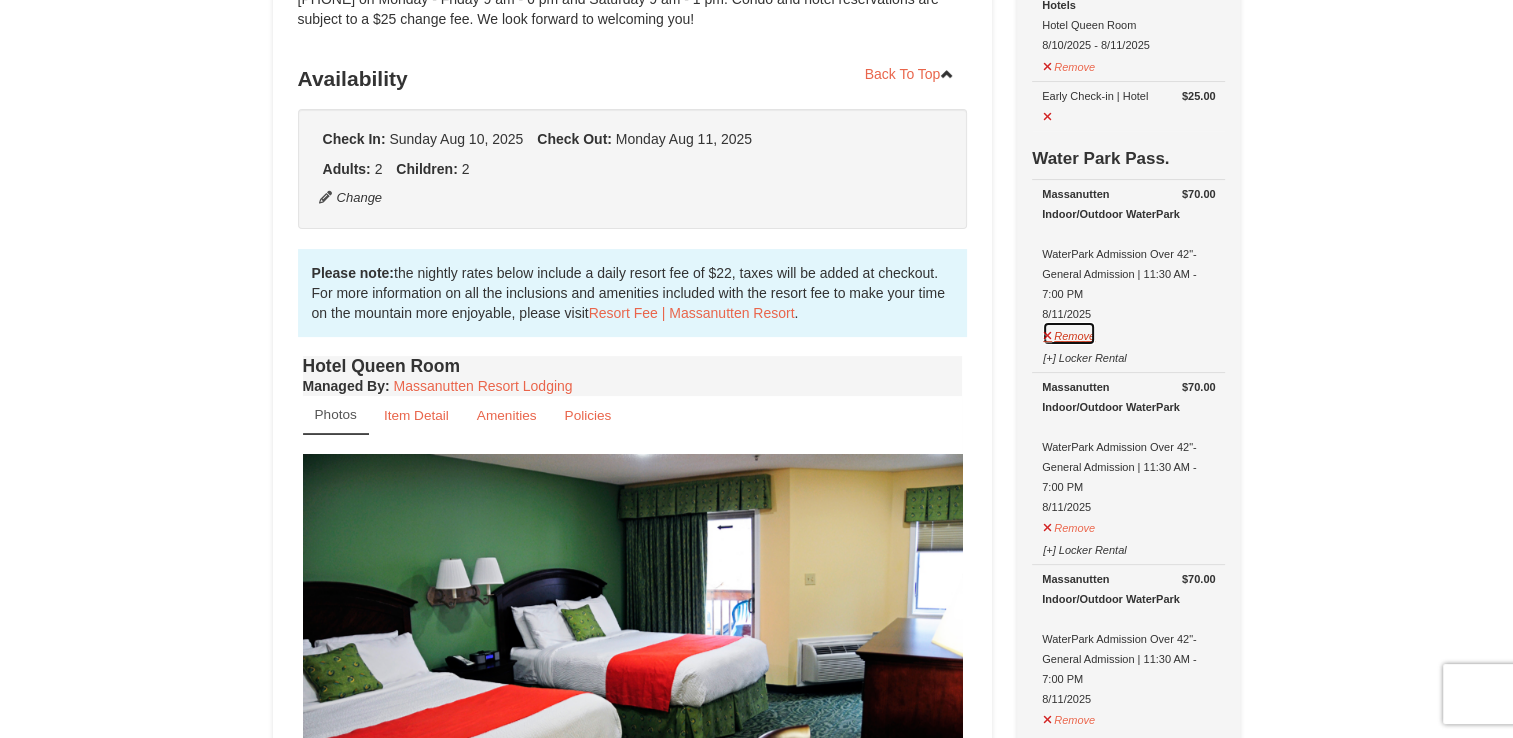 click on "Remove" at bounding box center (1069, 333) 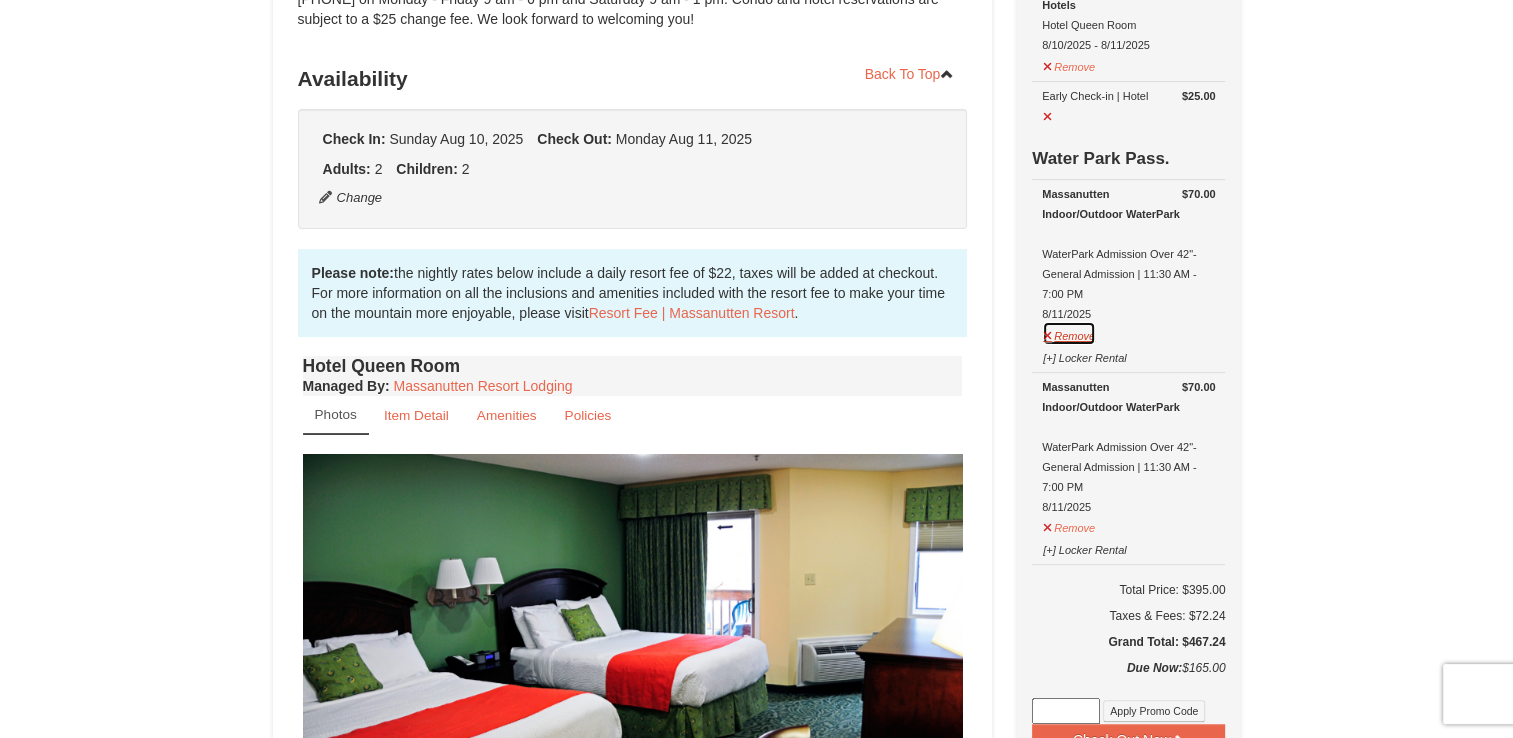 click on "Remove" at bounding box center [1069, 333] 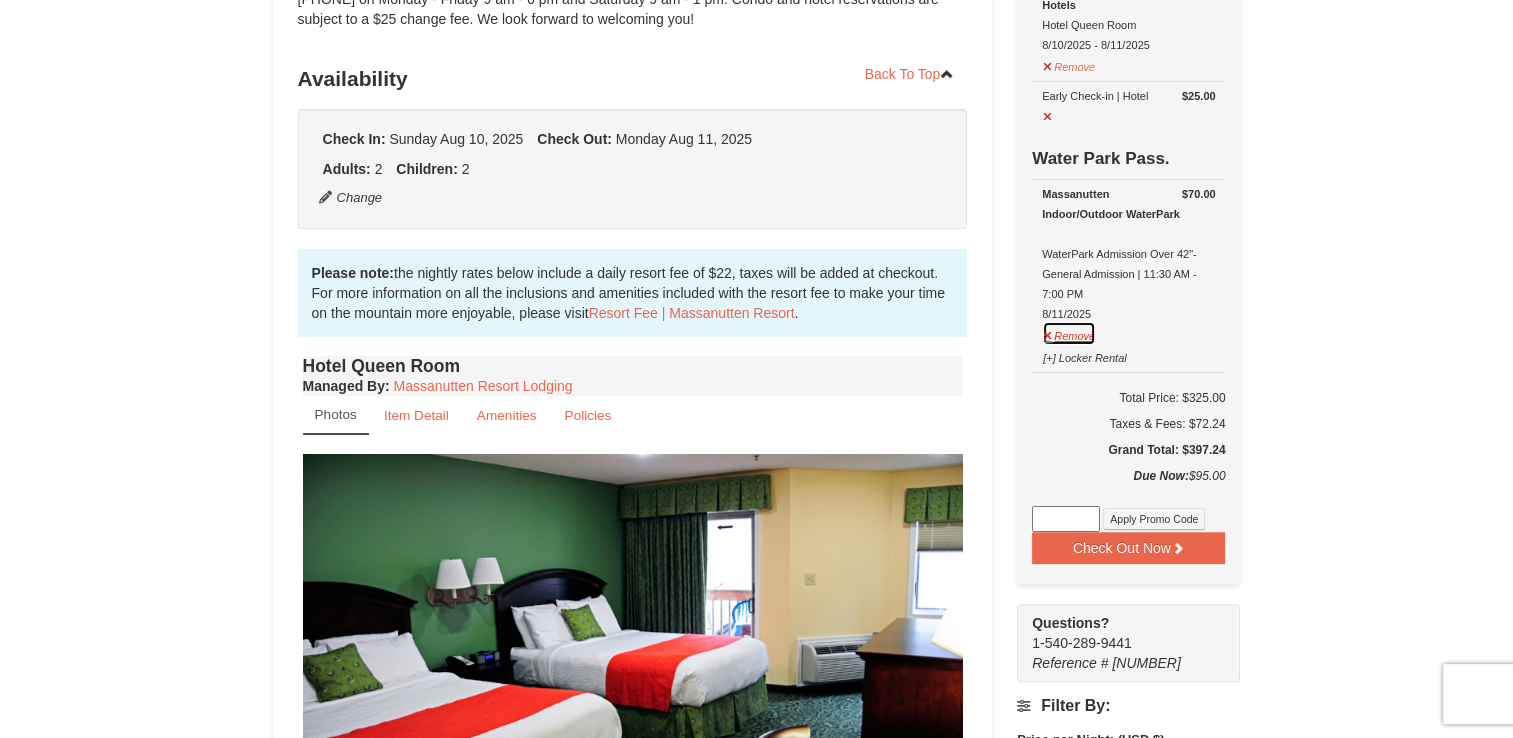click on "Remove" at bounding box center [1069, 333] 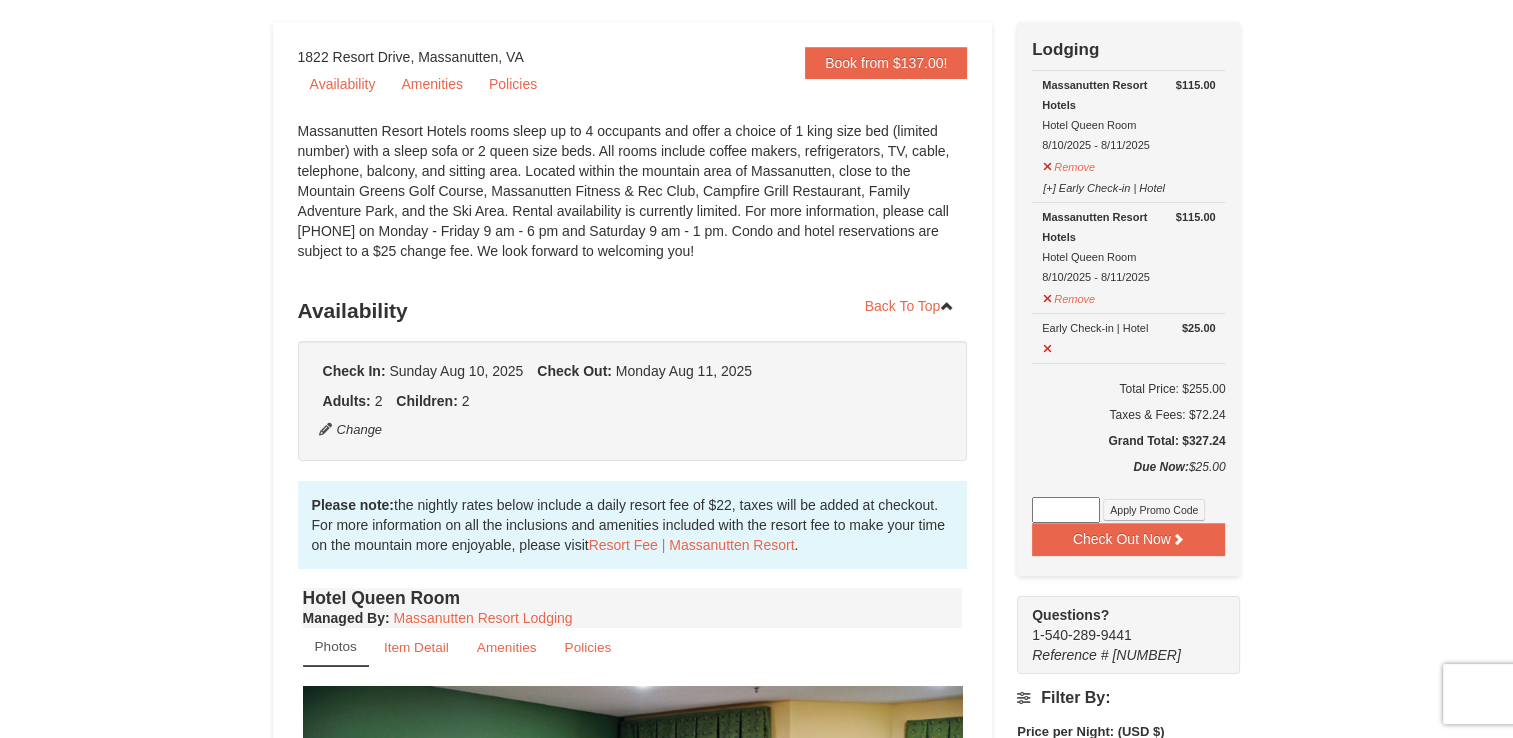 scroll, scrollTop: 200, scrollLeft: 0, axis: vertical 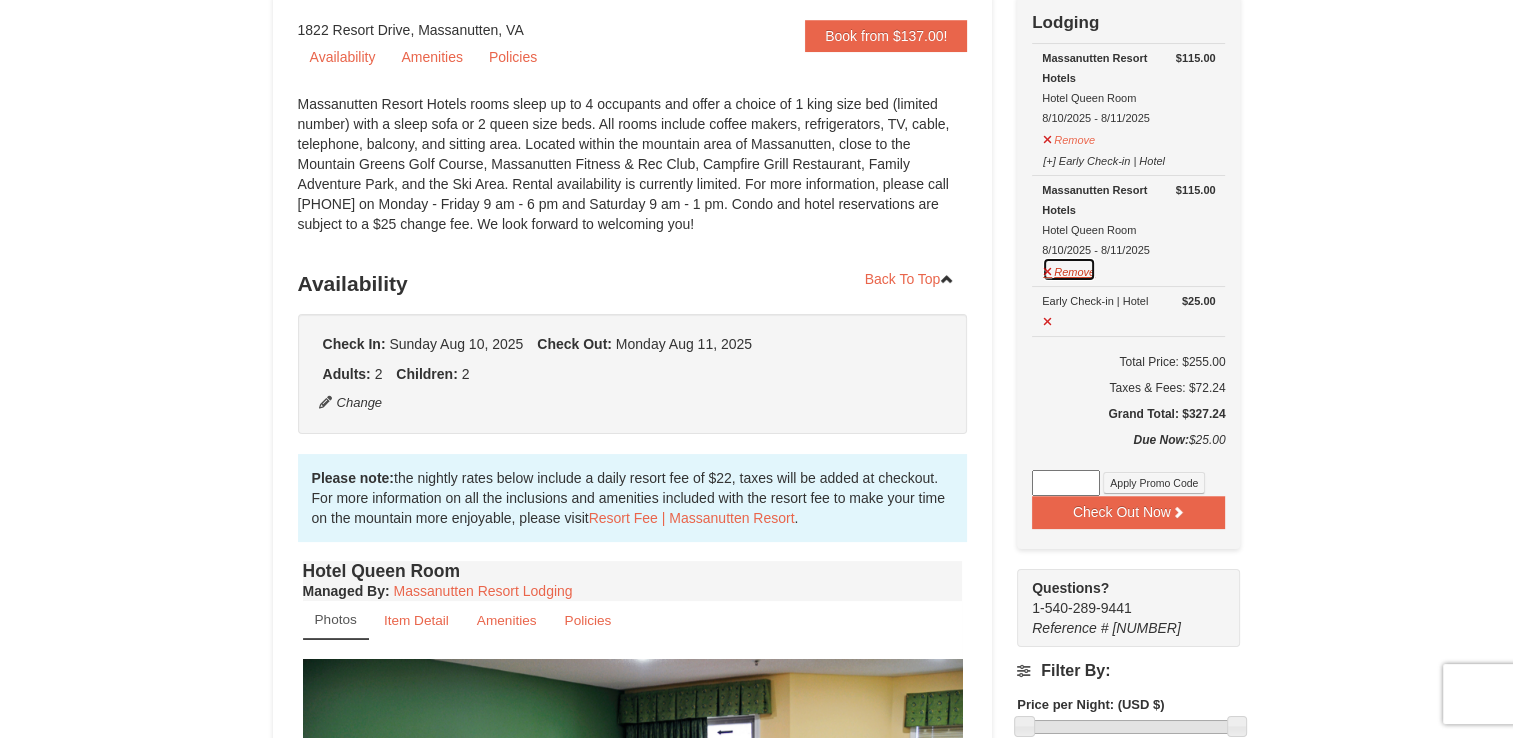 click on "Remove" at bounding box center (1069, 269) 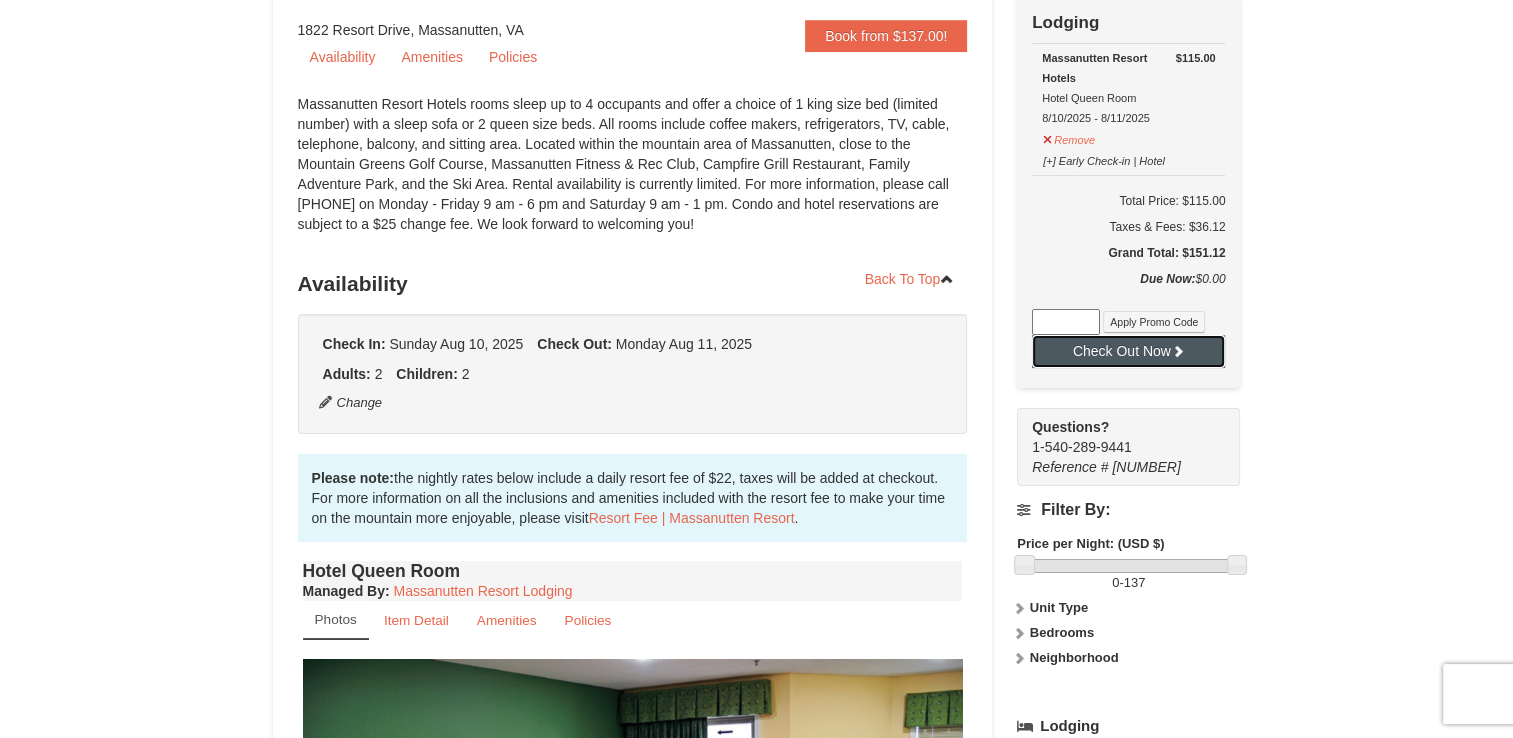 click on "Check Out Now" at bounding box center [1128, 351] 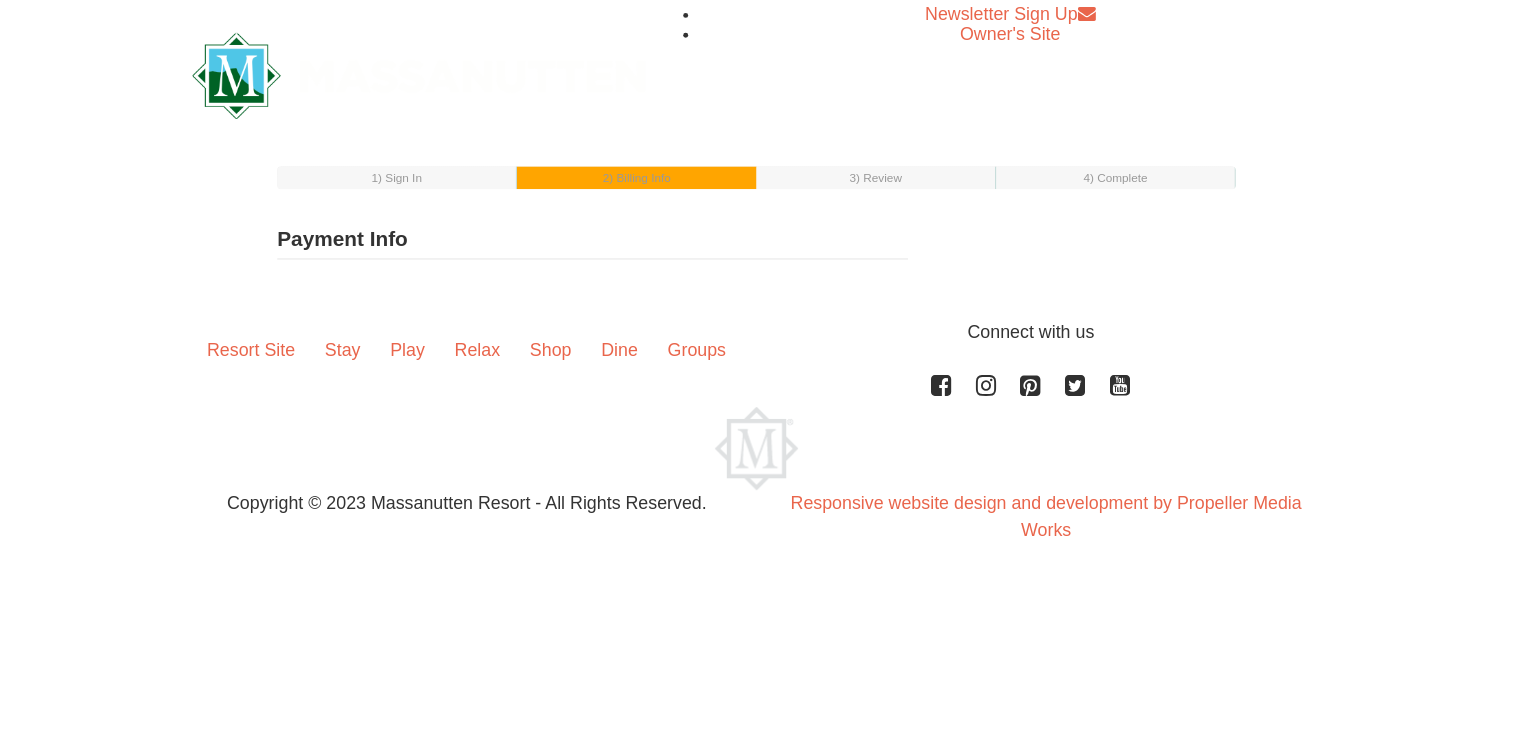 scroll, scrollTop: 0, scrollLeft: 0, axis: both 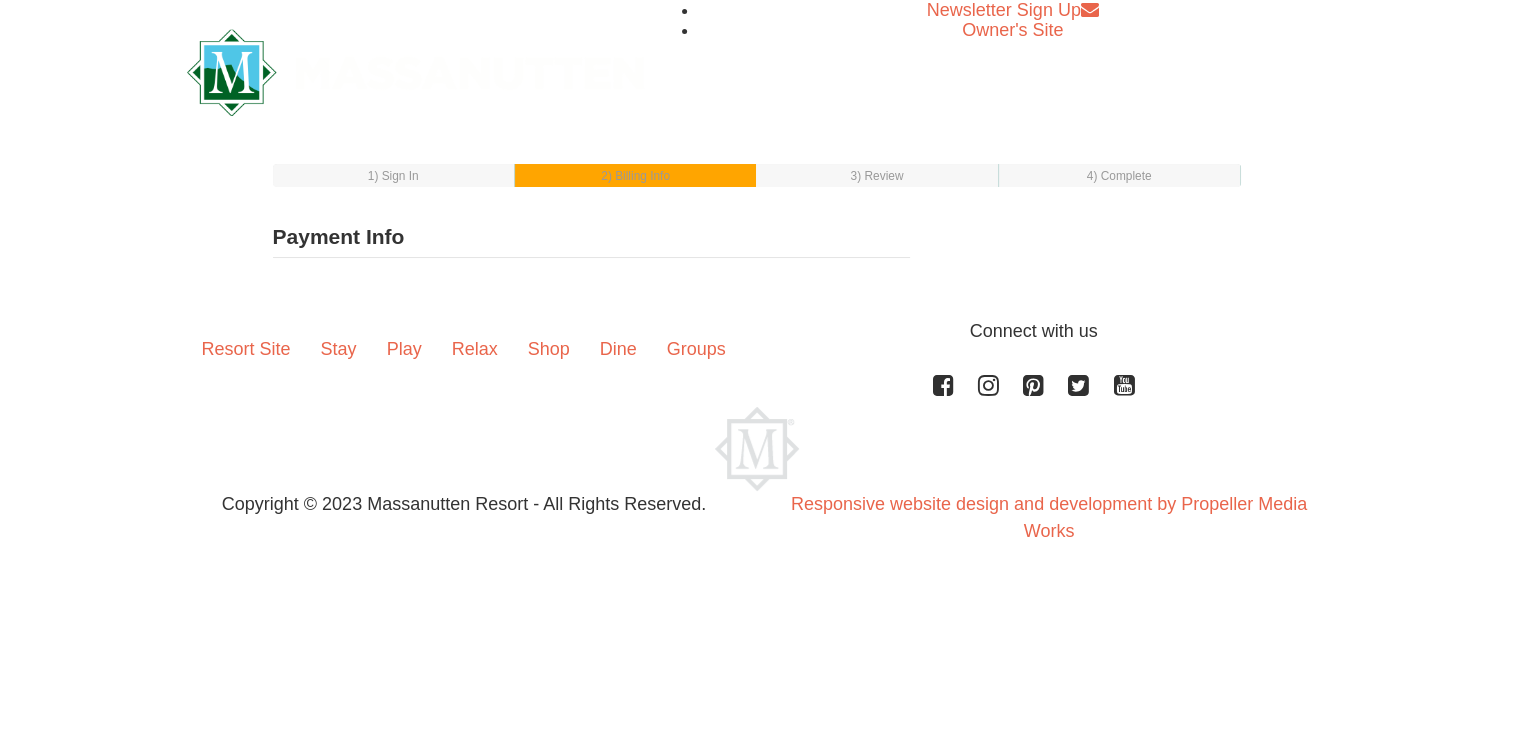 select on "1" 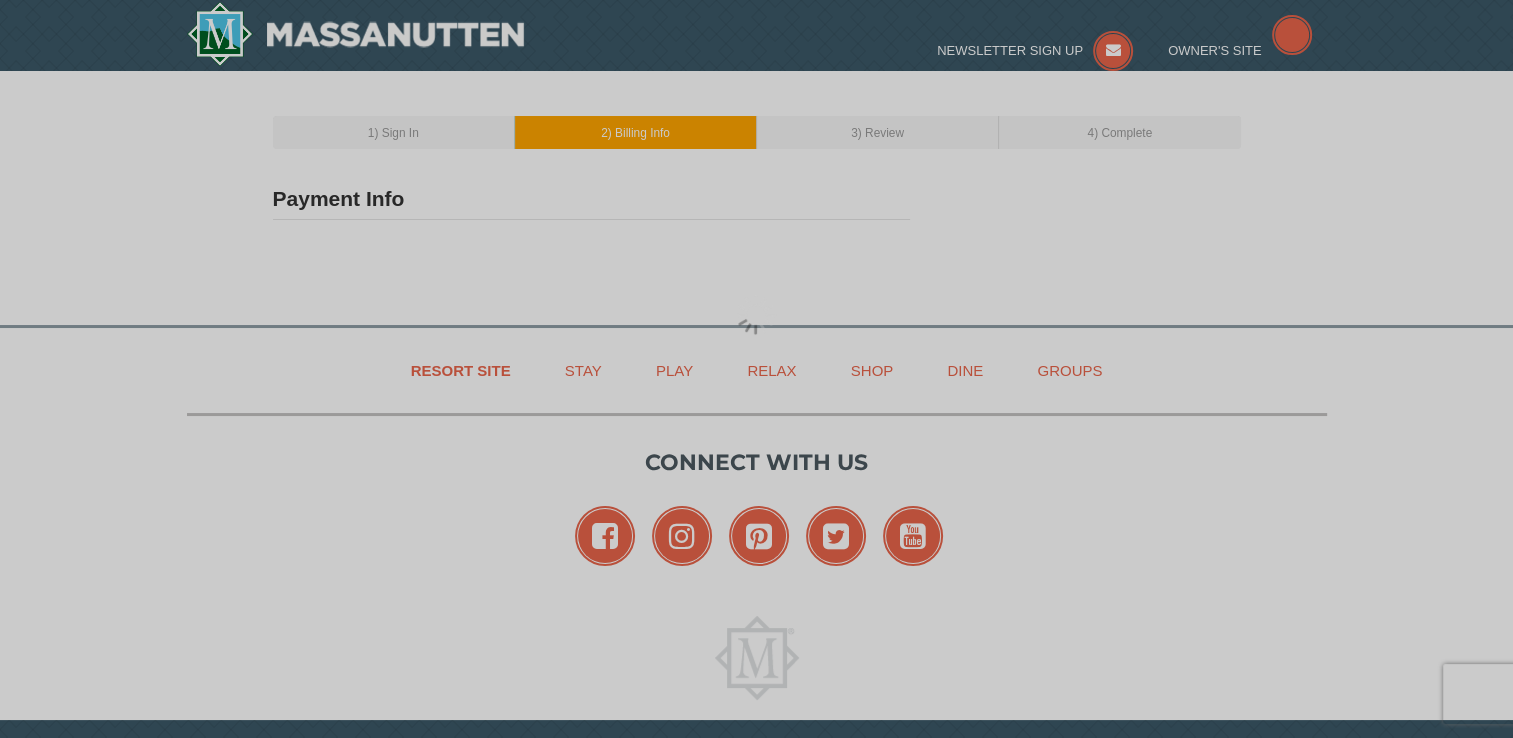 type on "[FIRST] [LAST]" 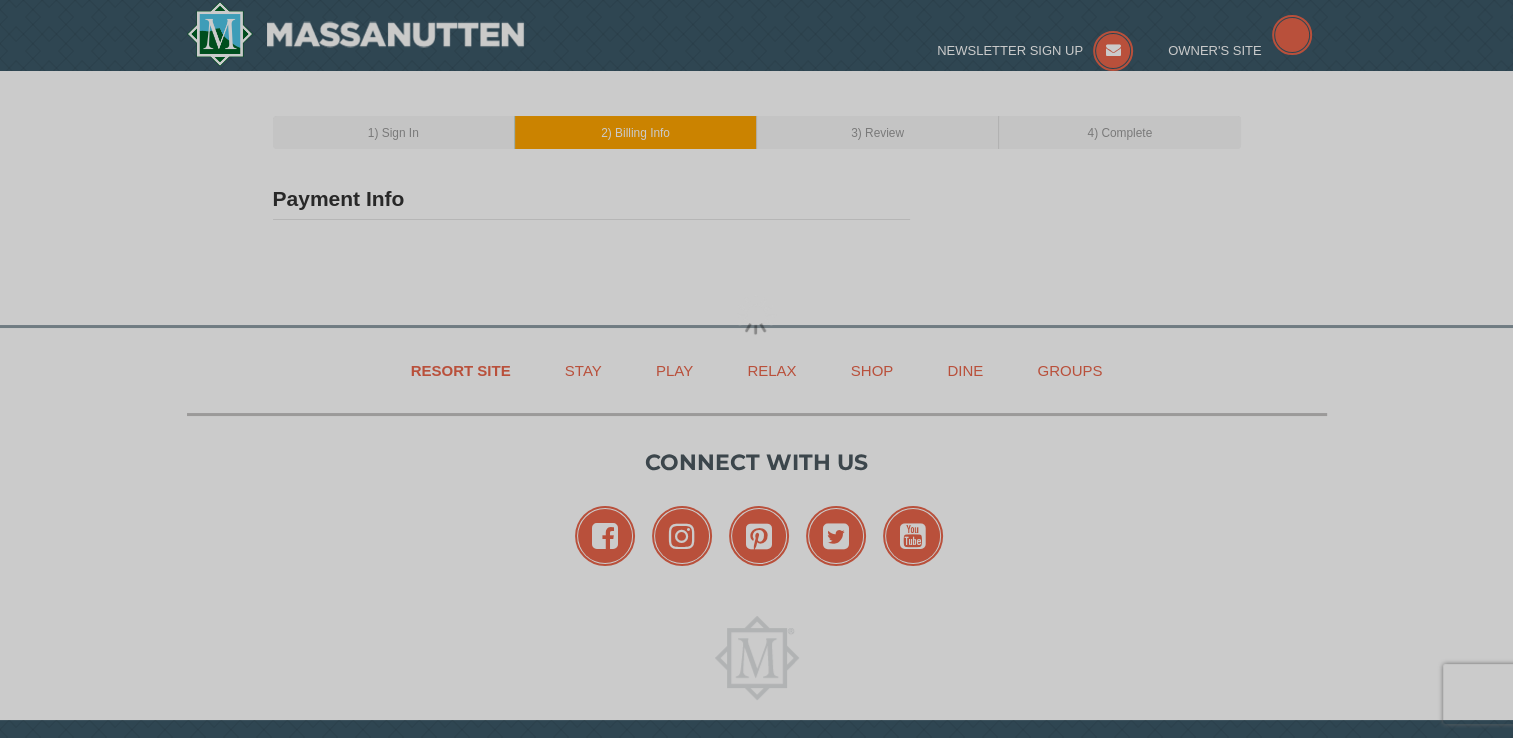 type on "[EMAIL]" 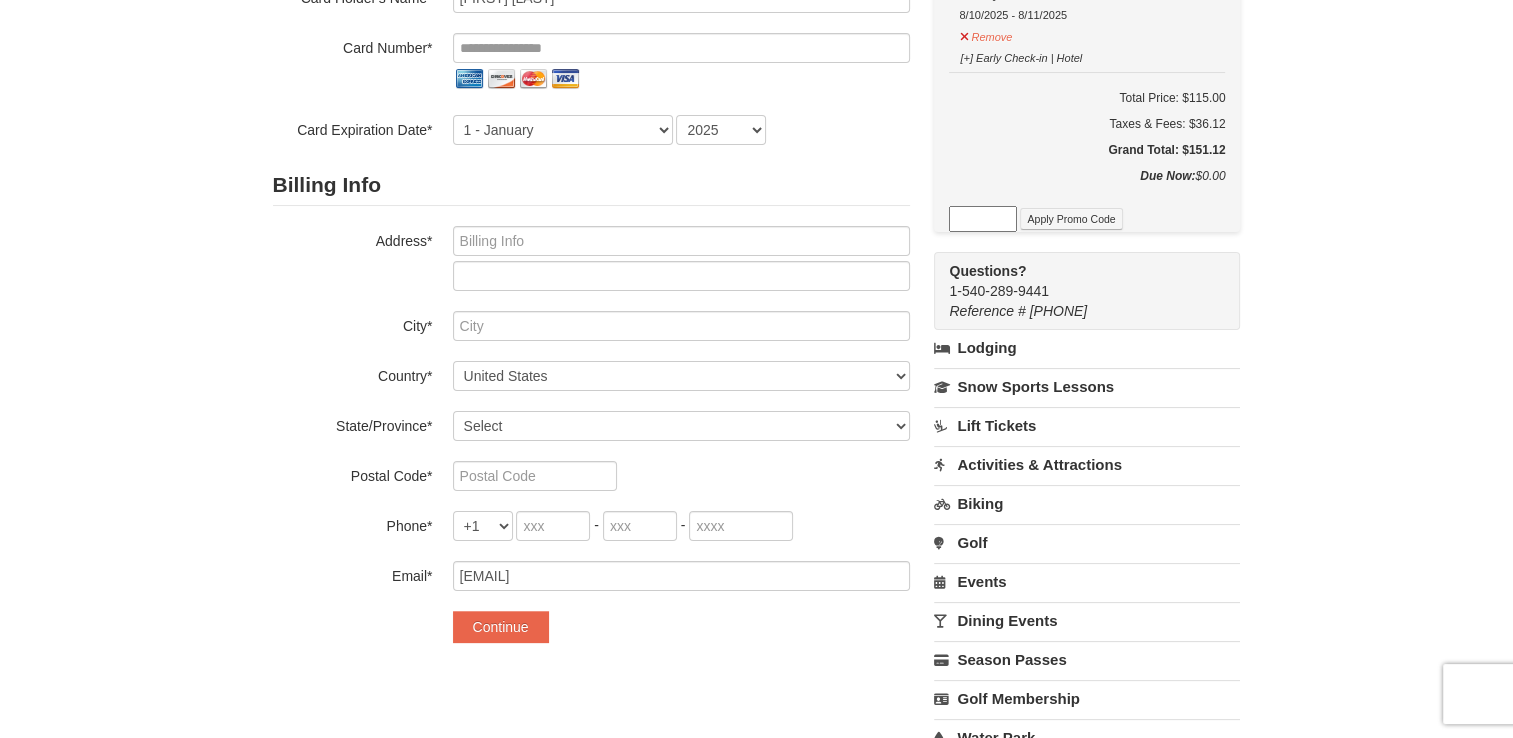 scroll, scrollTop: 0, scrollLeft: 0, axis: both 